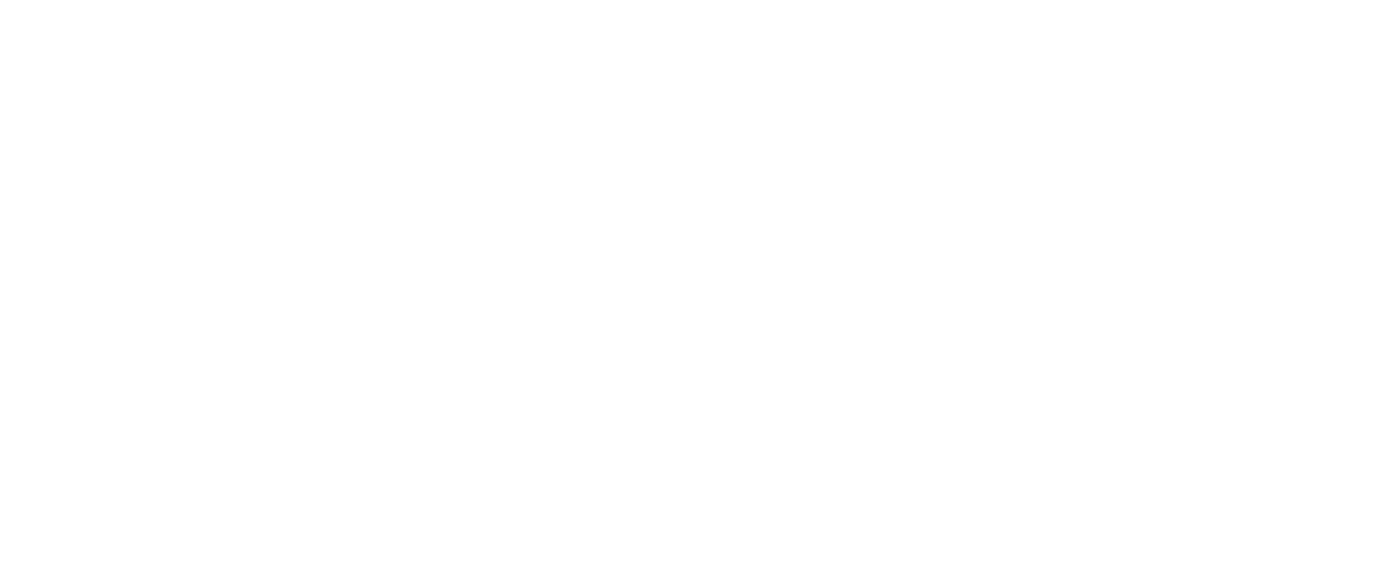 scroll, scrollTop: 0, scrollLeft: 0, axis: both 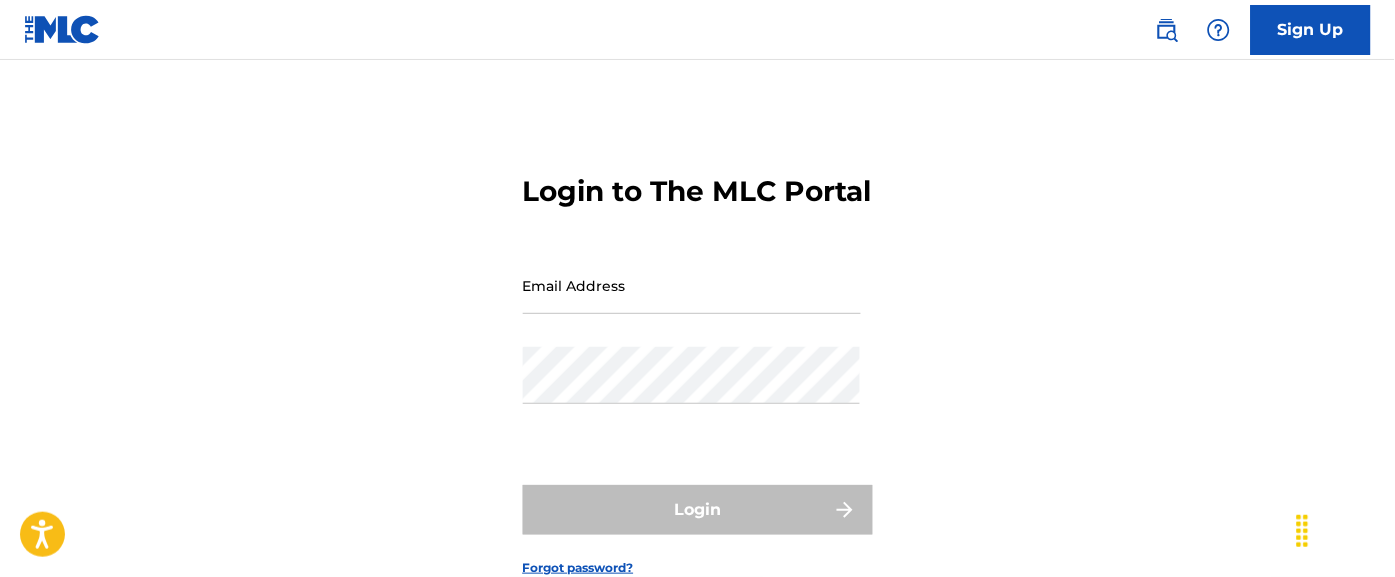 type on "awrightmurdamontana@example.com" 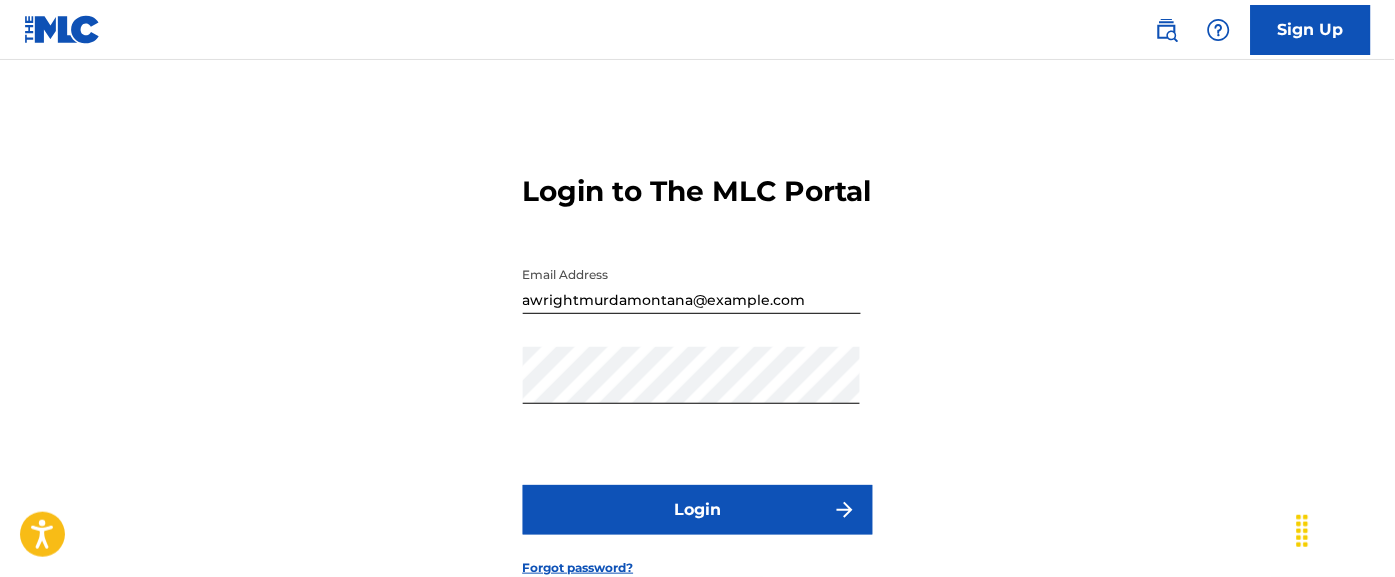 click on "Login" at bounding box center (698, 510) 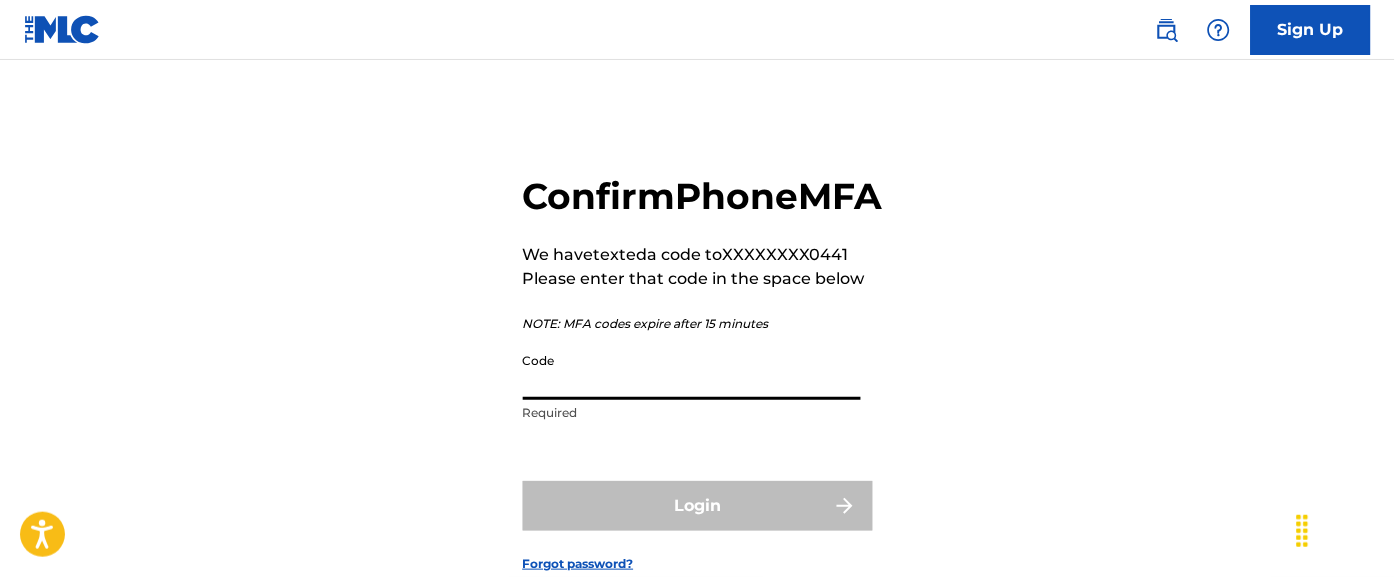 click on "Code" at bounding box center (692, 371) 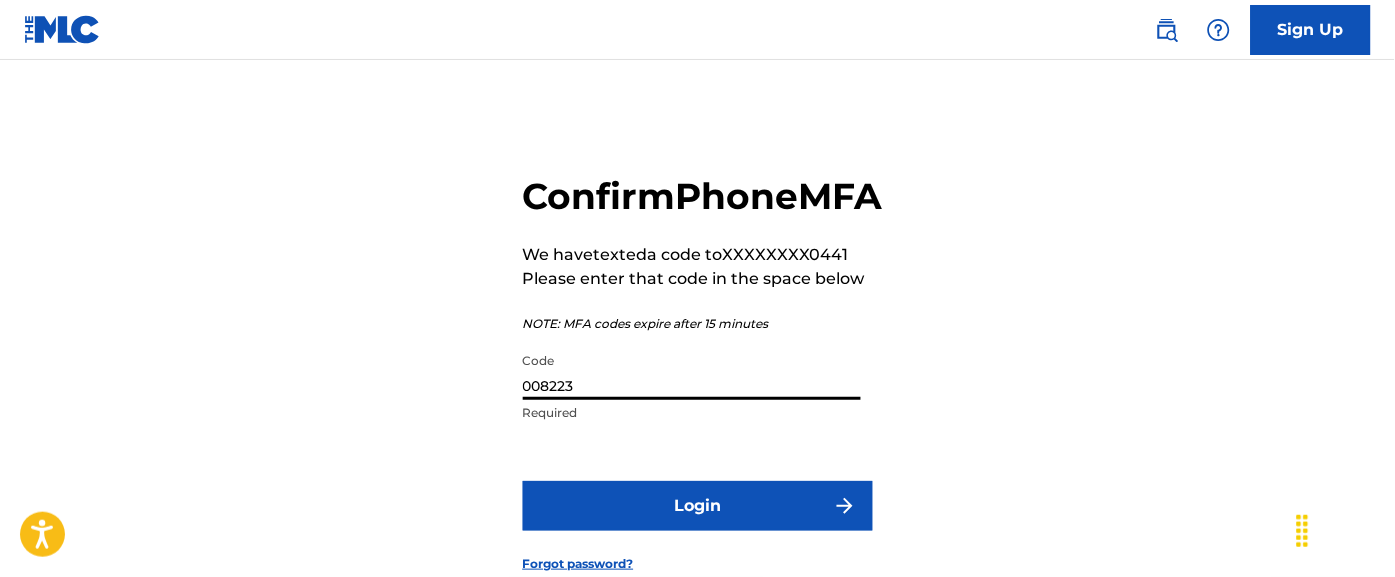 type on "008223" 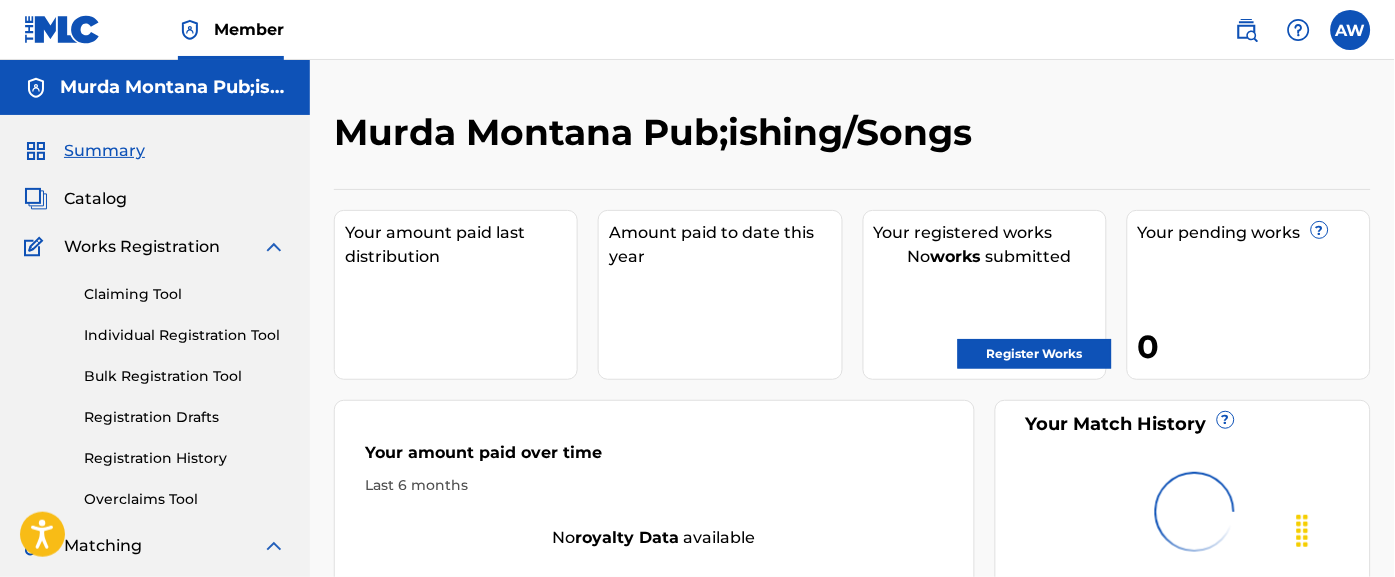 scroll, scrollTop: 0, scrollLeft: 0, axis: both 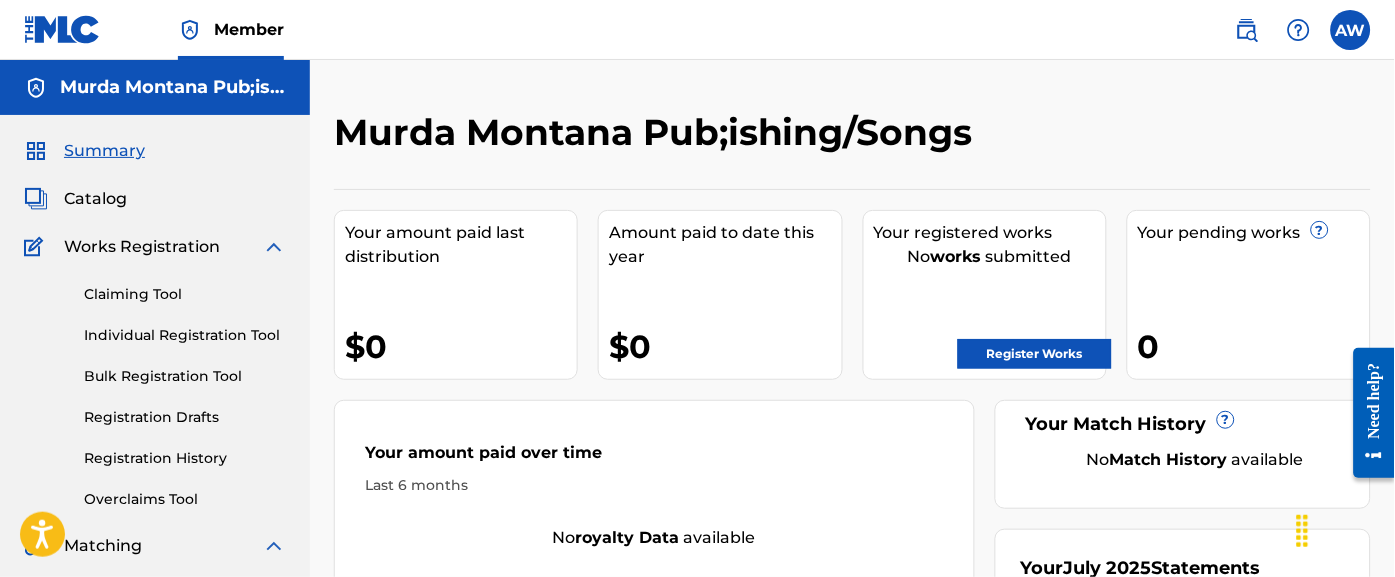 click on "Claiming Tool" at bounding box center (185, 294) 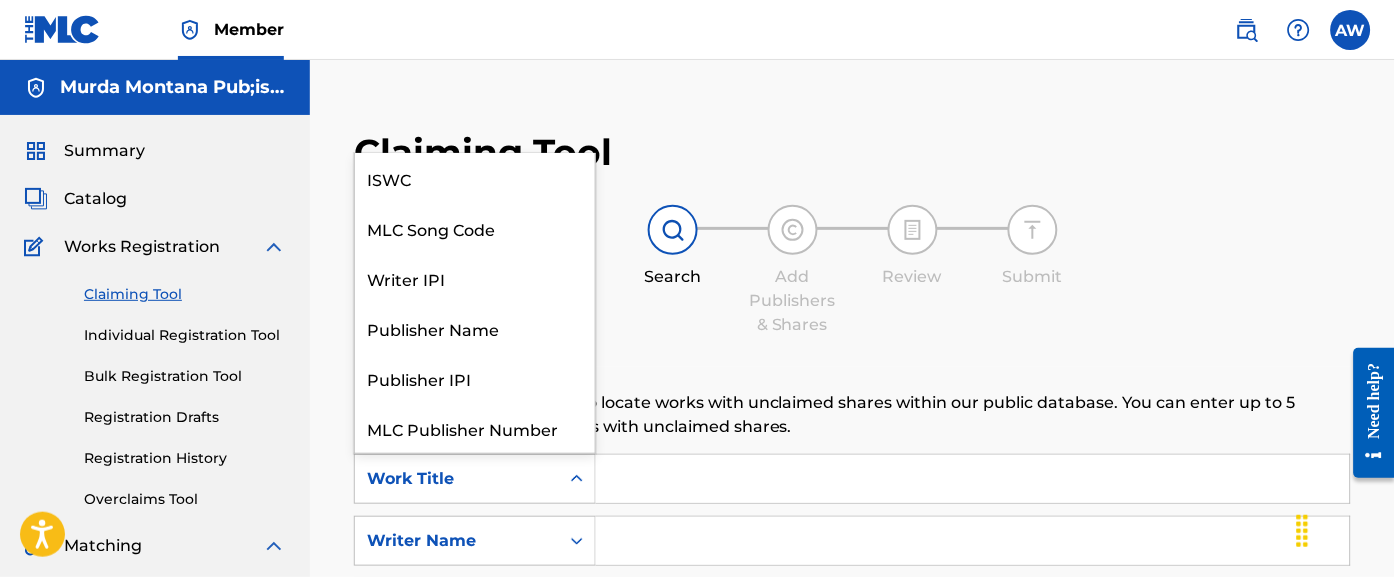 click 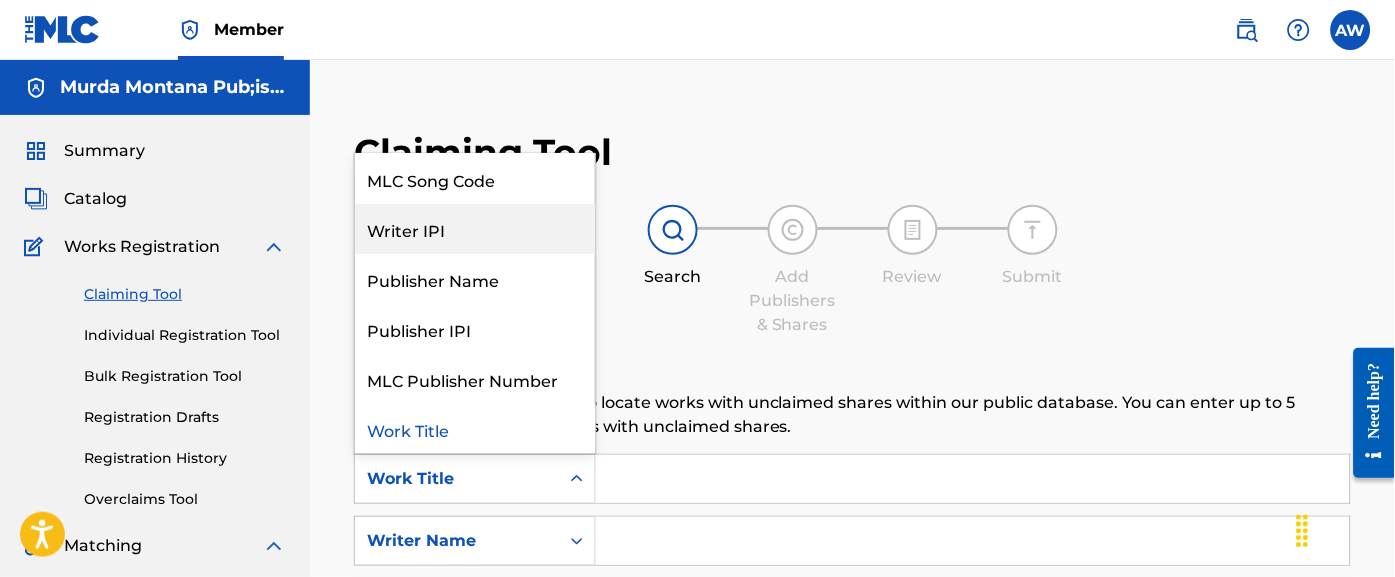click on "Writer IPI" at bounding box center (475, 229) 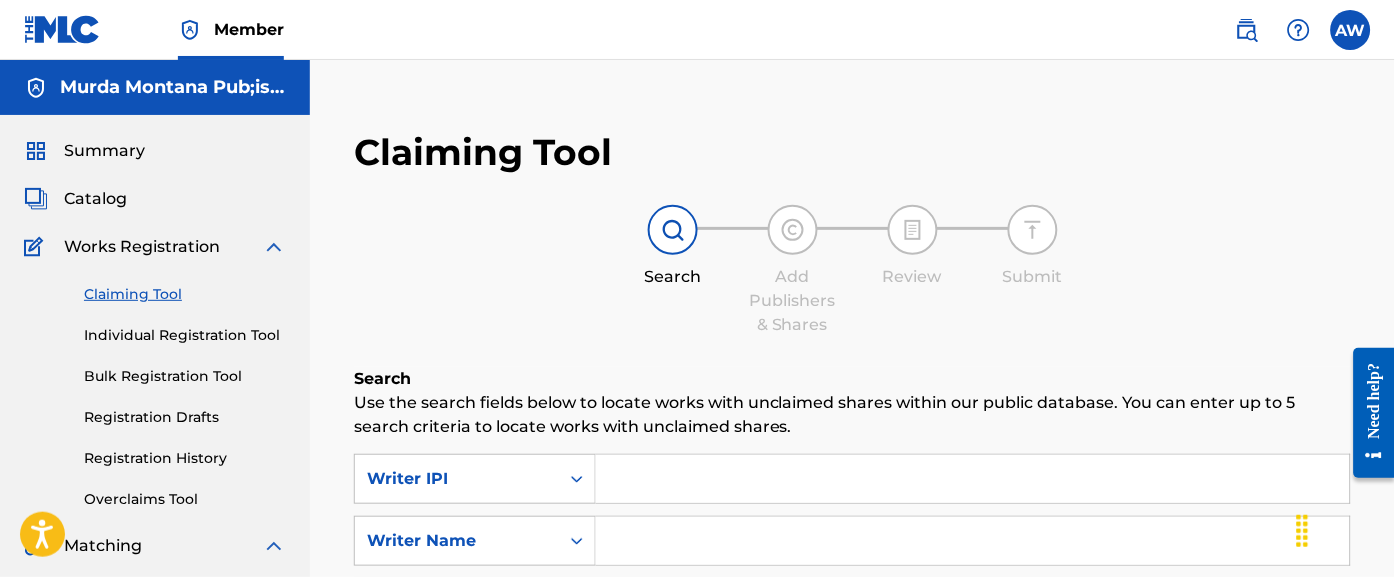 click at bounding box center (973, 479) 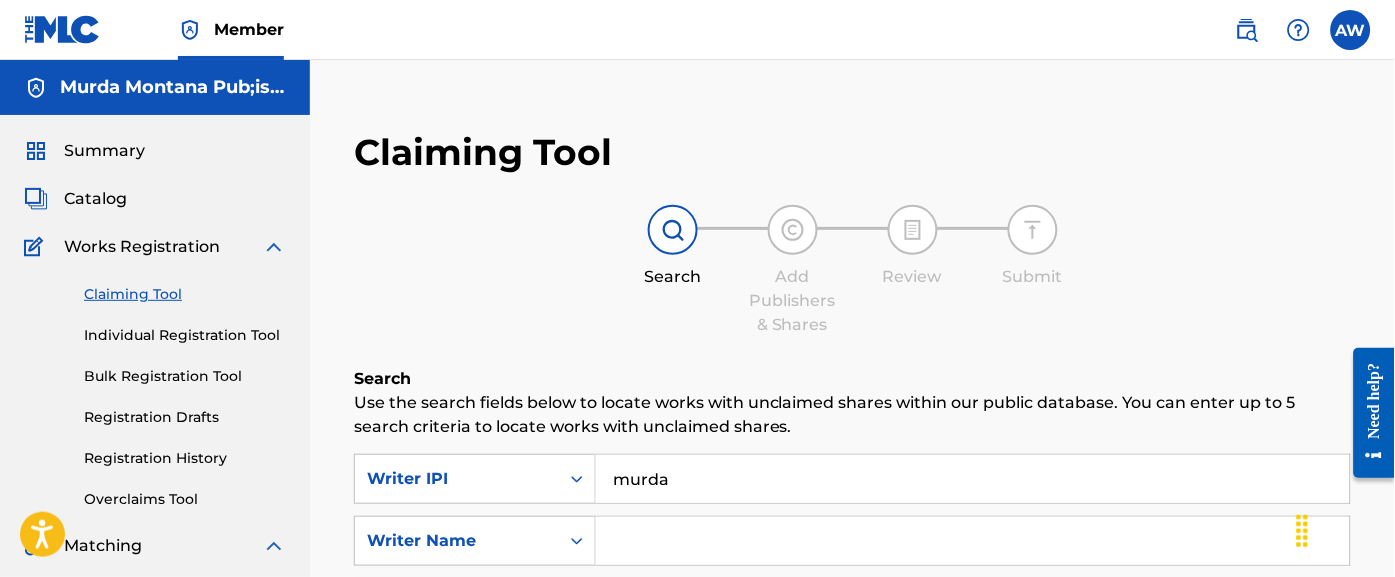 click on "Search" at bounding box center [1276, 755] 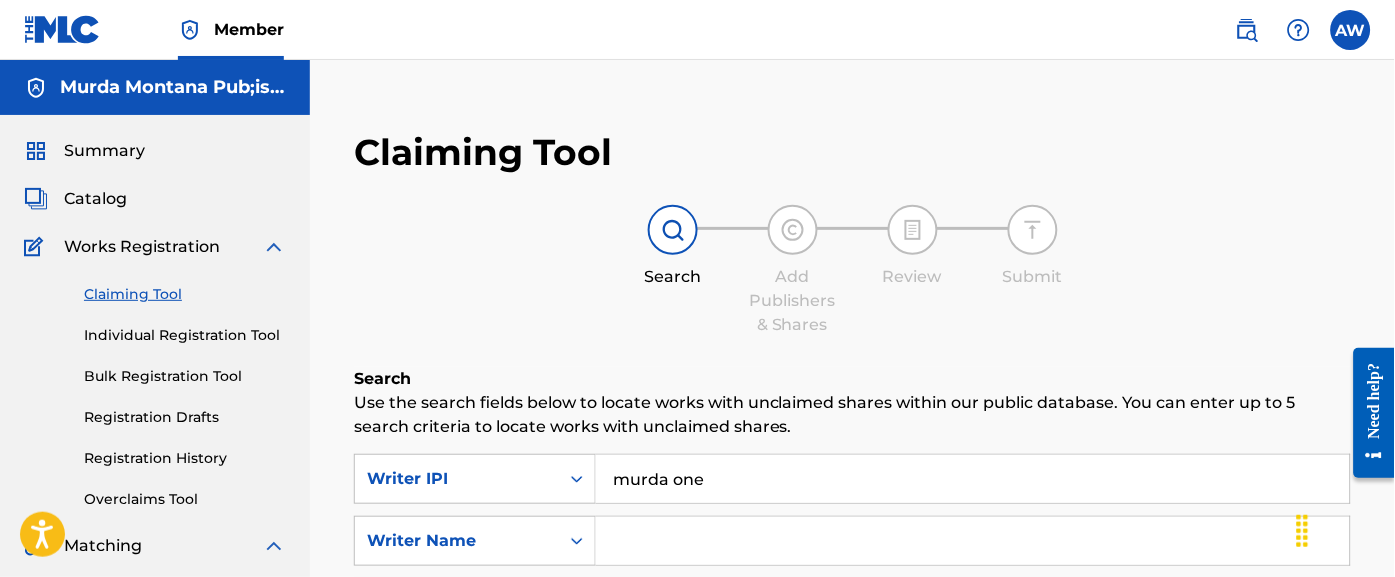 type on "murda one" 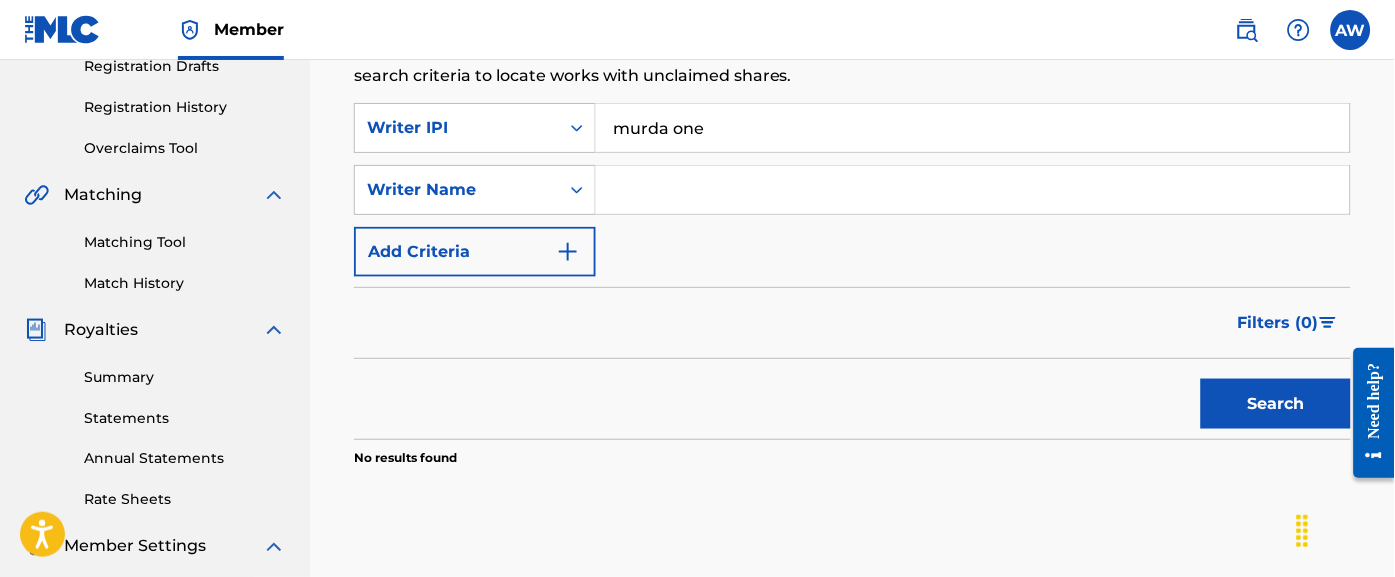 scroll, scrollTop: 343, scrollLeft: 0, axis: vertical 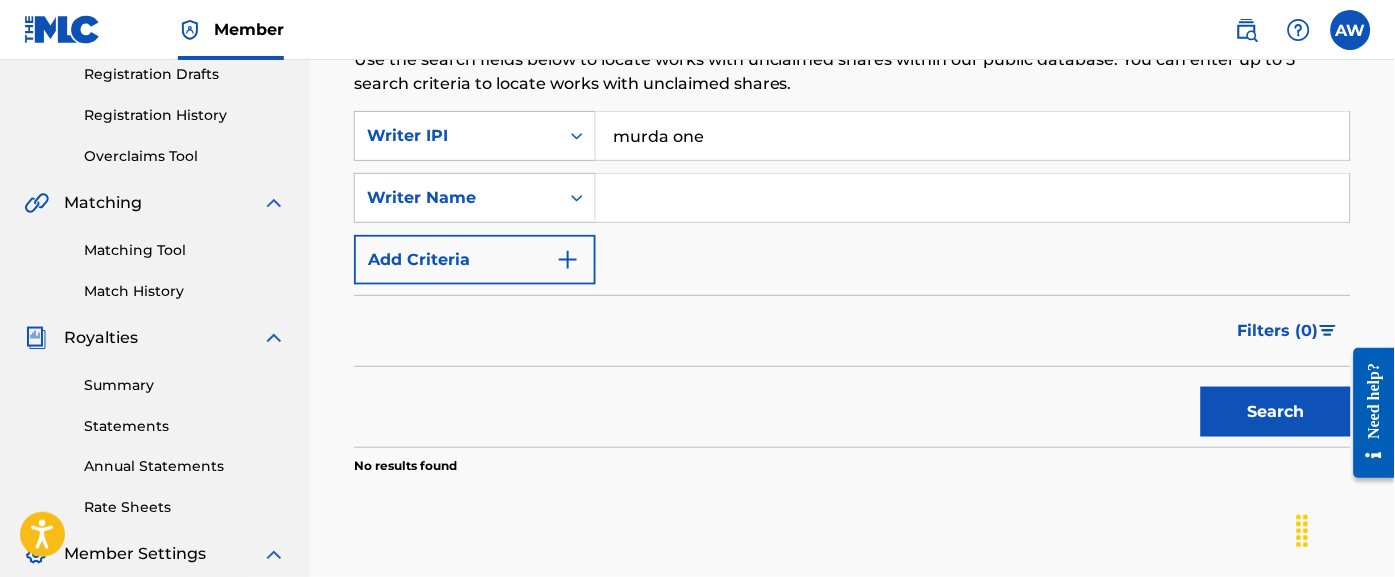 click at bounding box center [973, 198] 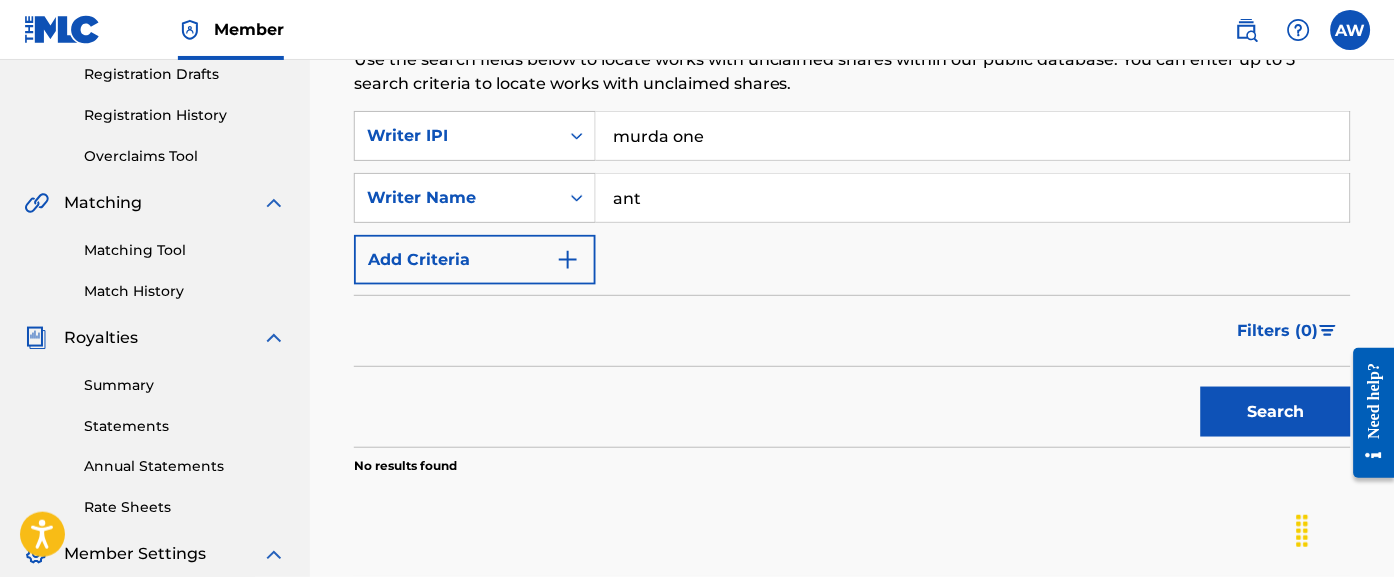 type on "ant" 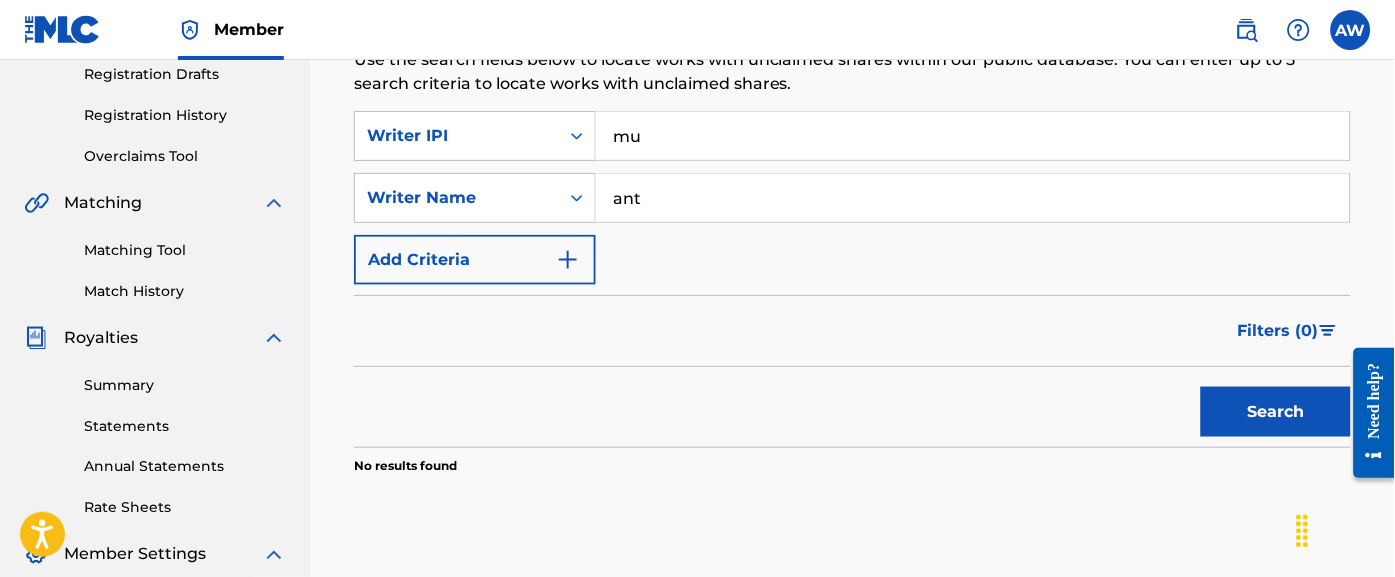 type on "m" 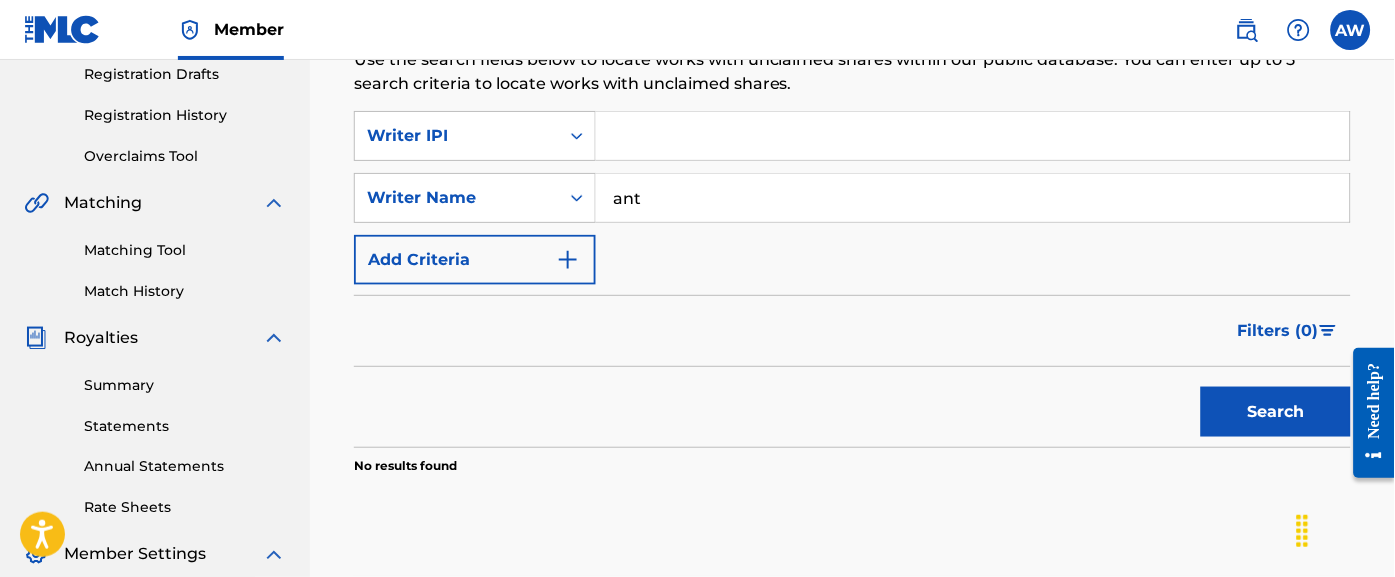 type 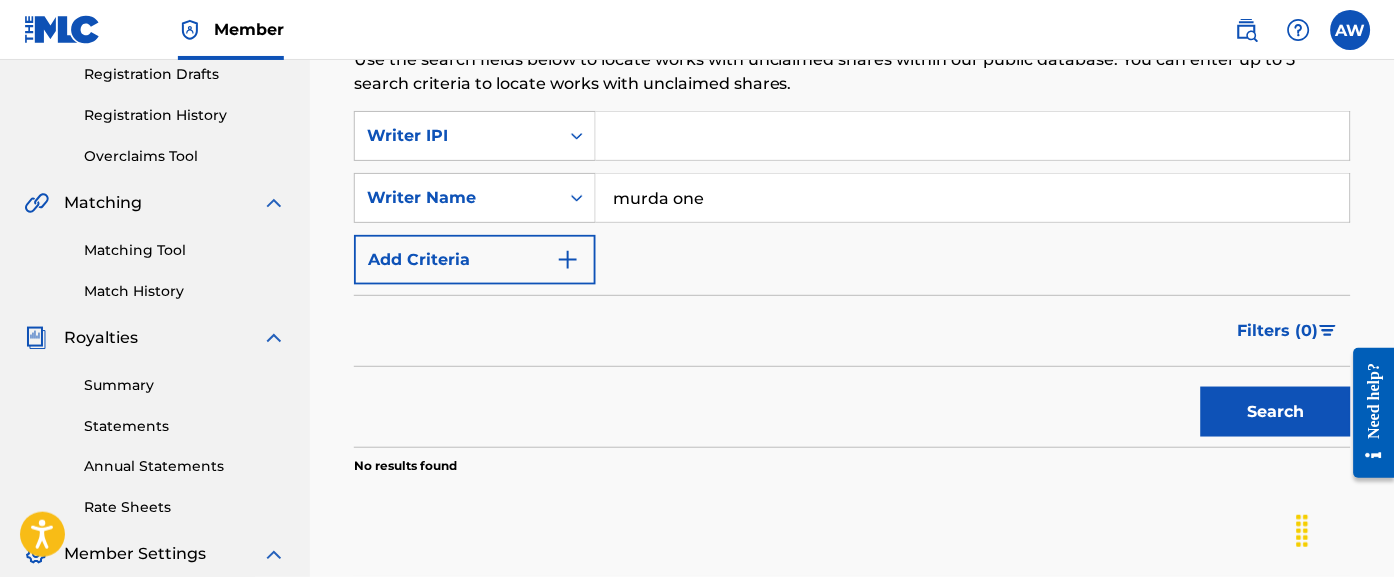 type on "murda one" 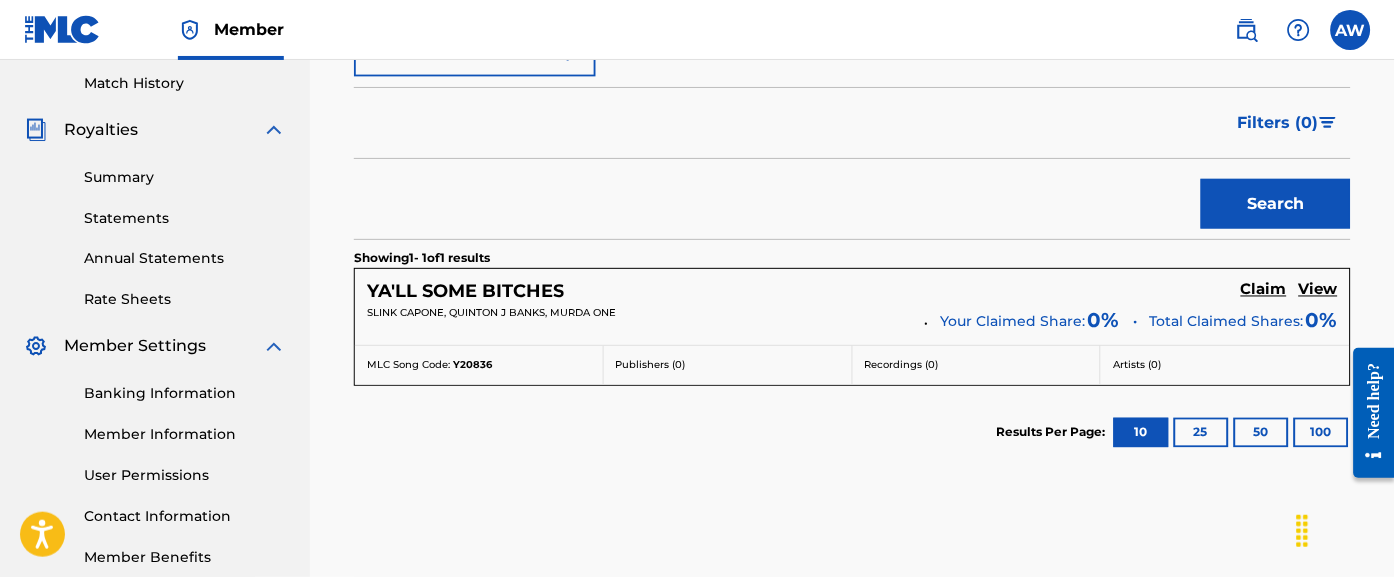 scroll, scrollTop: 557, scrollLeft: 0, axis: vertical 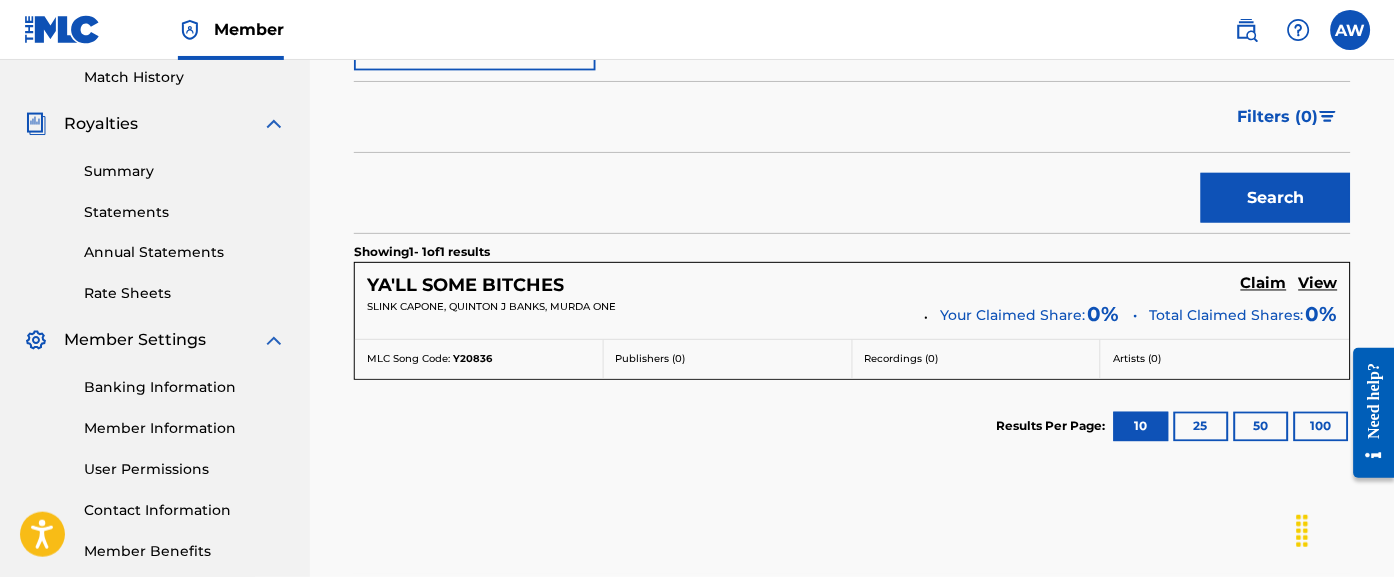 click on "Claim" at bounding box center (1264, 284) 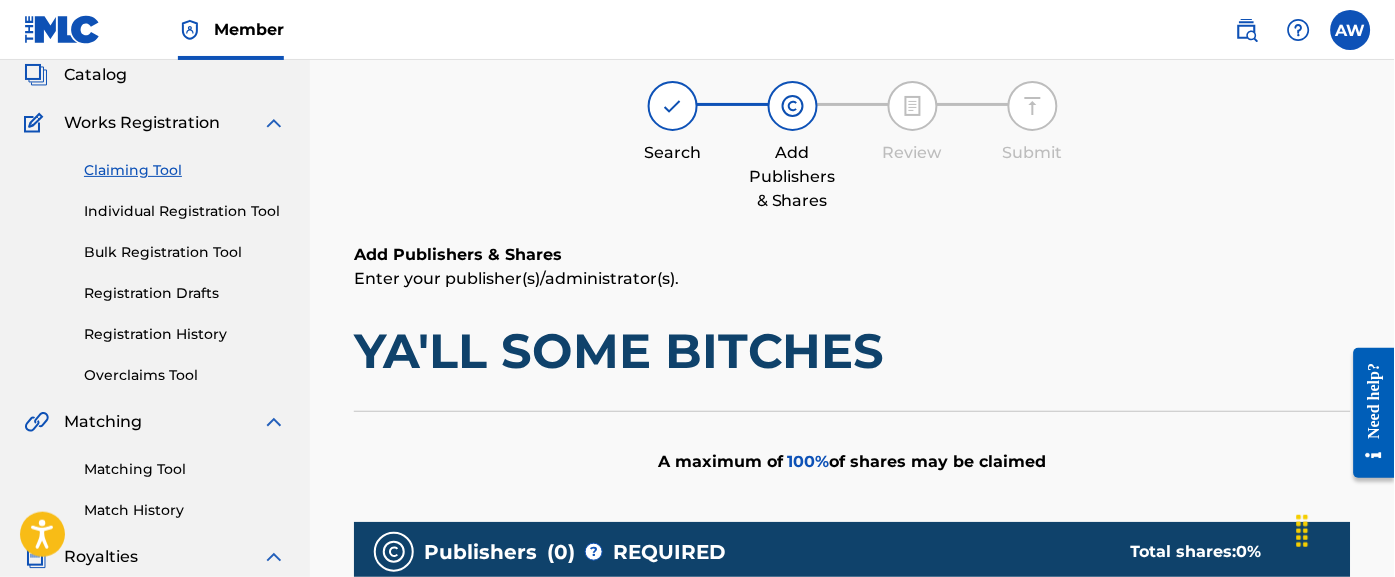 scroll, scrollTop: 115, scrollLeft: 0, axis: vertical 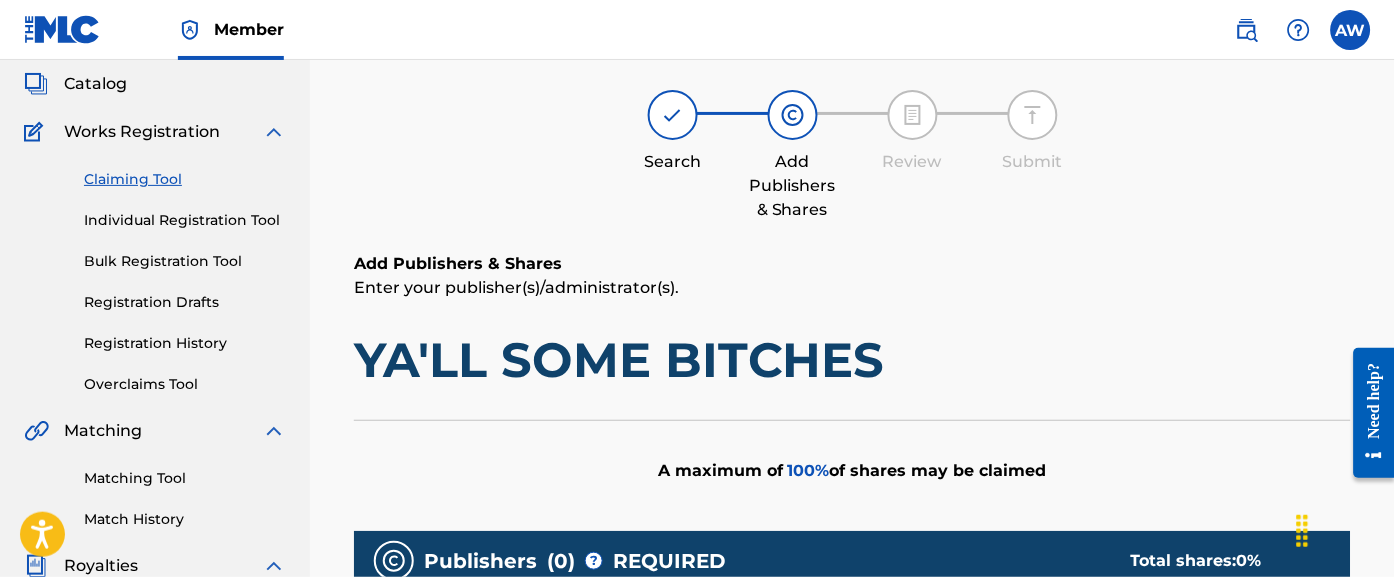 click at bounding box center [1351, 30] 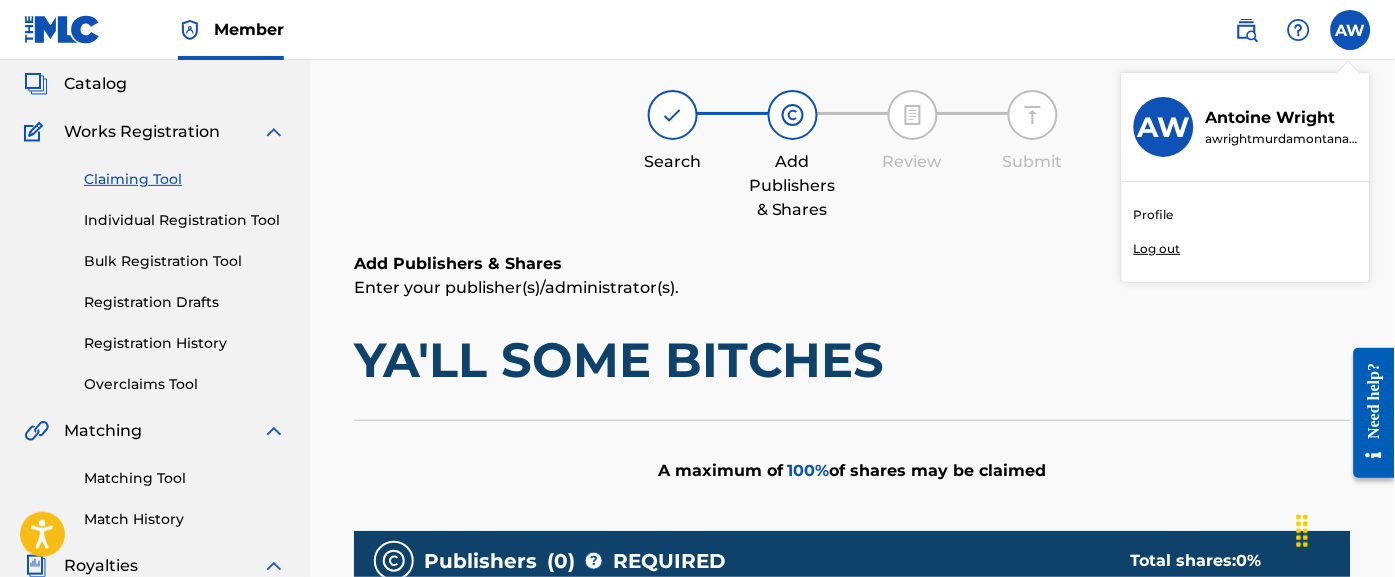 click on "Member AW AW Antoine   Wright awrightmurdamontana@mailfence.com Profile Log out Murda Montana Pub;ishing/Songs Summary Catalog Works Registration Claiming Tool Individual Registration Tool Bulk Registration Tool Registration Drafts Registration History Overclaims Tool Matching Matching Tool Match History Royalties Summary Statements Annual Statements Rate Sheets Member Settings Banking Information Member Information User Permissions Contact Information Member Benefits Claiming Tool Search Add Publishers & Shares Review Submit Add Publishers & Shares Enter your publisher(s)/administrator(s). YA'LL SOME BITCHES A maximum of   100 %  of shares may be claimed Publishers ( 0 ) ? REQUIRED Total shares:  0 % Add Publisher Back Next Mechanical Licensing Collective ©  2025 Need Help? The MLC Website Portal Terms of Use Privacy Policy" at bounding box center [697, 505] 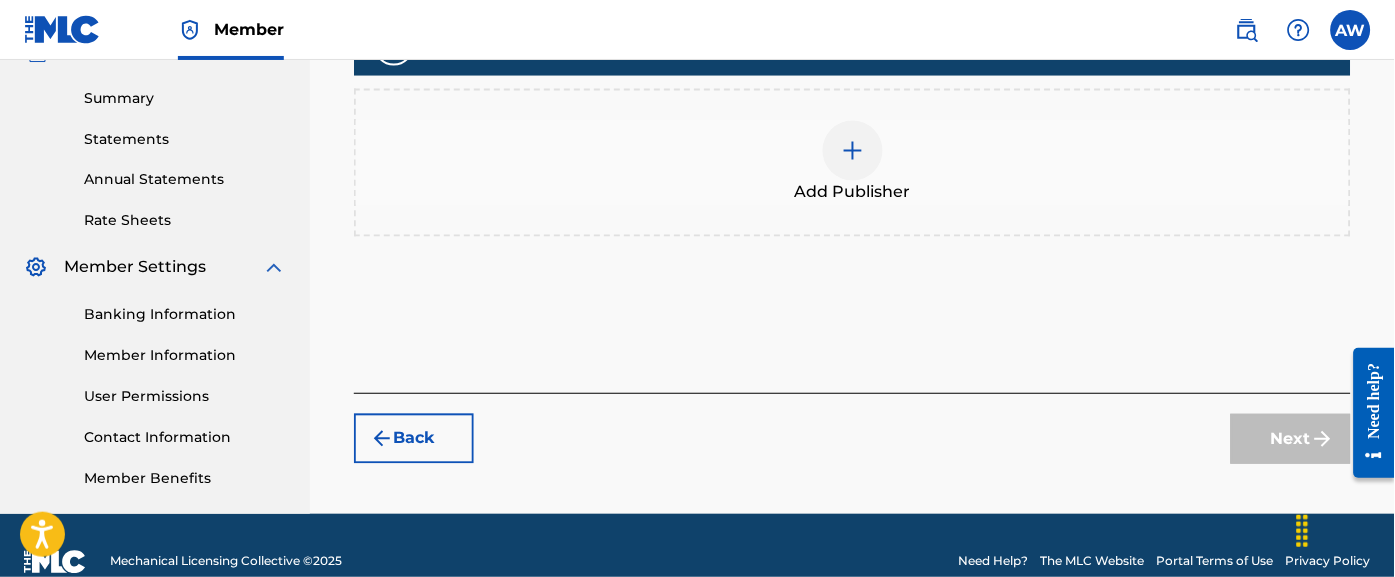 scroll, scrollTop: 662, scrollLeft: 0, axis: vertical 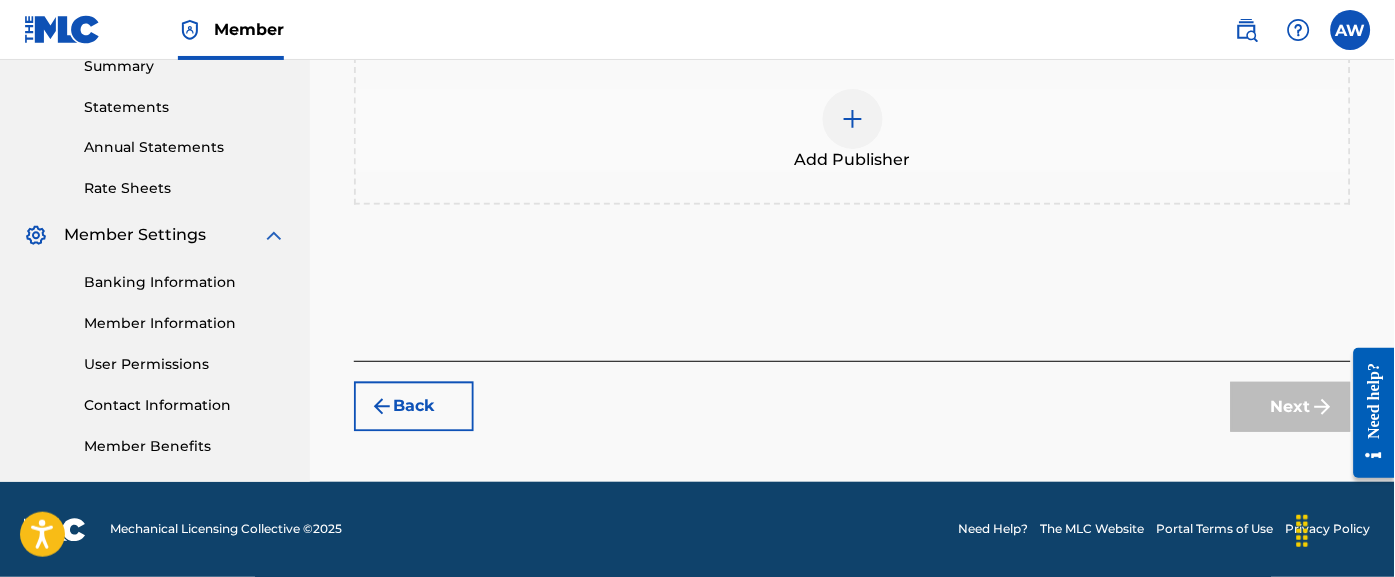 click at bounding box center (1351, 30) 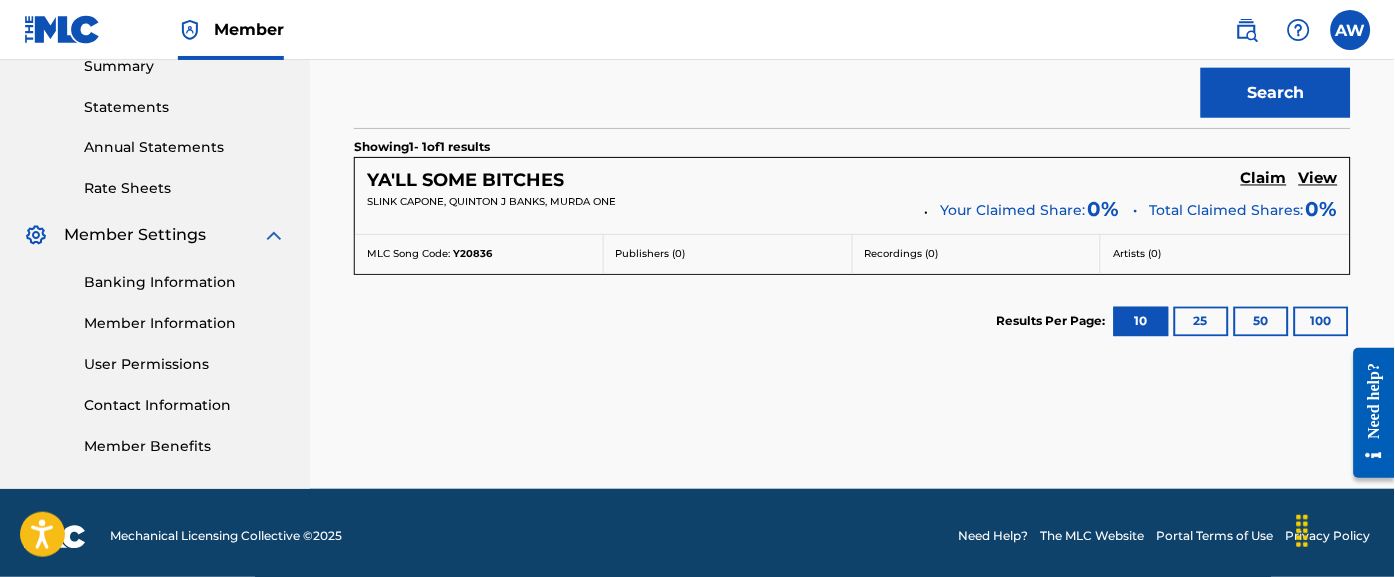 click on "100" at bounding box center (1321, 322) 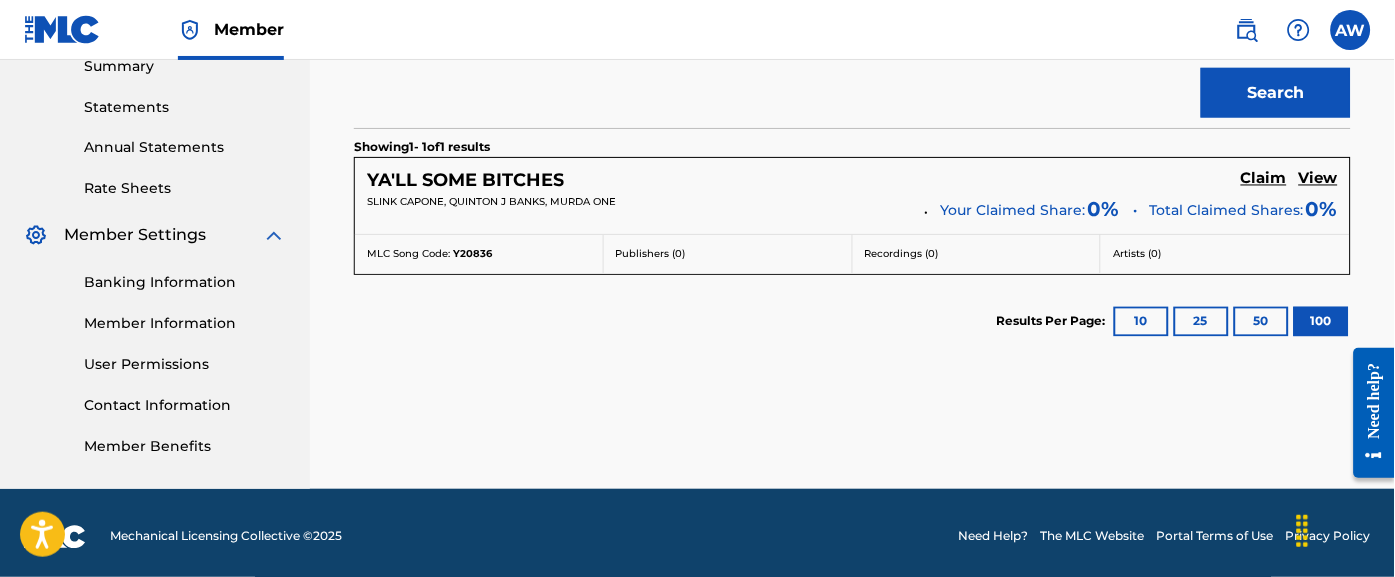click on "10" at bounding box center (1141, 322) 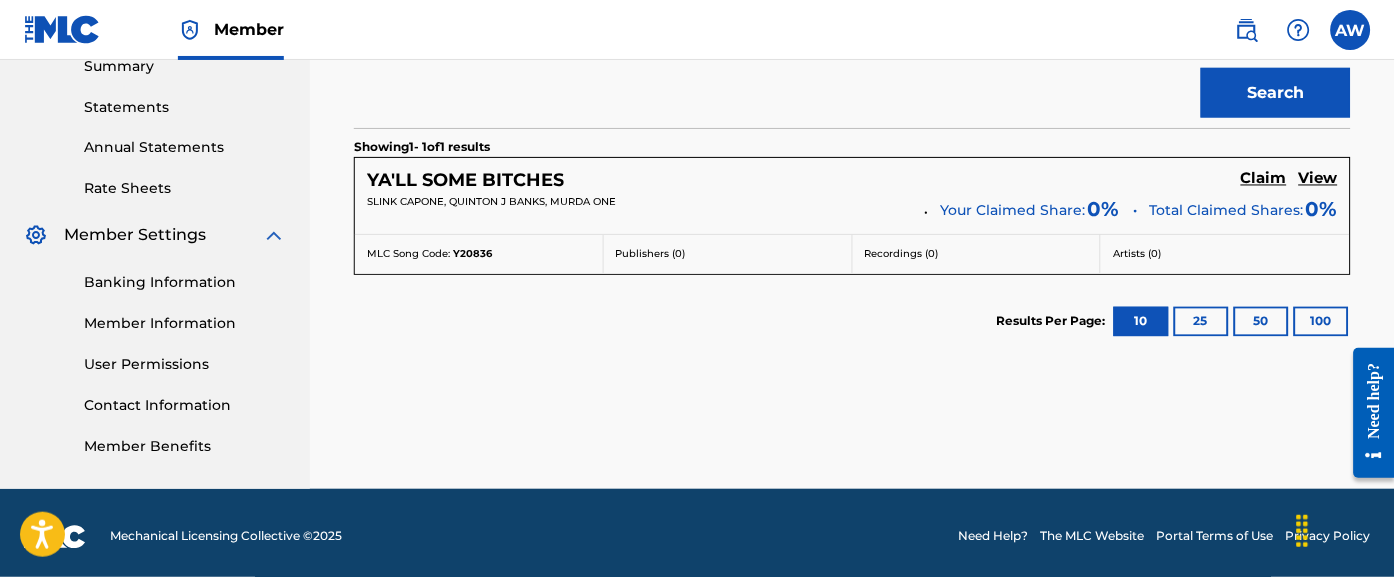 click on "25" at bounding box center [1201, 322] 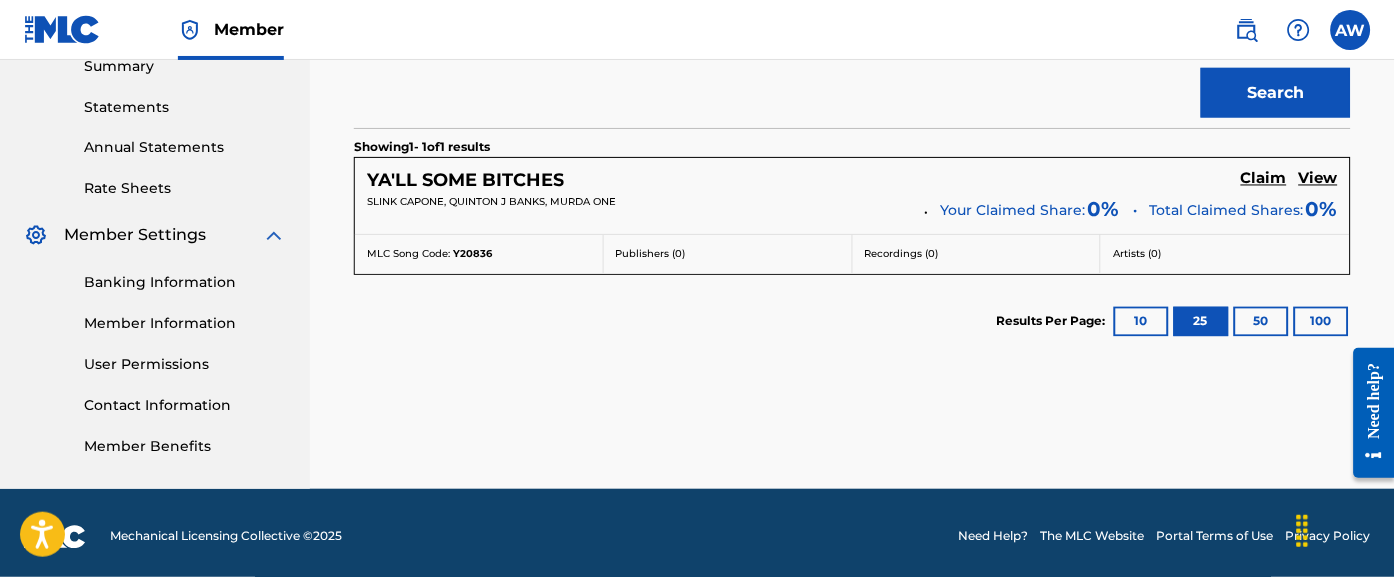 click on "10" at bounding box center (1141, 322) 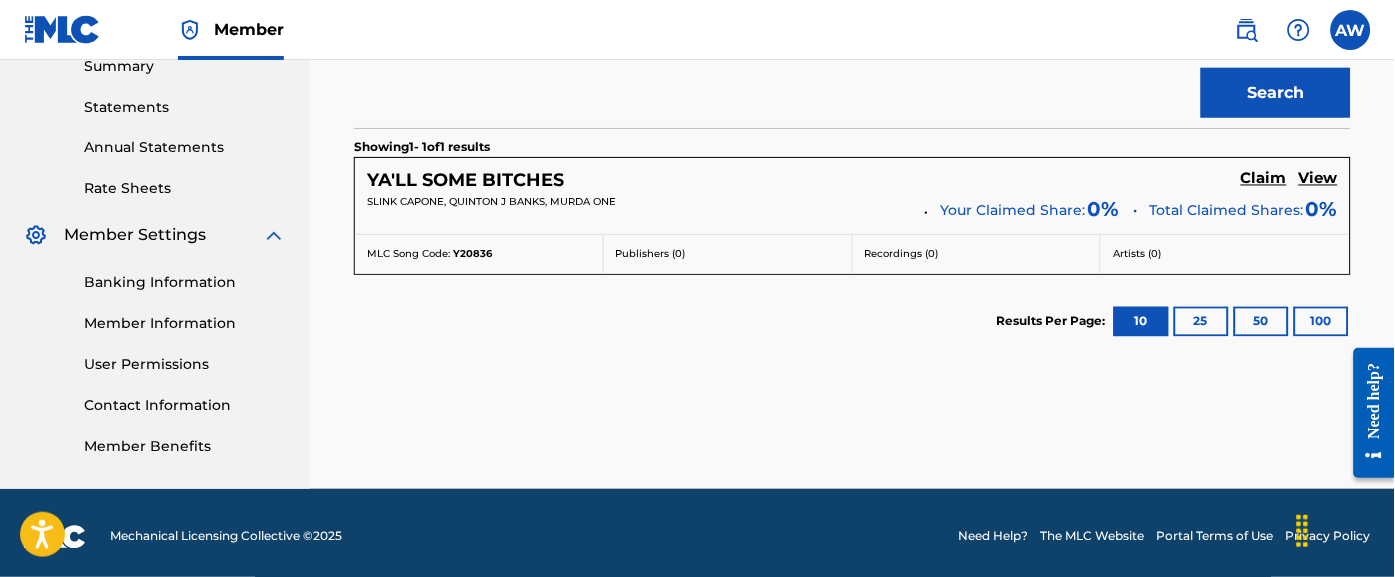 click on "View" at bounding box center [1318, 179] 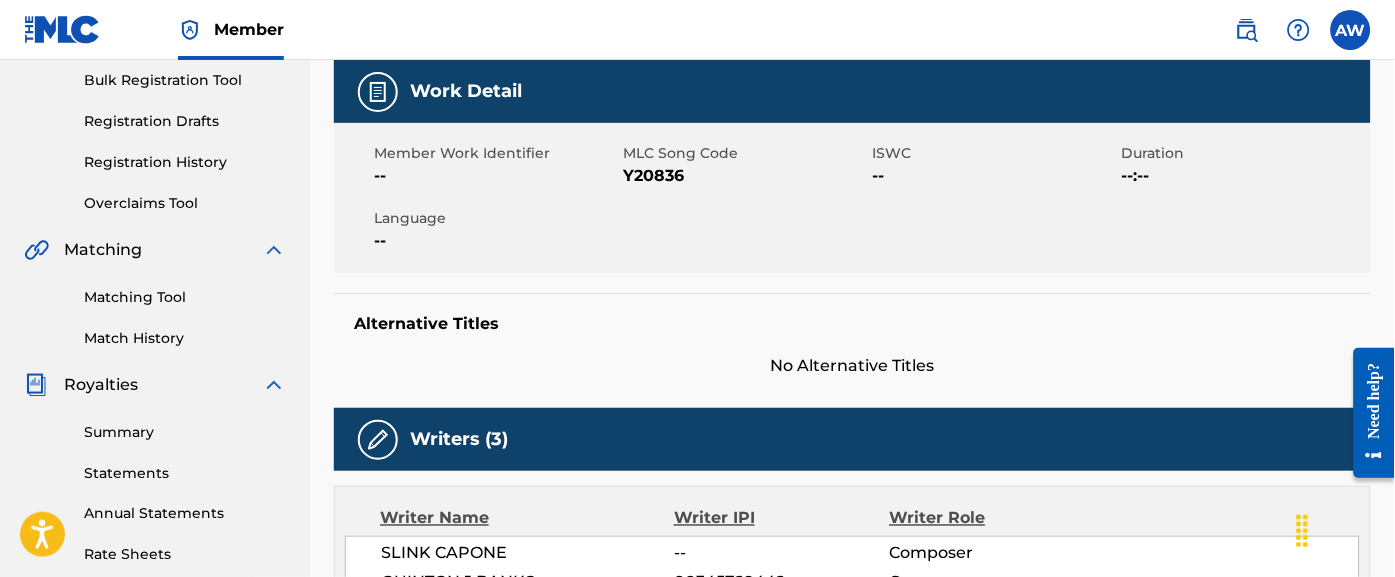 scroll, scrollTop: 0, scrollLeft: 0, axis: both 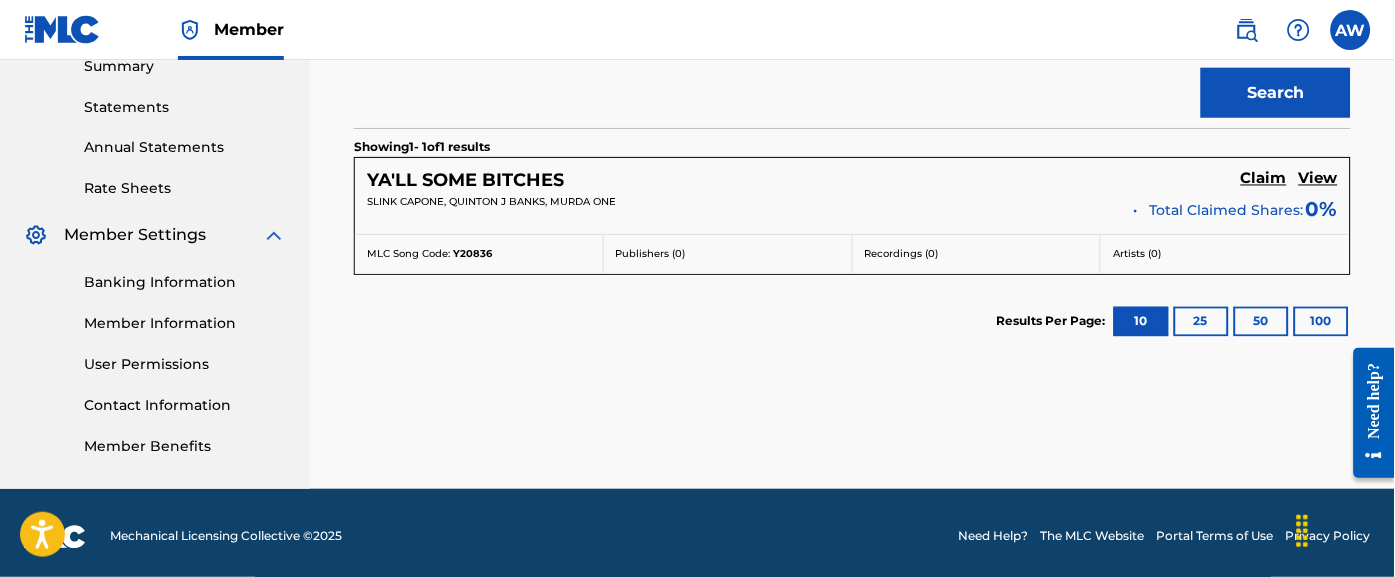 click on "100" at bounding box center (1321, 322) 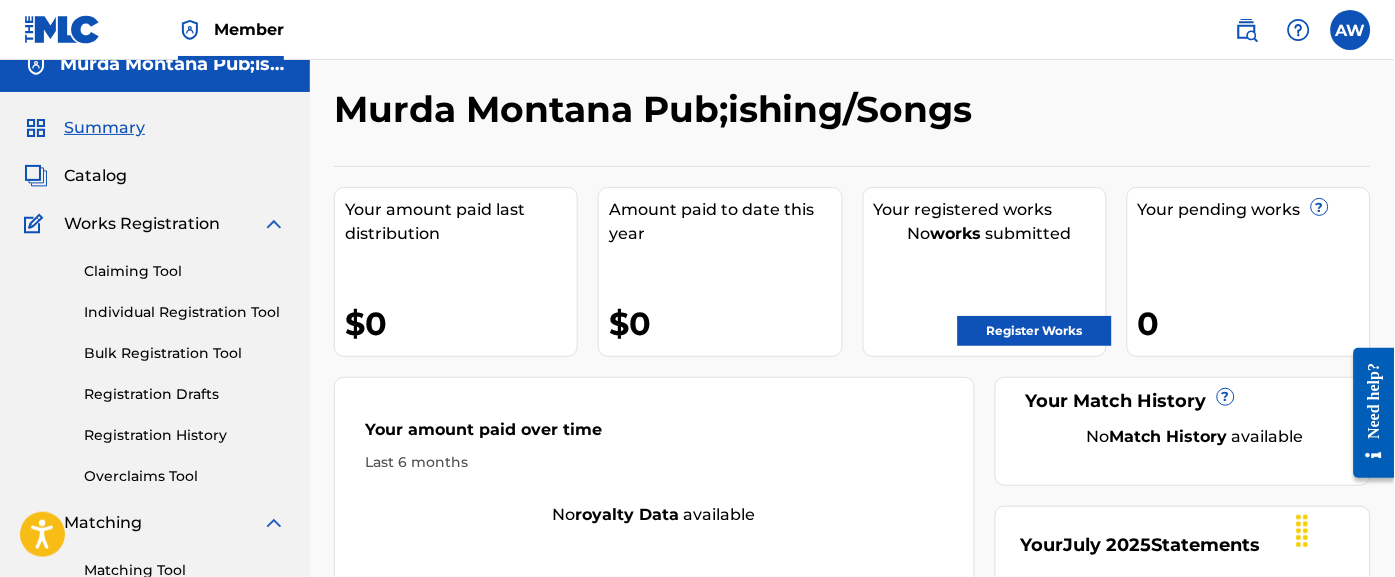 scroll, scrollTop: 0, scrollLeft: 0, axis: both 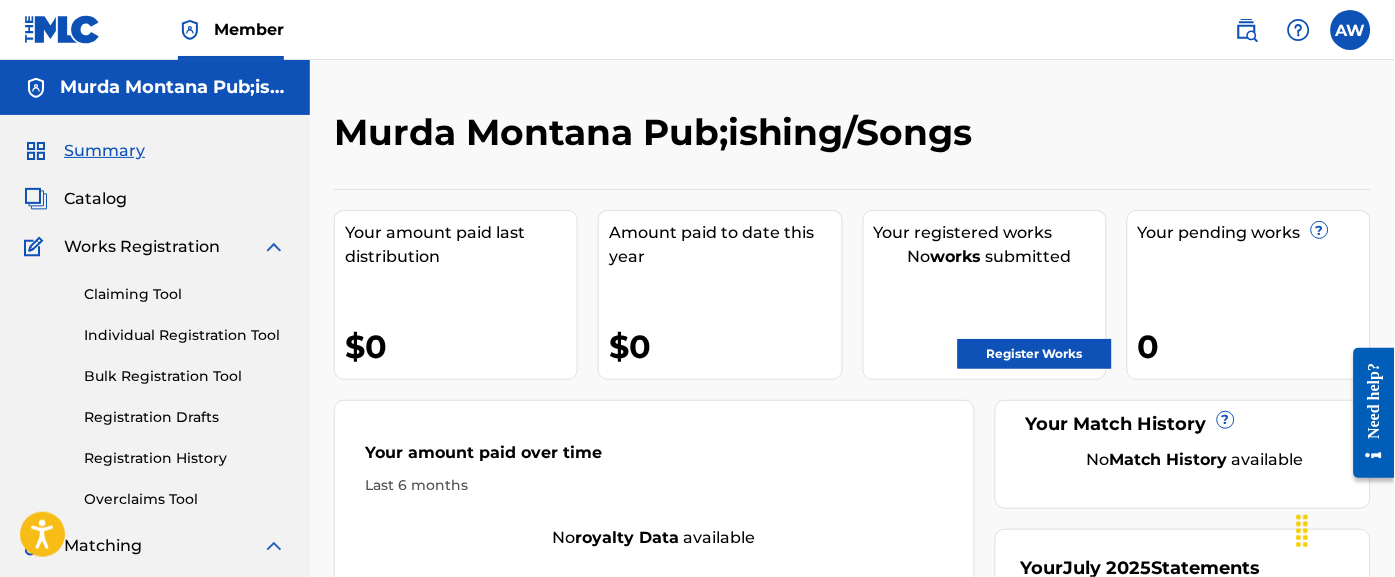 click on "Summary" at bounding box center [104, 151] 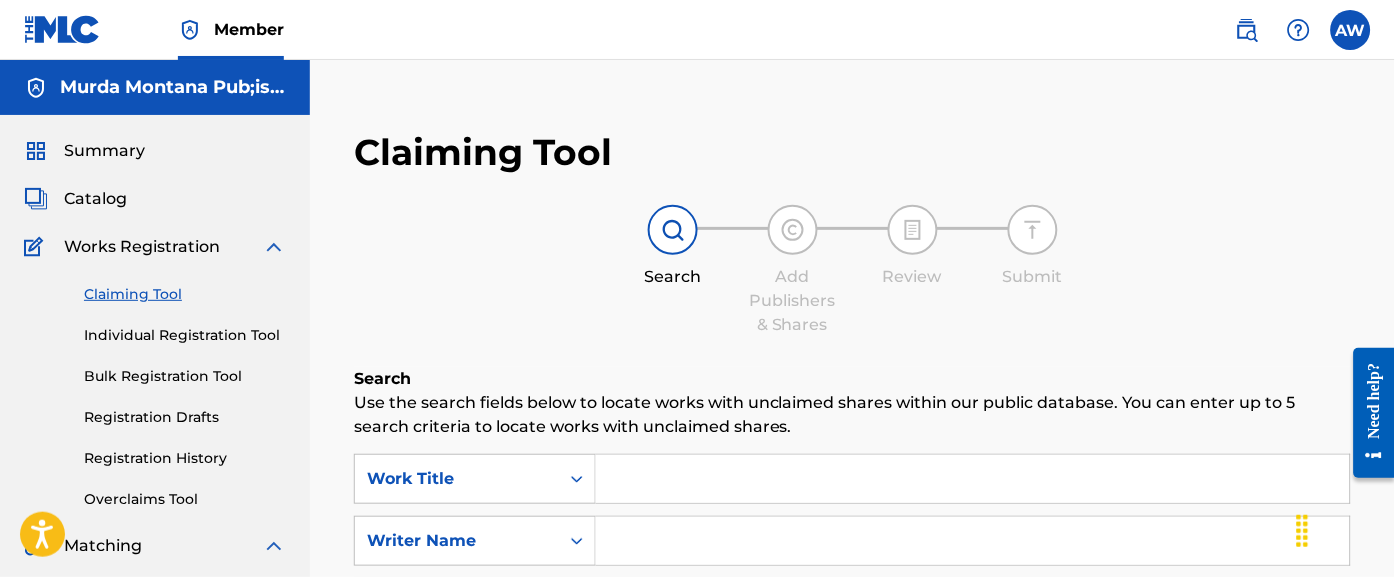 click at bounding box center (973, 541) 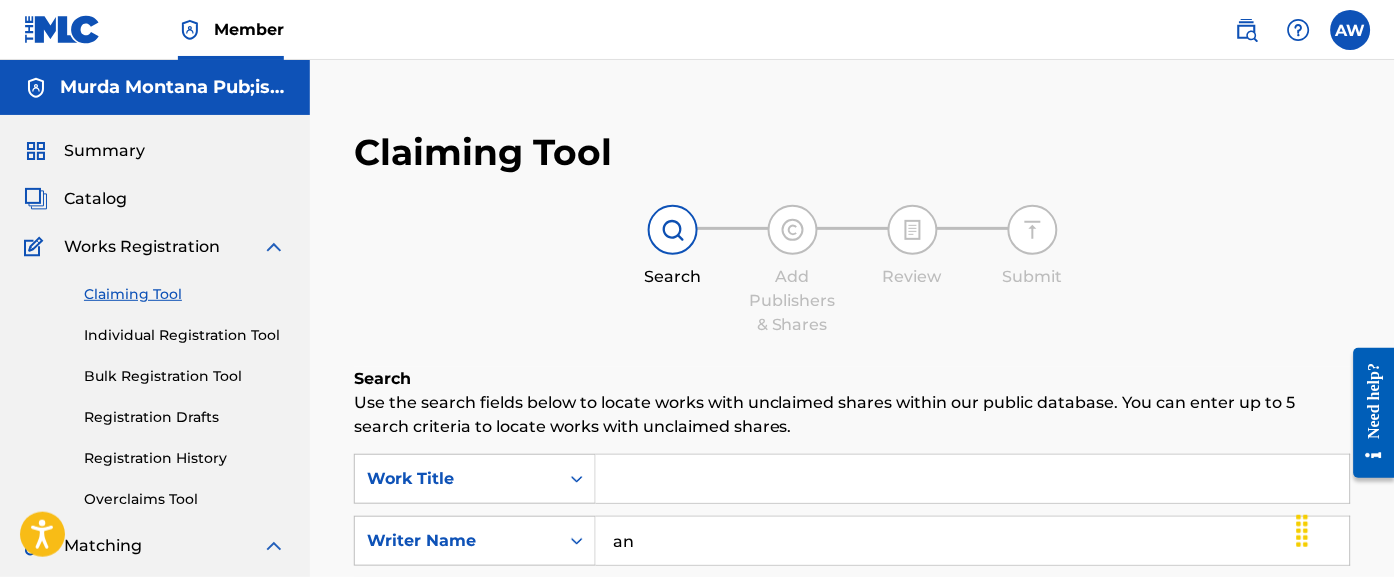 type on "a" 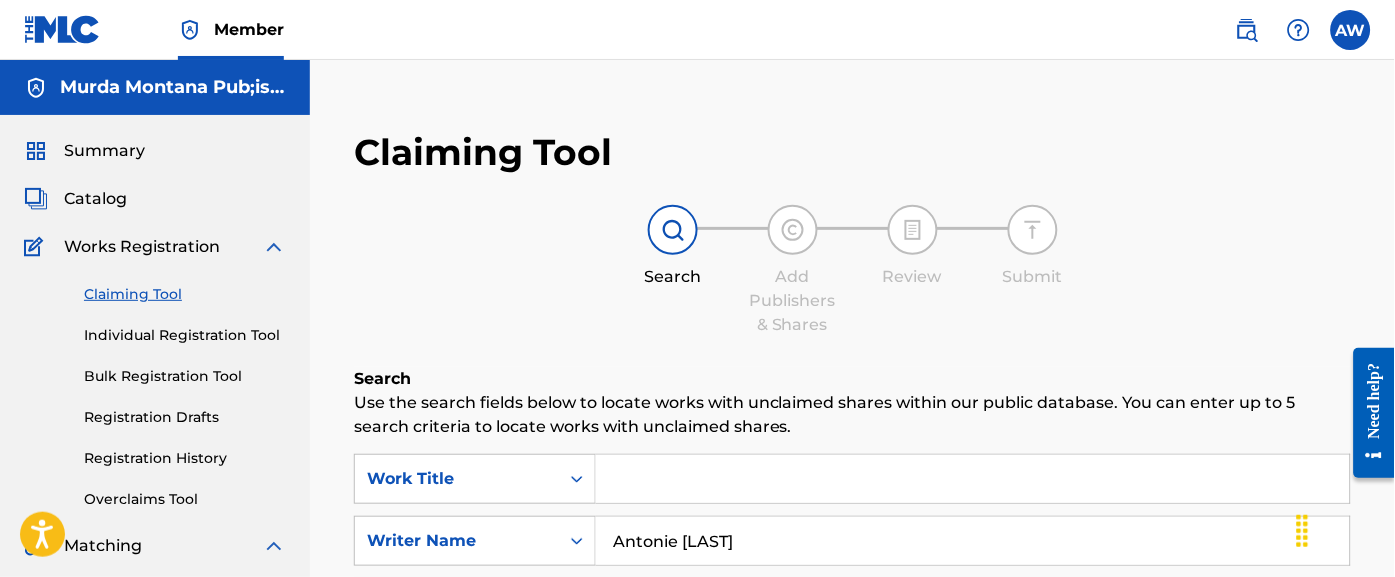 click on "Search" at bounding box center (1276, 755) 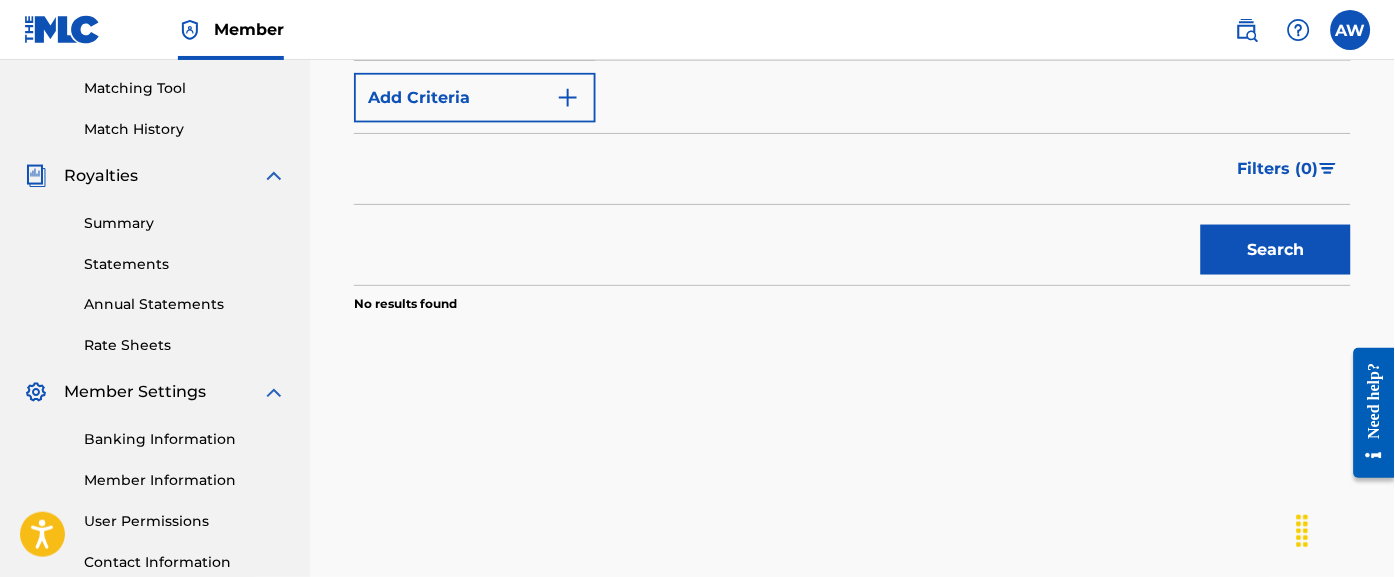 scroll, scrollTop: 511, scrollLeft: 0, axis: vertical 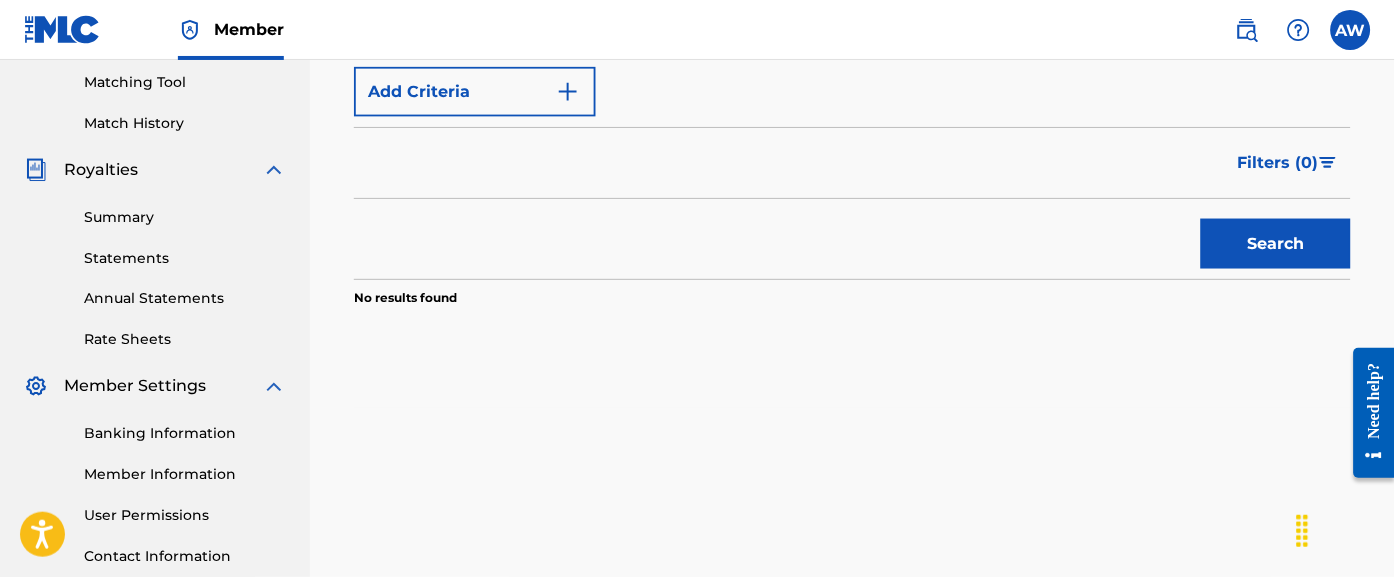 click on "Search" at bounding box center (1276, 244) 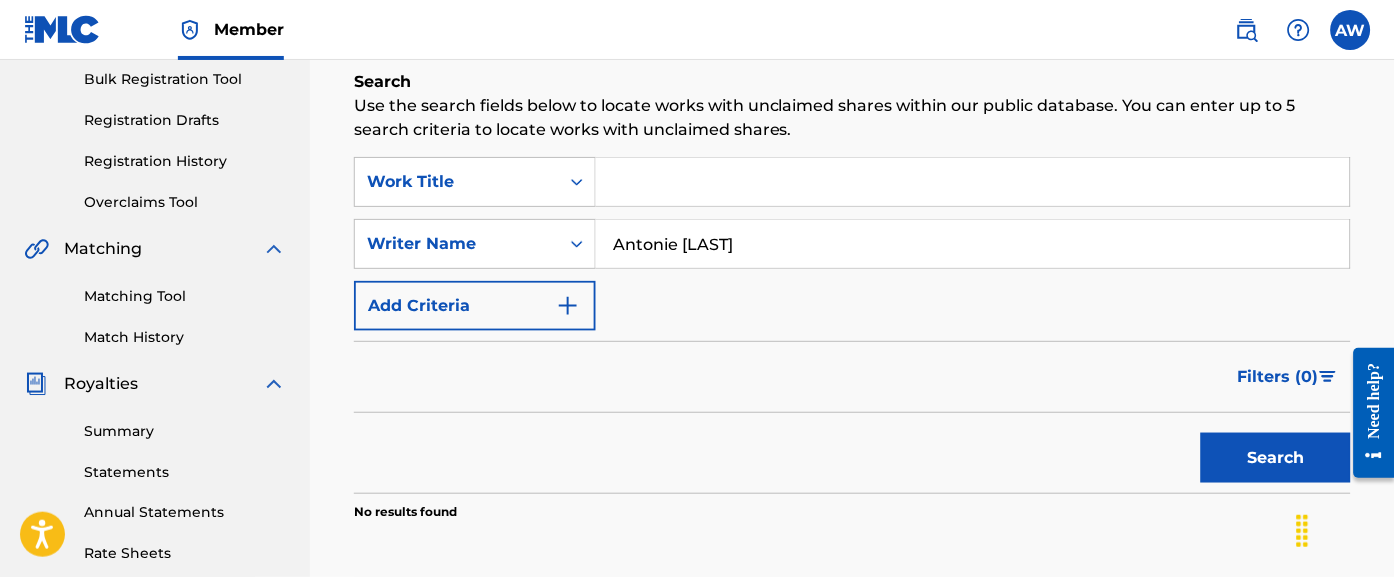 scroll, scrollTop: 290, scrollLeft: 0, axis: vertical 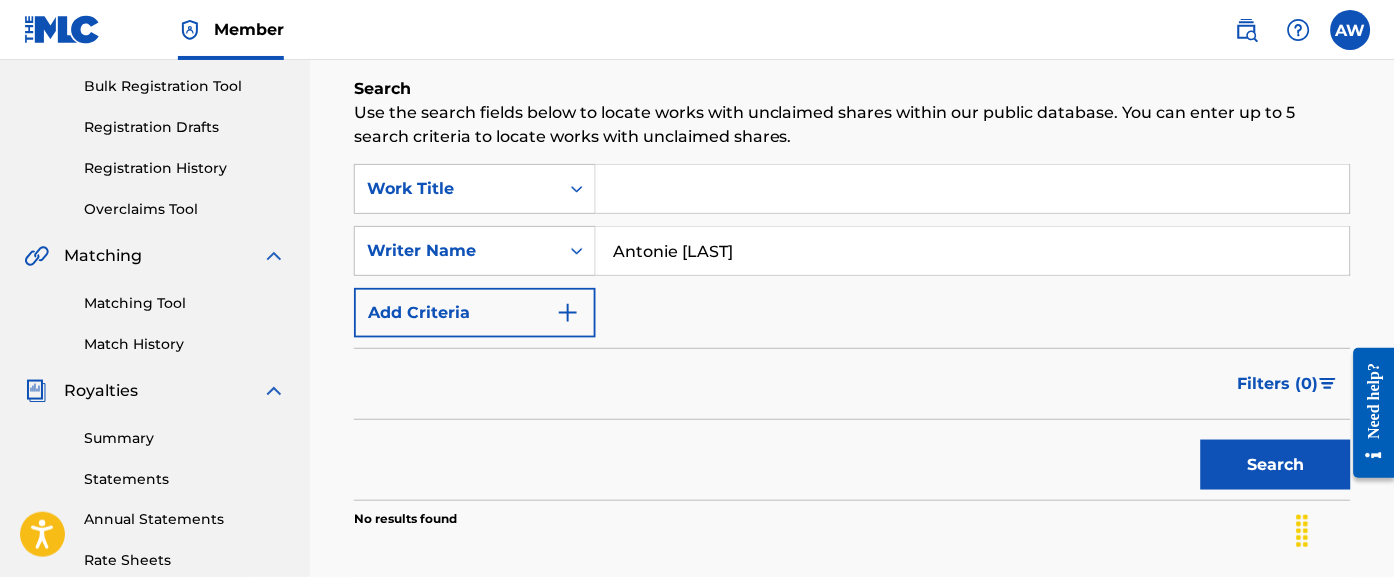 click on "Antonie wright" at bounding box center [973, 251] 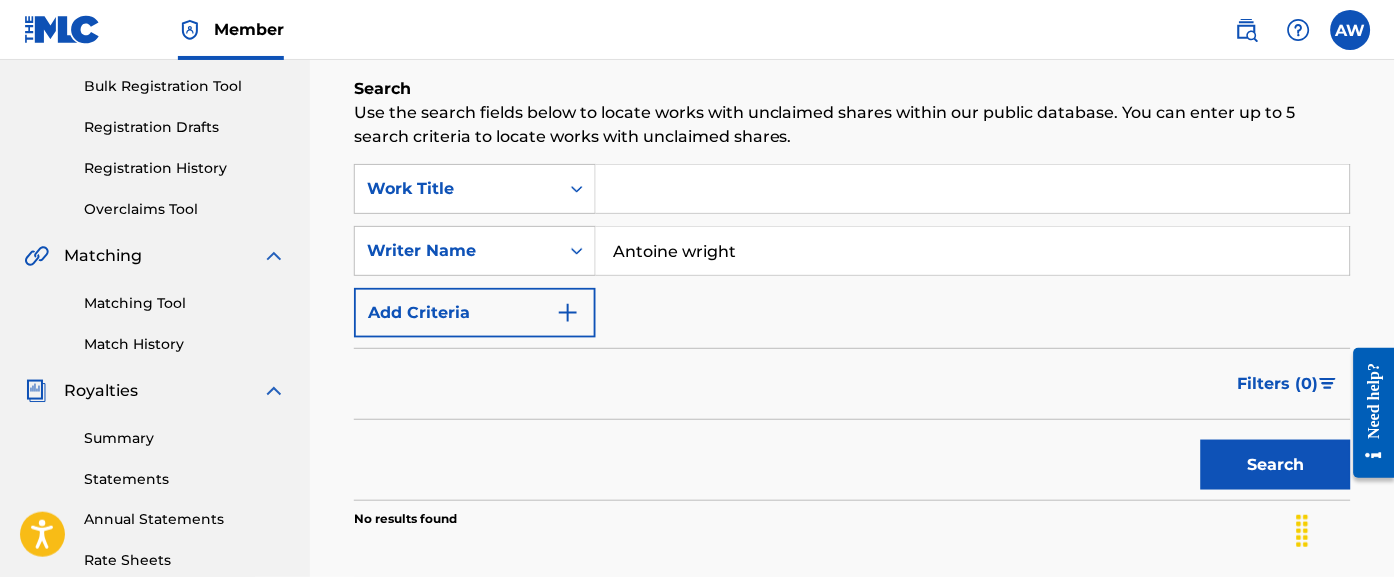 type on "Antoine wright" 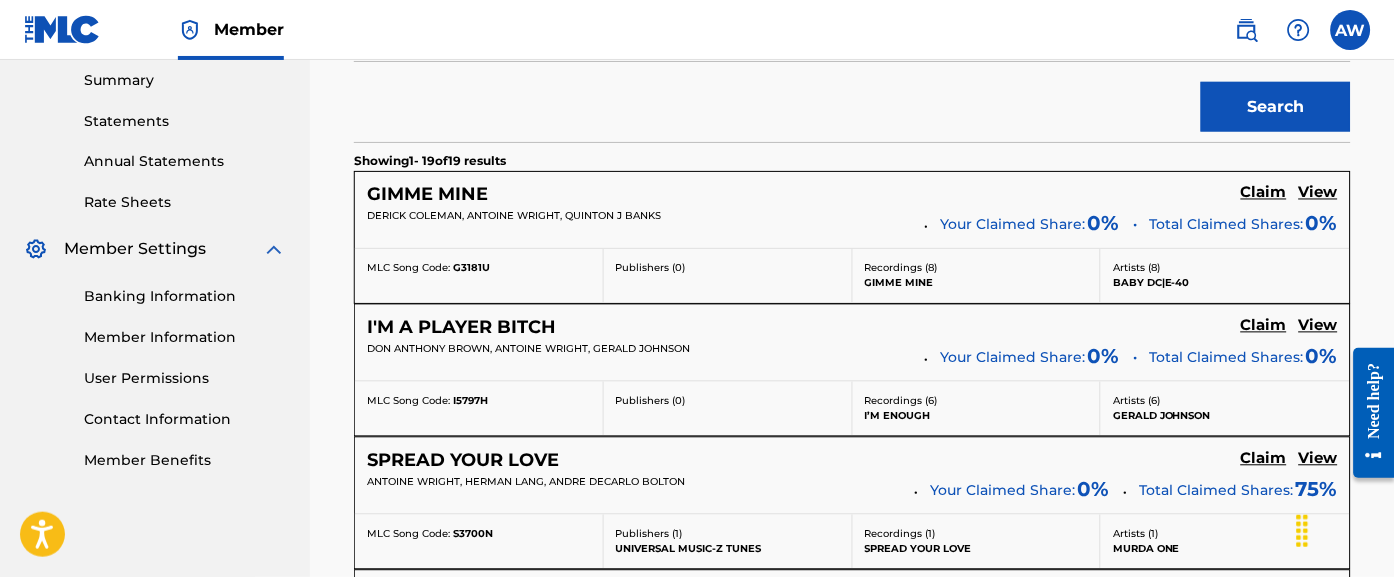 scroll, scrollTop: 650, scrollLeft: 0, axis: vertical 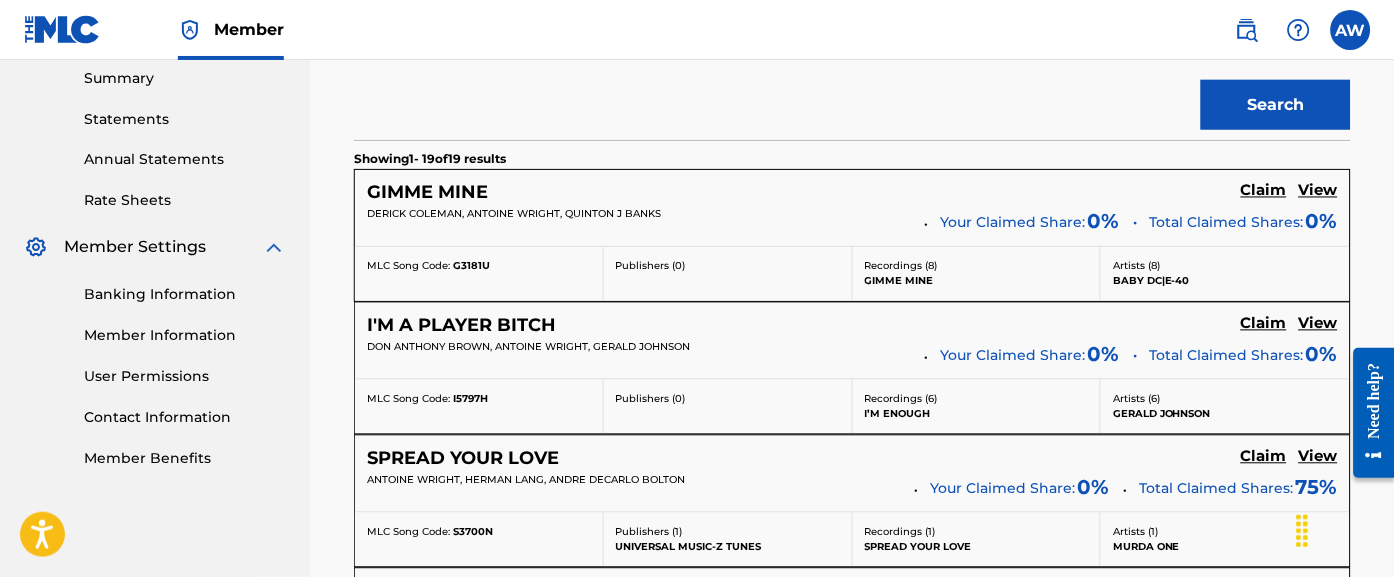 click on "Claiming Tool Search Add Publishers & Shares Review Submit Search Use the search fields below to locate works with unclaimed shares within our public database. You can enter up
to 5 search criteria to locate works with unclaimed shares. SearchWithCriteriaf1f7db4d-1f01-4720-9a81-2e3a3e84814a Work Title SearchWithCriteriab00fa394-b66f-4fb3-9cee-1139a3a8e8a3 Writer Name Antoine wright Add Criteria Filter Claim Search Filters Include works claimed by my Member   Remove Filters Apply Filters Filters ( 0 ) Search Showing  1  -   19  of  19   results   GIMME MINE Claim View DERICK COLEMAN, ANTOINE WRIGHT, QUINTON J BANKS Your Claimed Share:  0 % Total Claimed Shares:  0% MLC Song Code:   G3181U Publishers ( 0 ) Recordings ( 8 ) GIMME MINE Artists ( 8 ) BABY DC|E-40 I'M A PLAYER BITCH Claim View DON ANTHONY BROWN, ANTOINE WRIGHT, GERALD JOHNSON Your Claimed Share:  0 % Total Claimed Shares:  0% MLC Song Code:   I5797H Publishers ( 0 ) Recordings ( 6 ) I’M ENOUGH Artists ( 6 ) GERALD JOHNSON Claim View" at bounding box center [852, 1212] 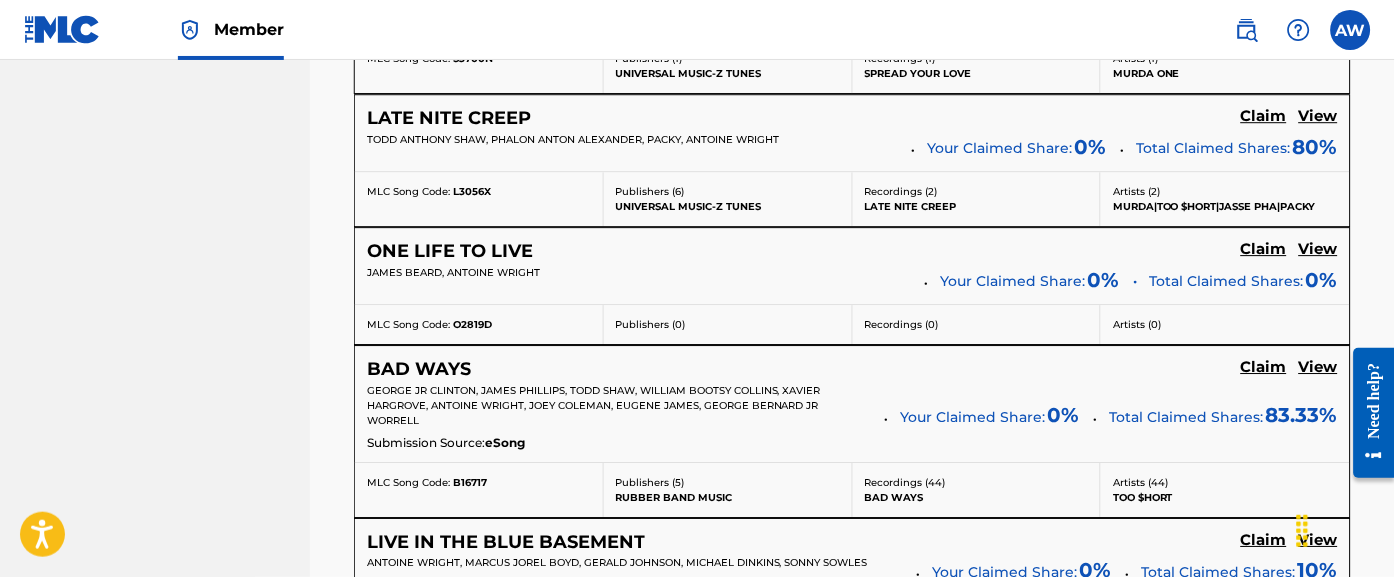 scroll, scrollTop: 1175, scrollLeft: 0, axis: vertical 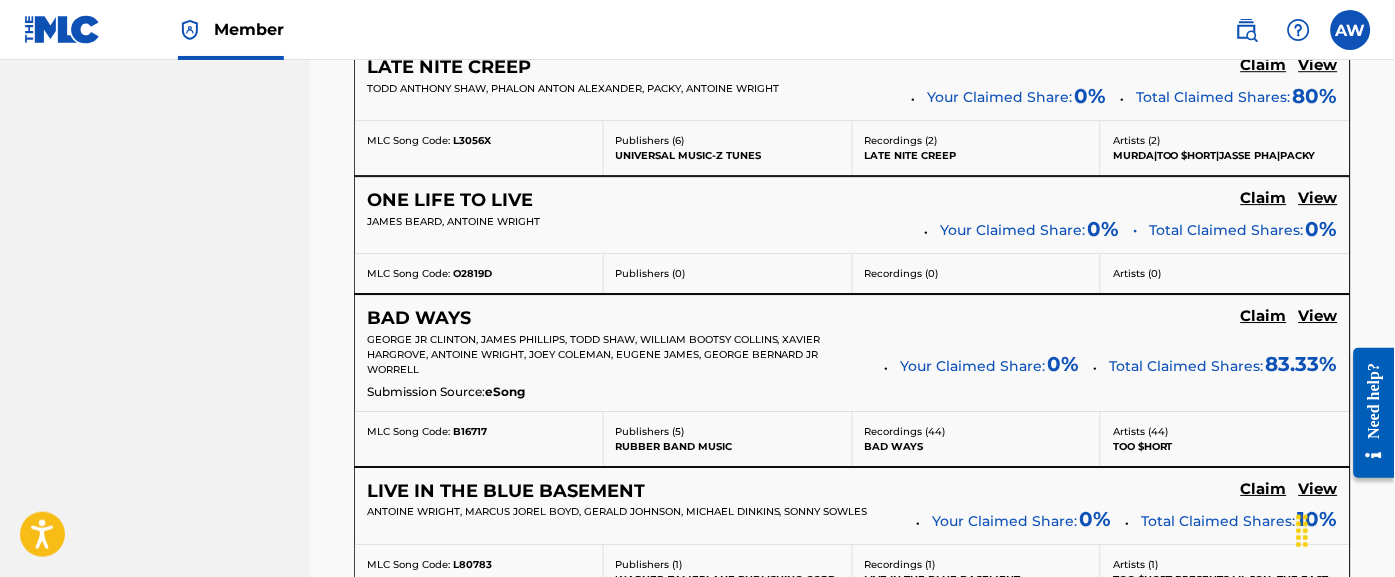 click on "View" at bounding box center (1318, 316) 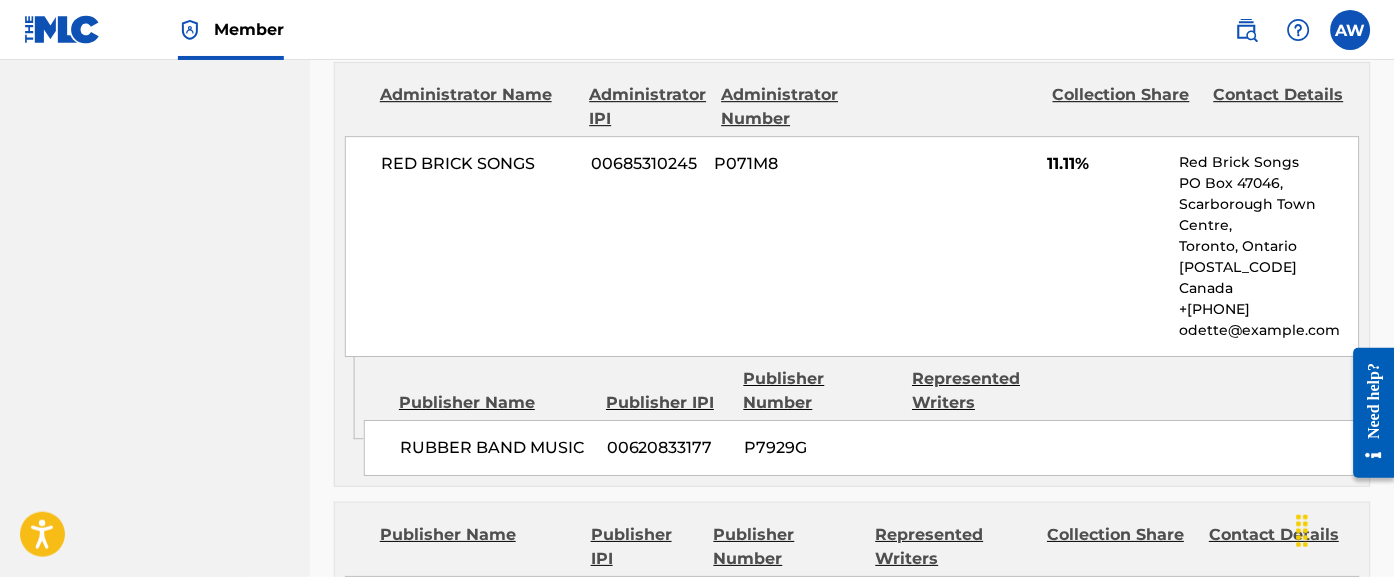 scroll, scrollTop: 1163, scrollLeft: 0, axis: vertical 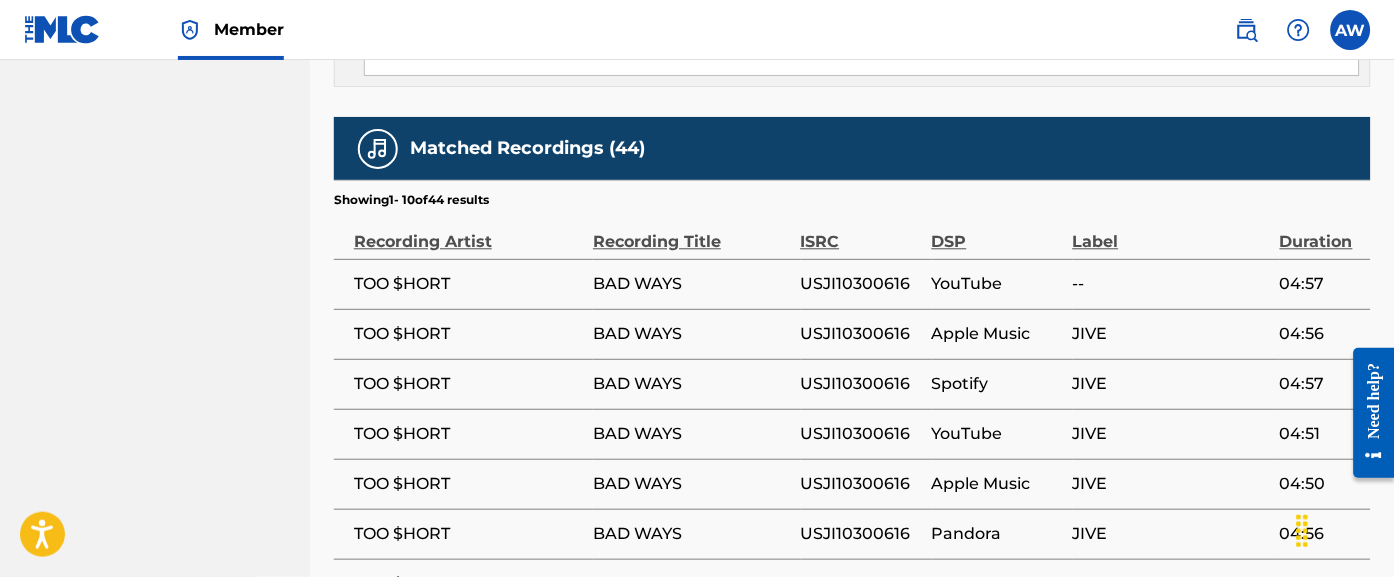 click on "04:57" at bounding box center [1325, 284] 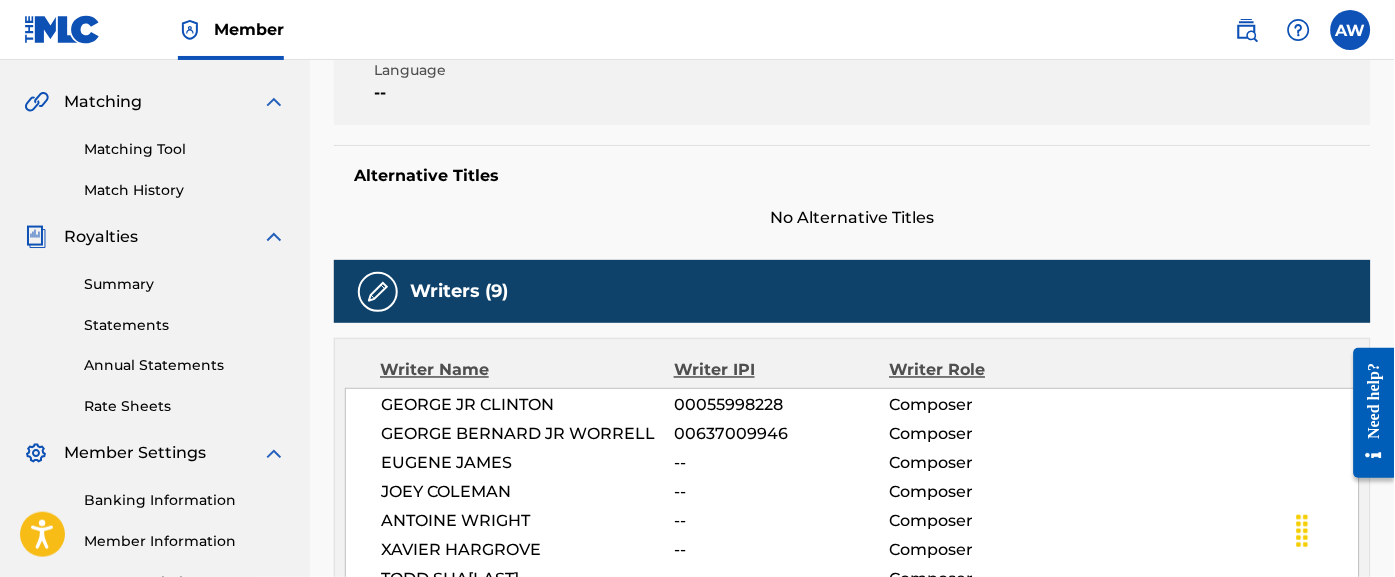 scroll, scrollTop: 440, scrollLeft: 0, axis: vertical 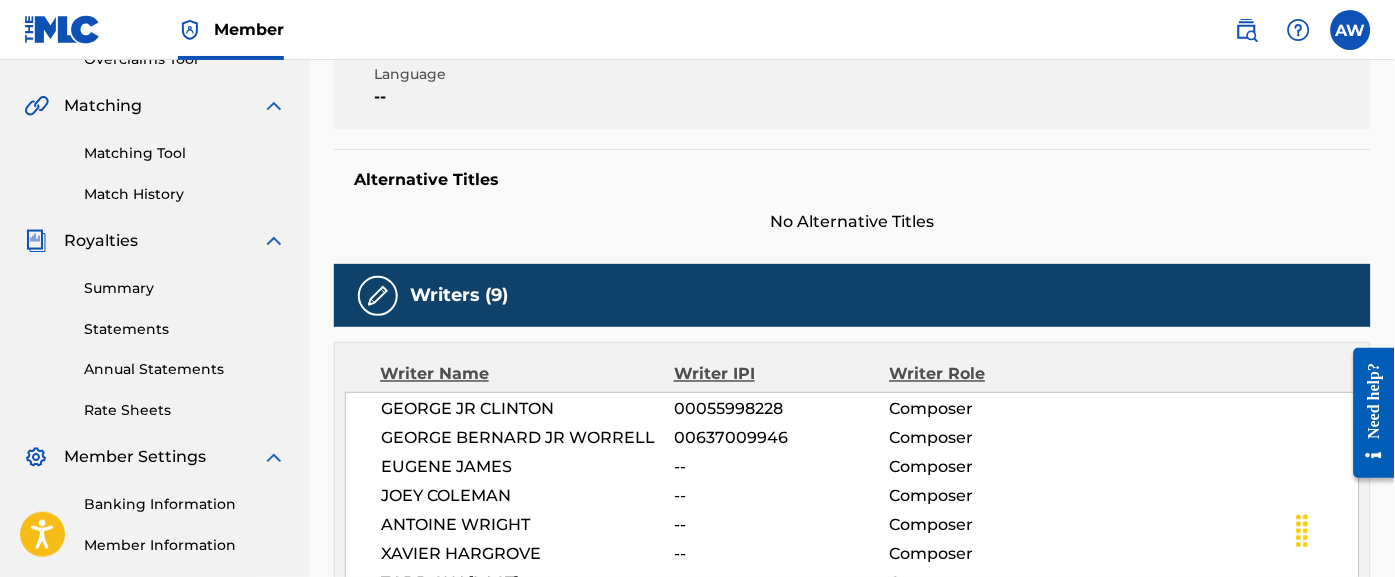 click on "Summary" at bounding box center [185, 288] 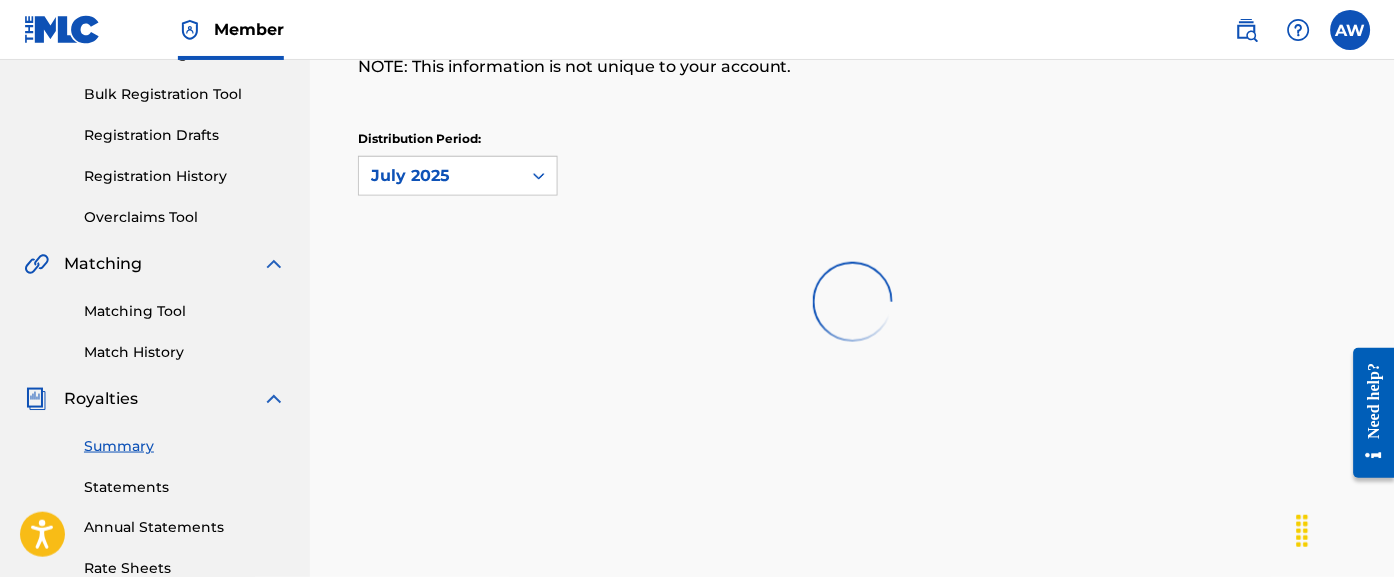 scroll, scrollTop: 311, scrollLeft: 0, axis: vertical 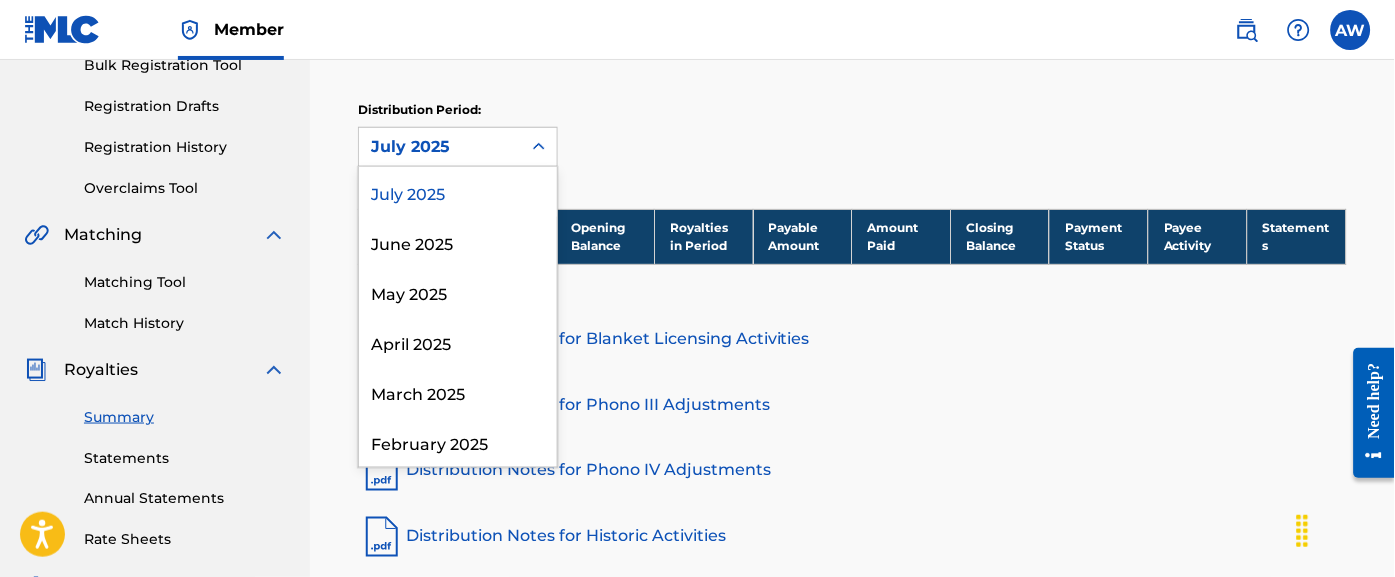 click on "April 2025" at bounding box center [458, 342] 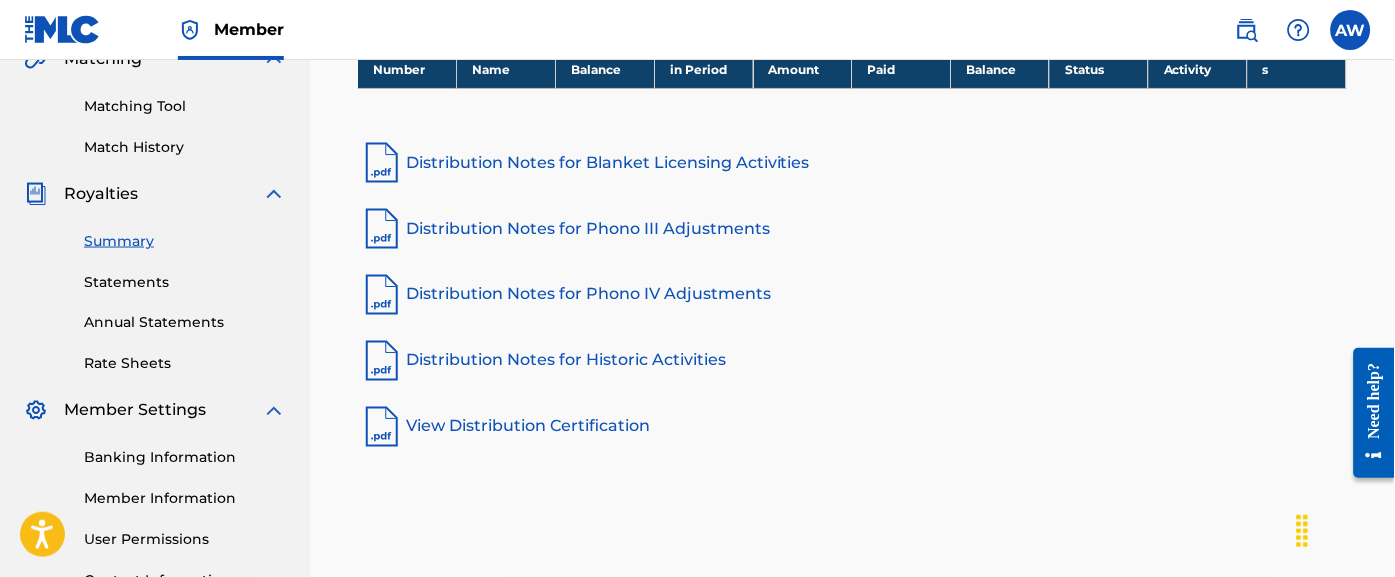 scroll, scrollTop: 489, scrollLeft: 0, axis: vertical 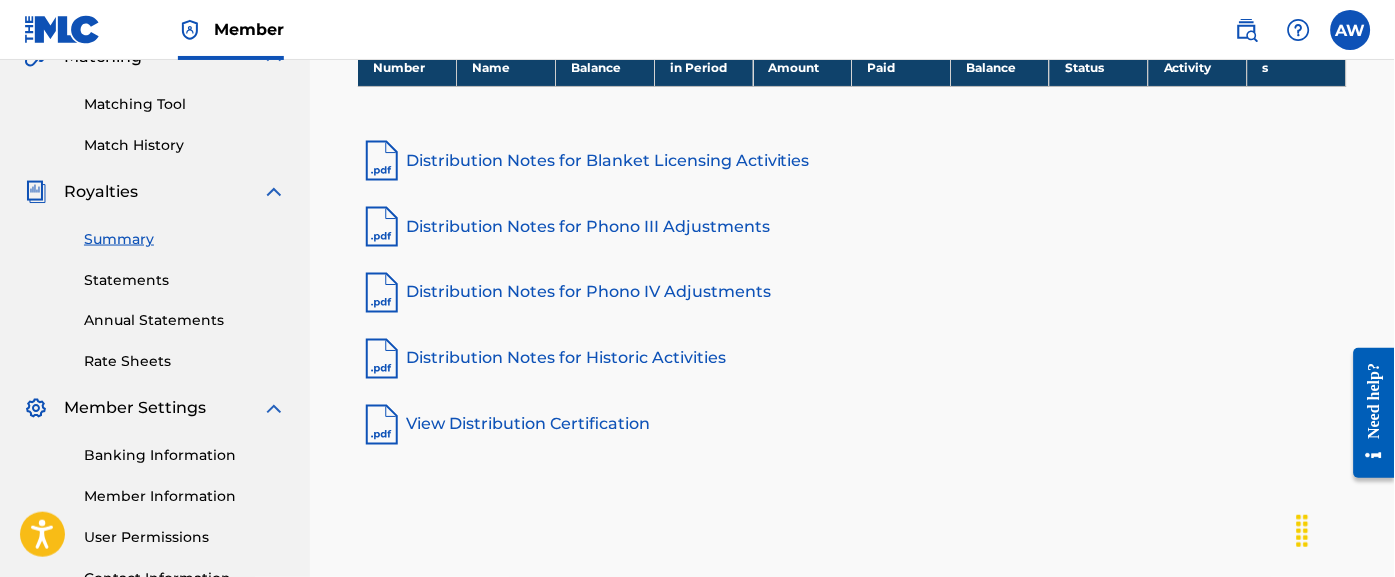 click on "Distribution Notes for Blanket Licensing Activities" at bounding box center [852, 161] 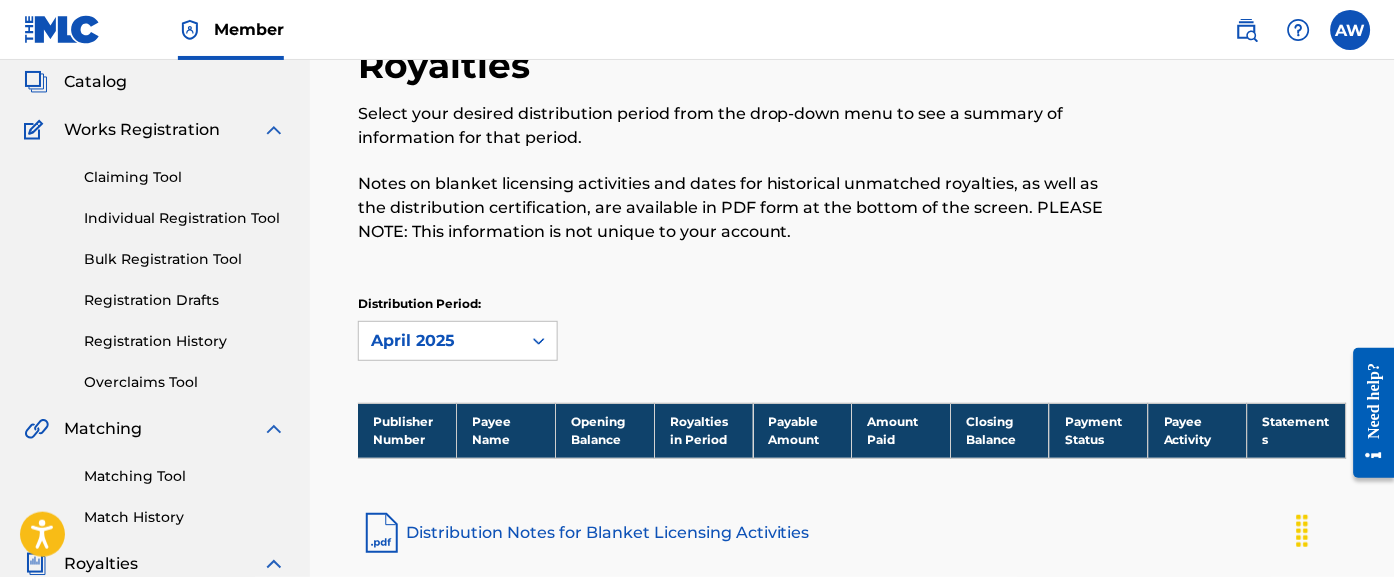 scroll, scrollTop: 125, scrollLeft: 0, axis: vertical 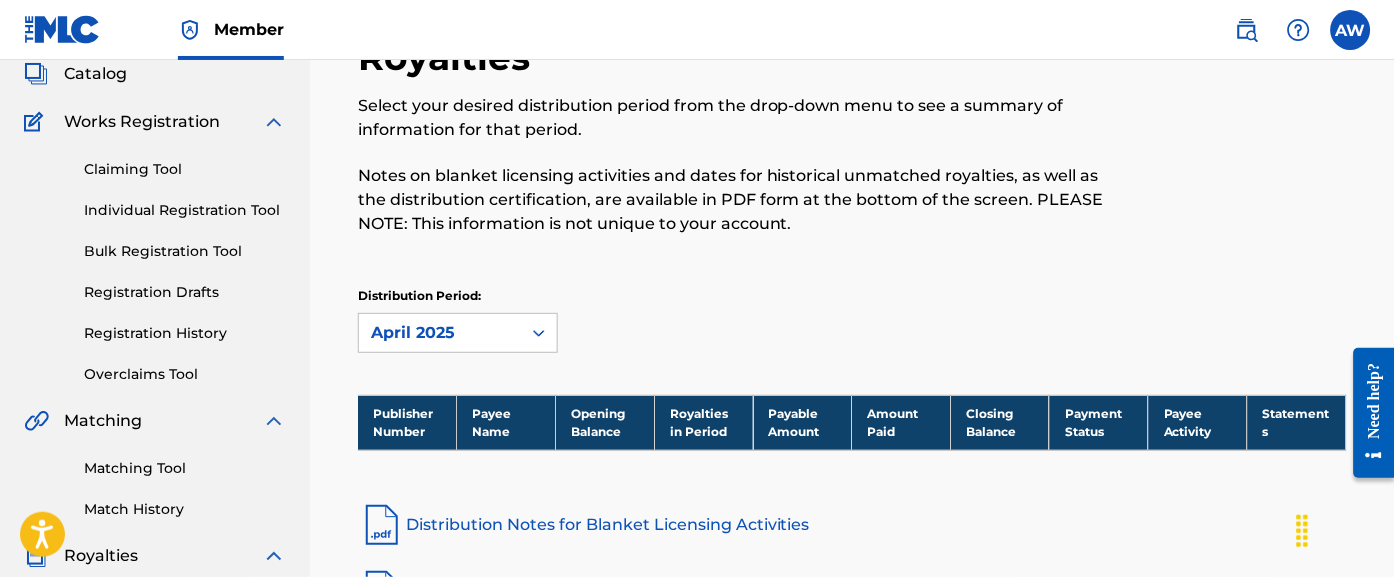 click on "Bulk Registration Tool" at bounding box center [185, 251] 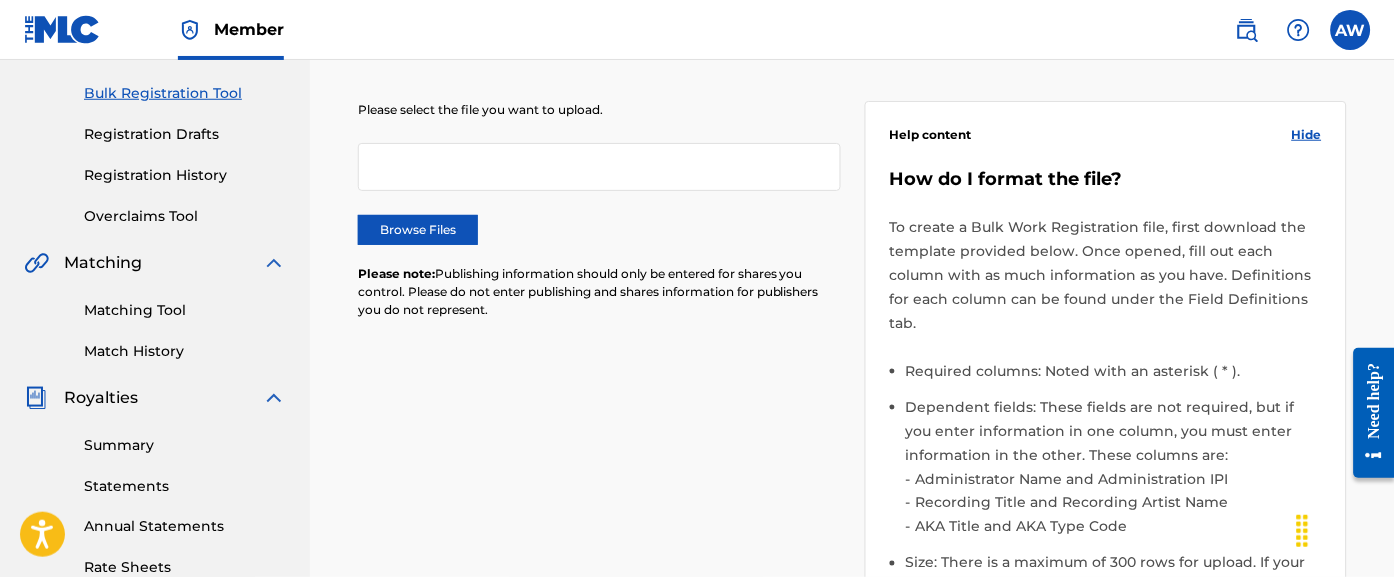 scroll, scrollTop: 287, scrollLeft: 0, axis: vertical 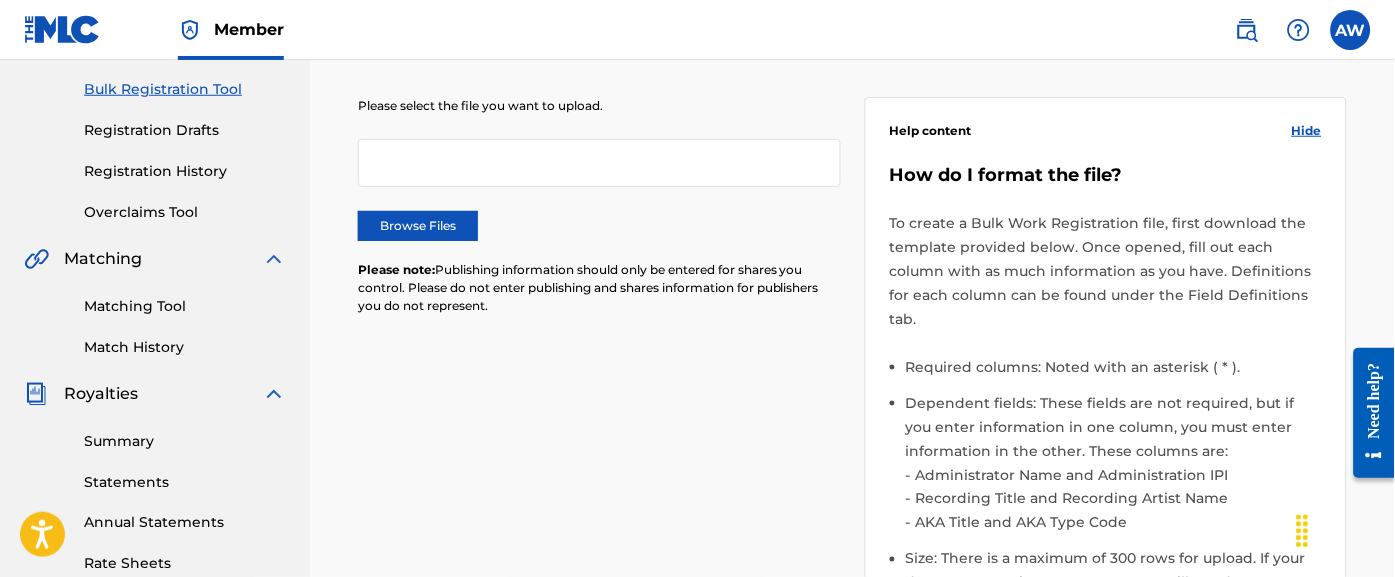 click on "Browse Files" at bounding box center (418, 226) 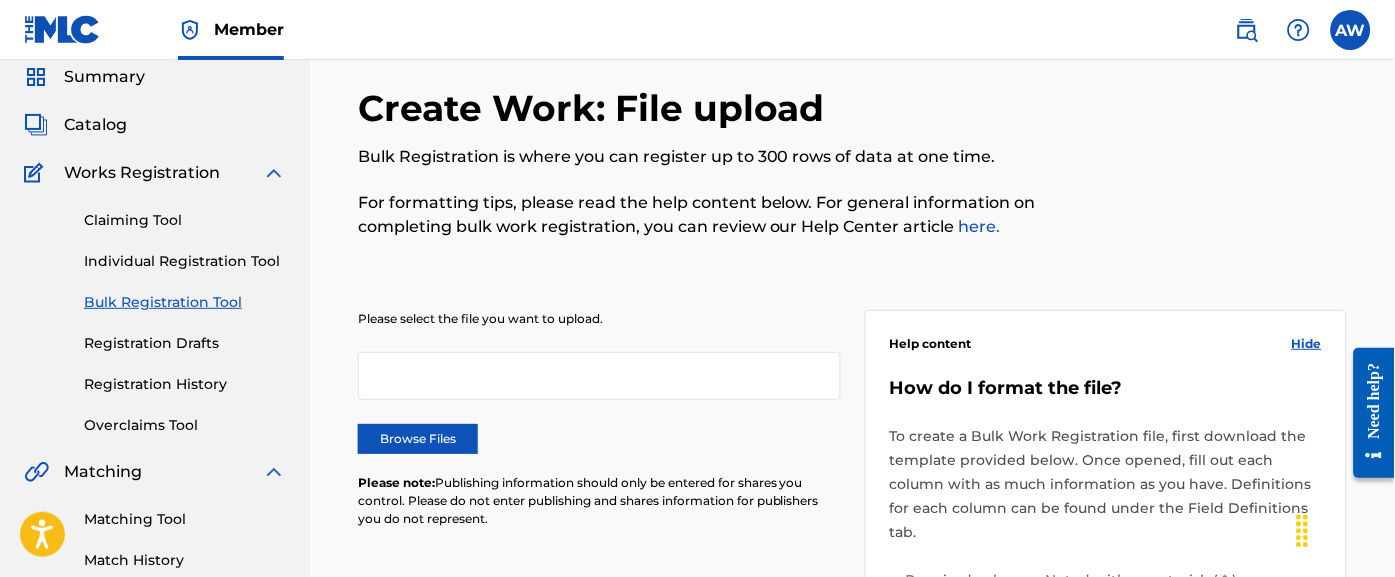 scroll, scrollTop: 44, scrollLeft: 0, axis: vertical 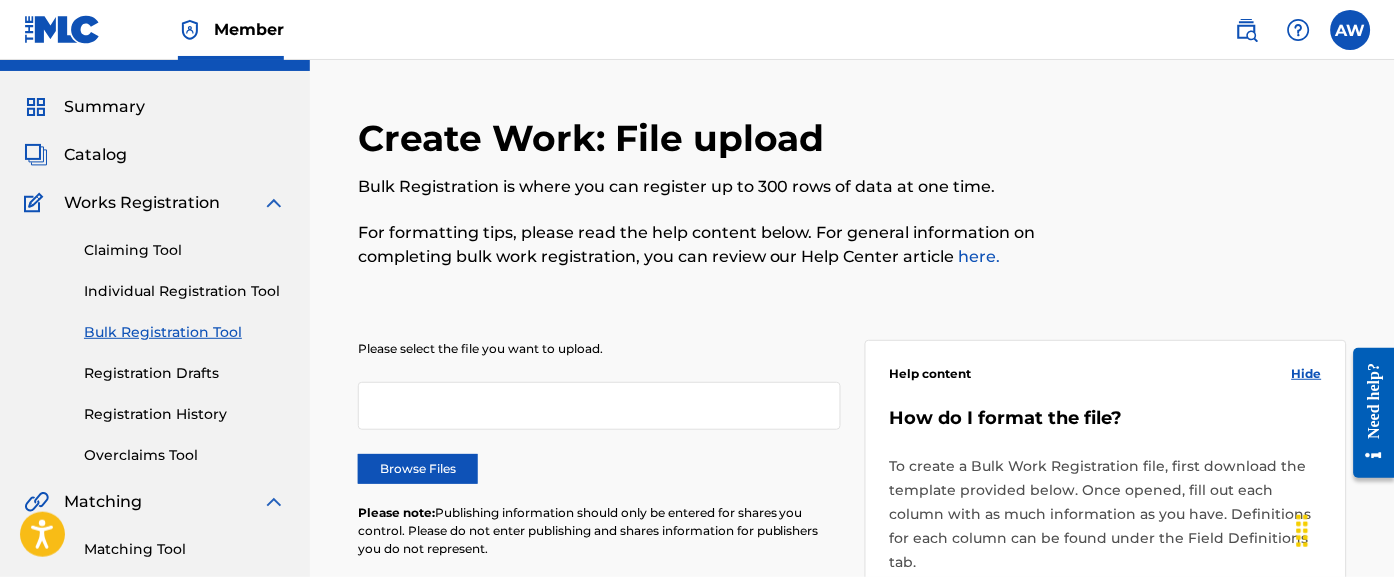 click on "Claiming Tool" at bounding box center (185, 250) 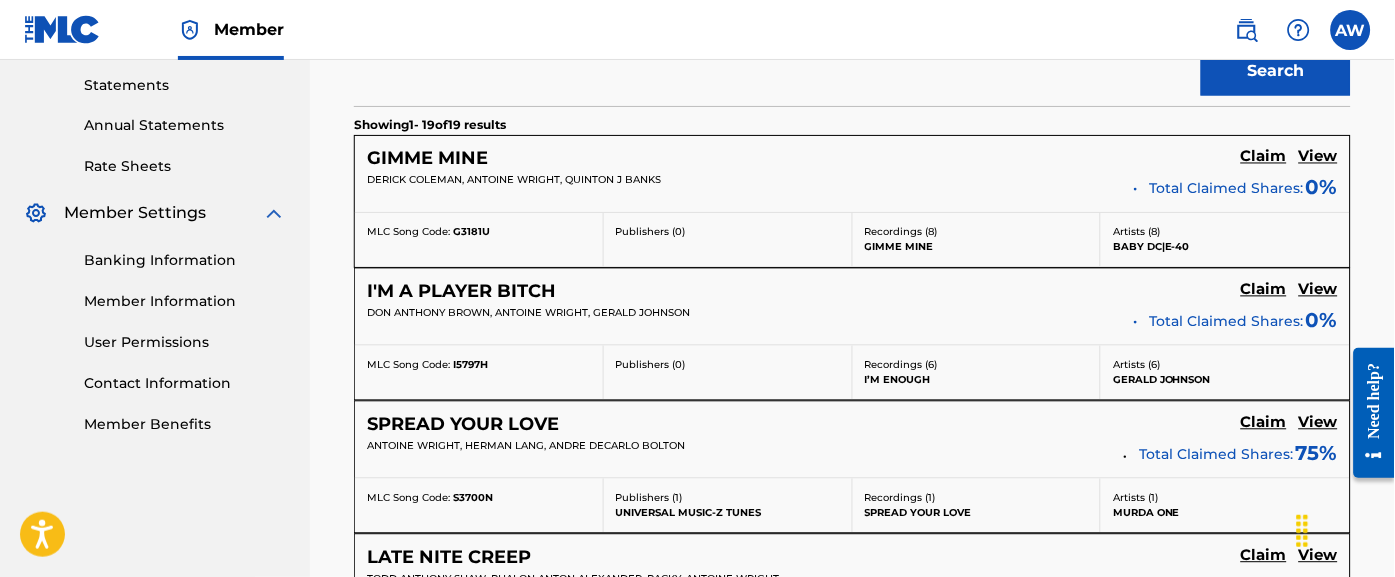 scroll, scrollTop: 673, scrollLeft: 0, axis: vertical 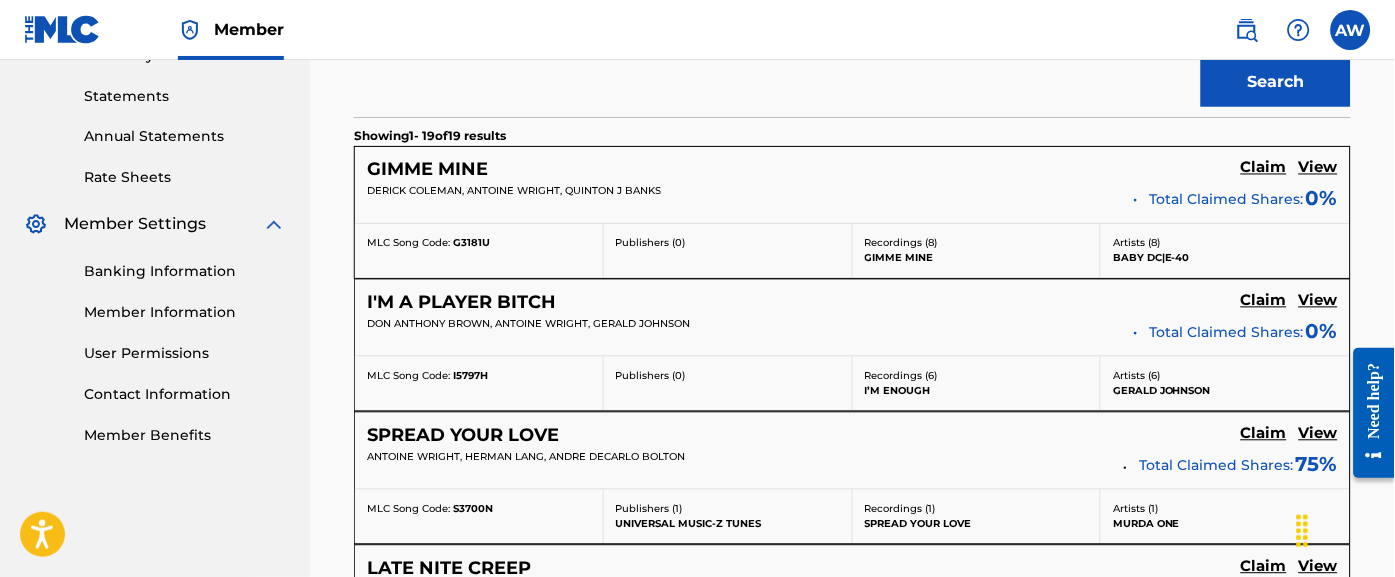 click on "Claim" at bounding box center [1264, 168] 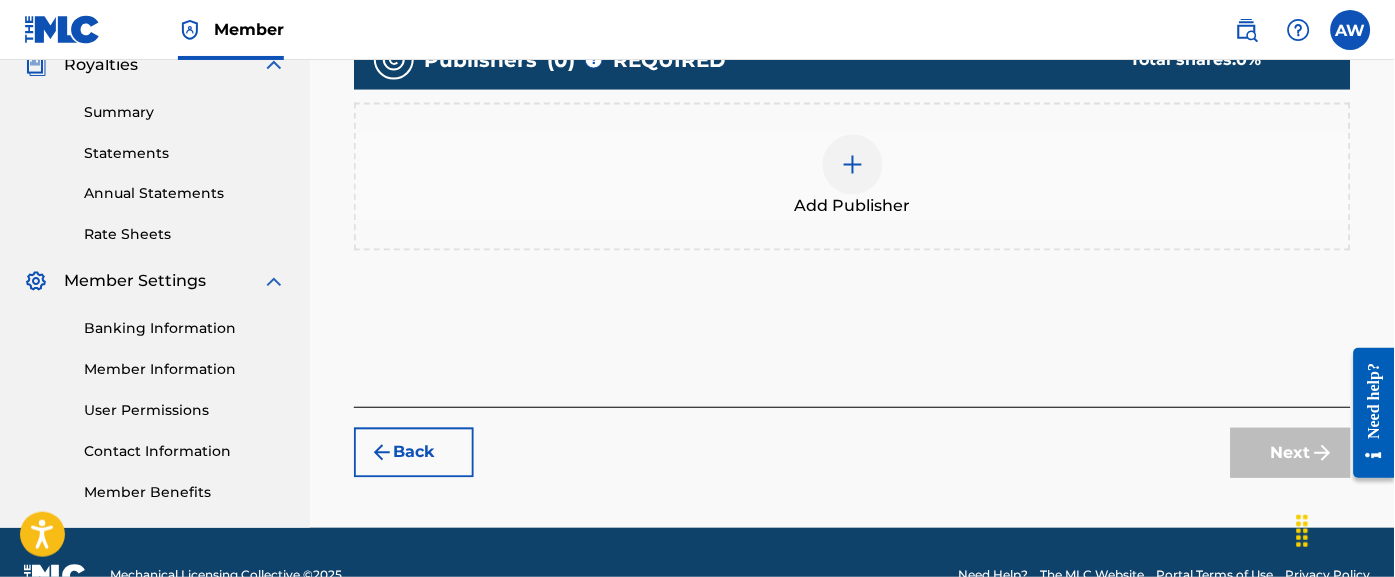 scroll, scrollTop: 627, scrollLeft: 0, axis: vertical 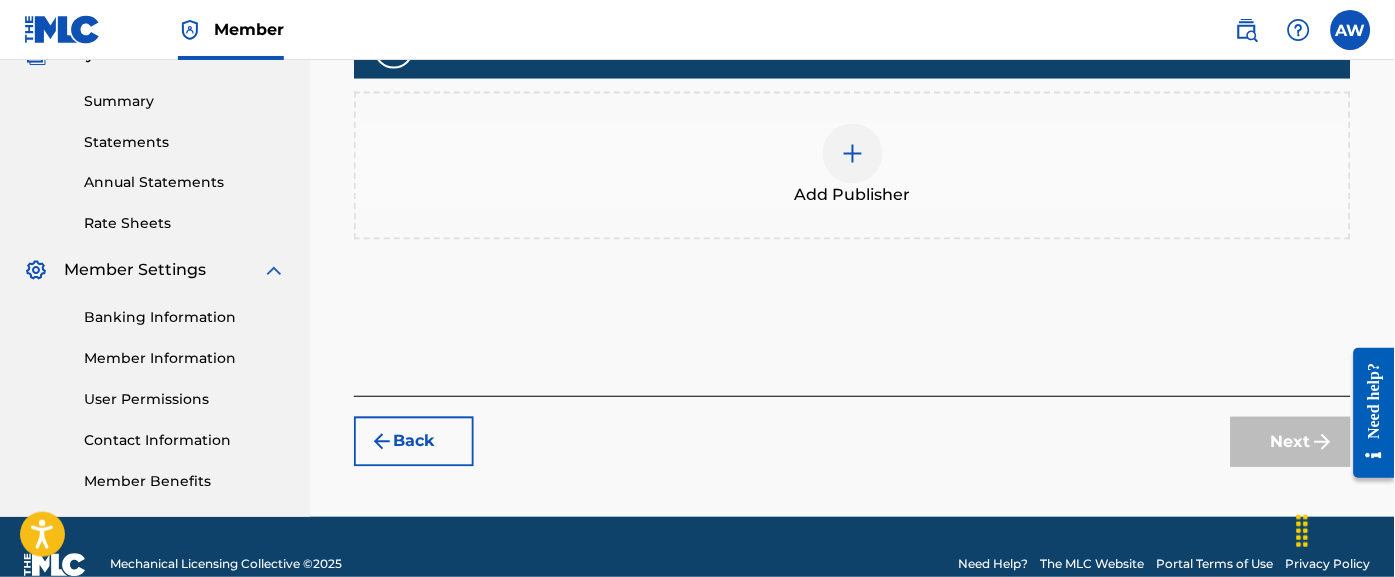 click on "Back" at bounding box center [414, 442] 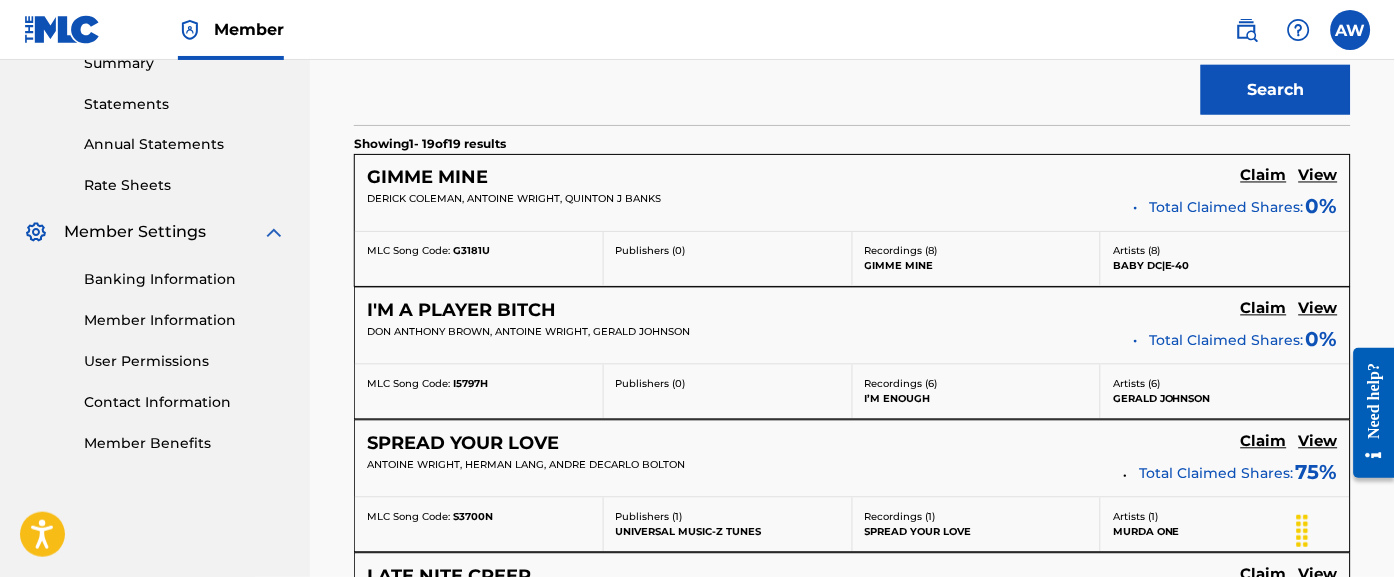 scroll, scrollTop: 668, scrollLeft: 0, axis: vertical 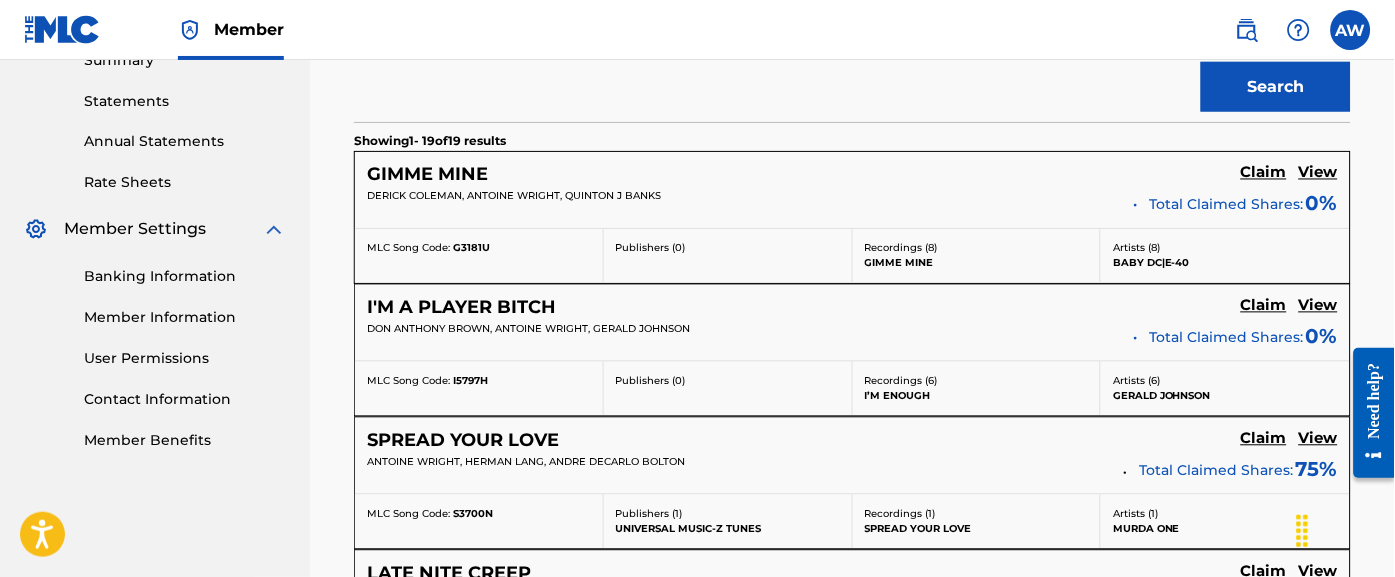 click on "Claim" at bounding box center (1264, 173) 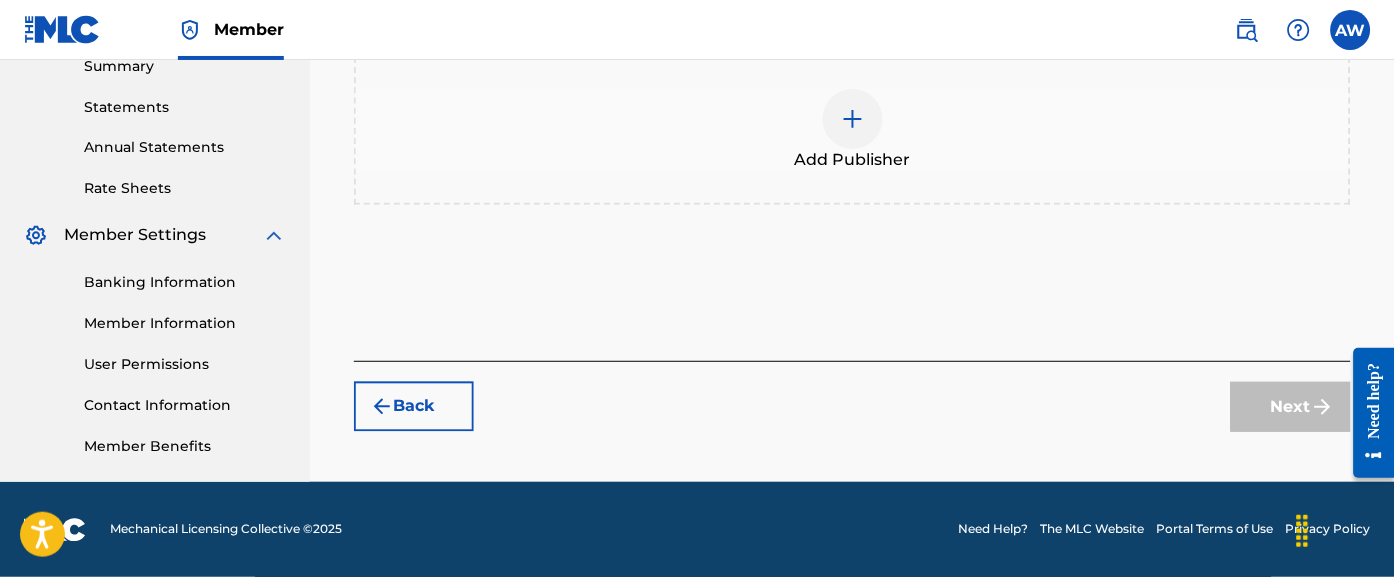 click at bounding box center (853, 119) 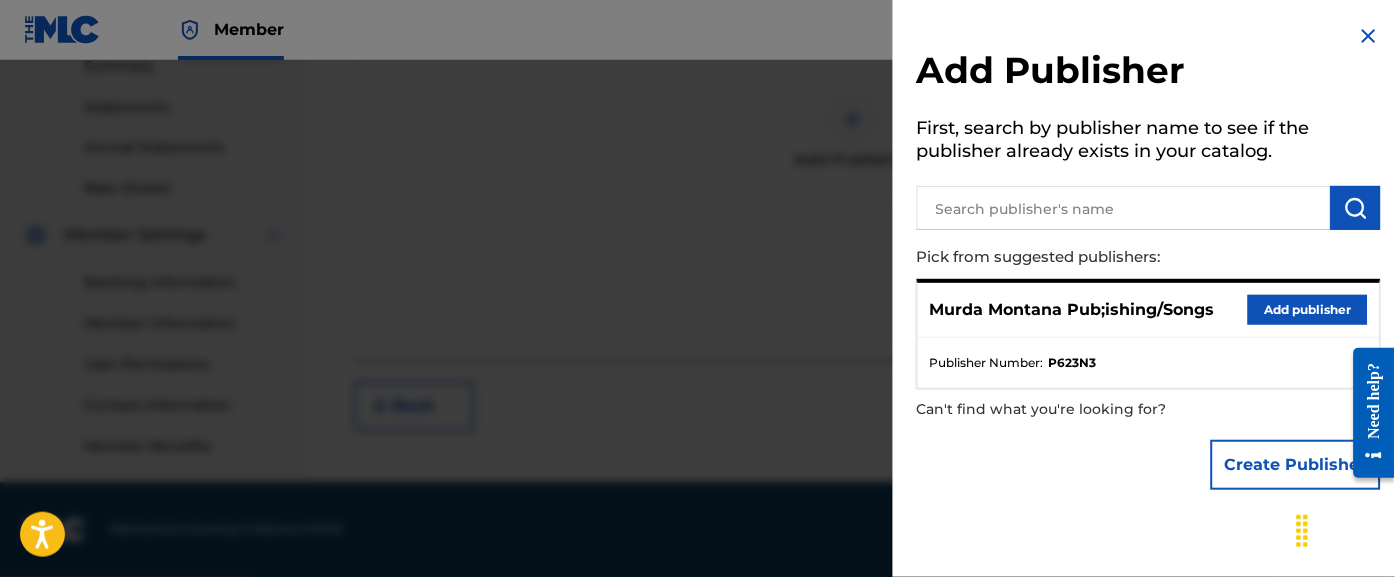 click on "Add publisher" at bounding box center (1308, 310) 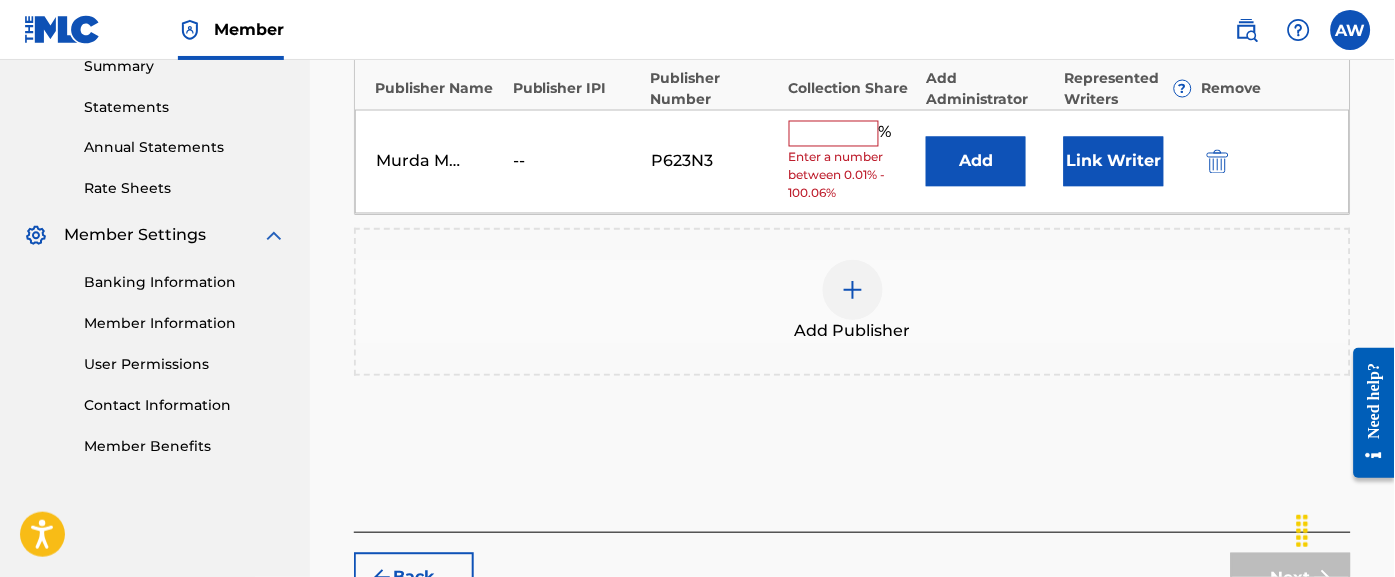click at bounding box center [834, 134] 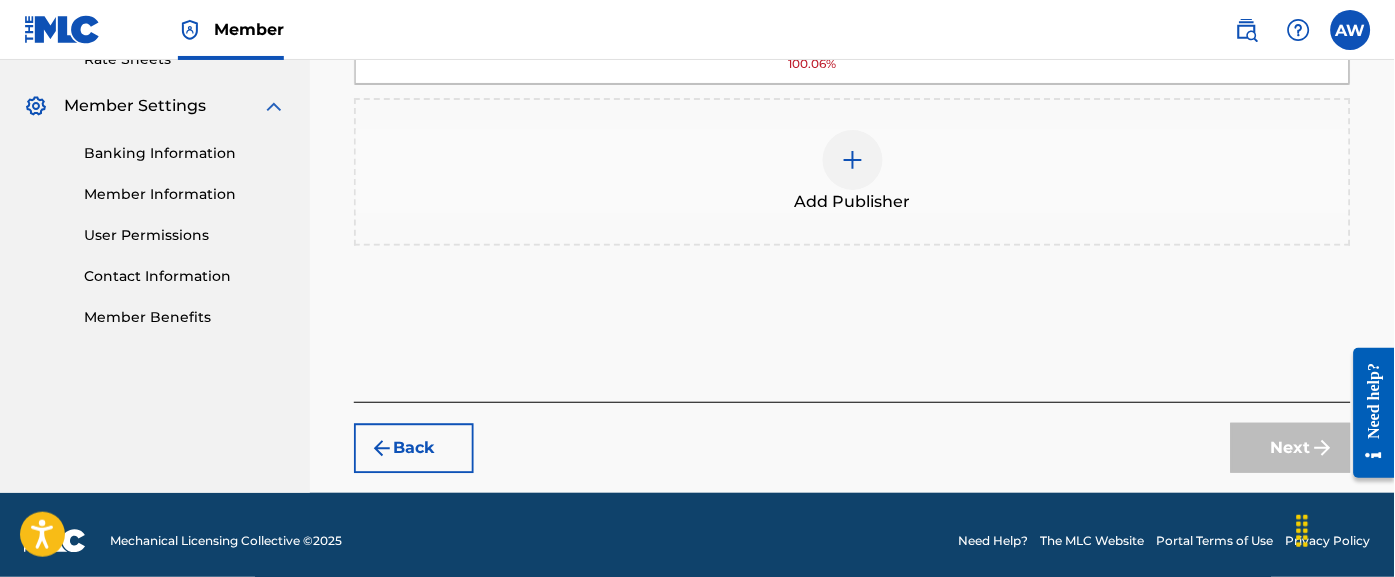scroll, scrollTop: 801, scrollLeft: 0, axis: vertical 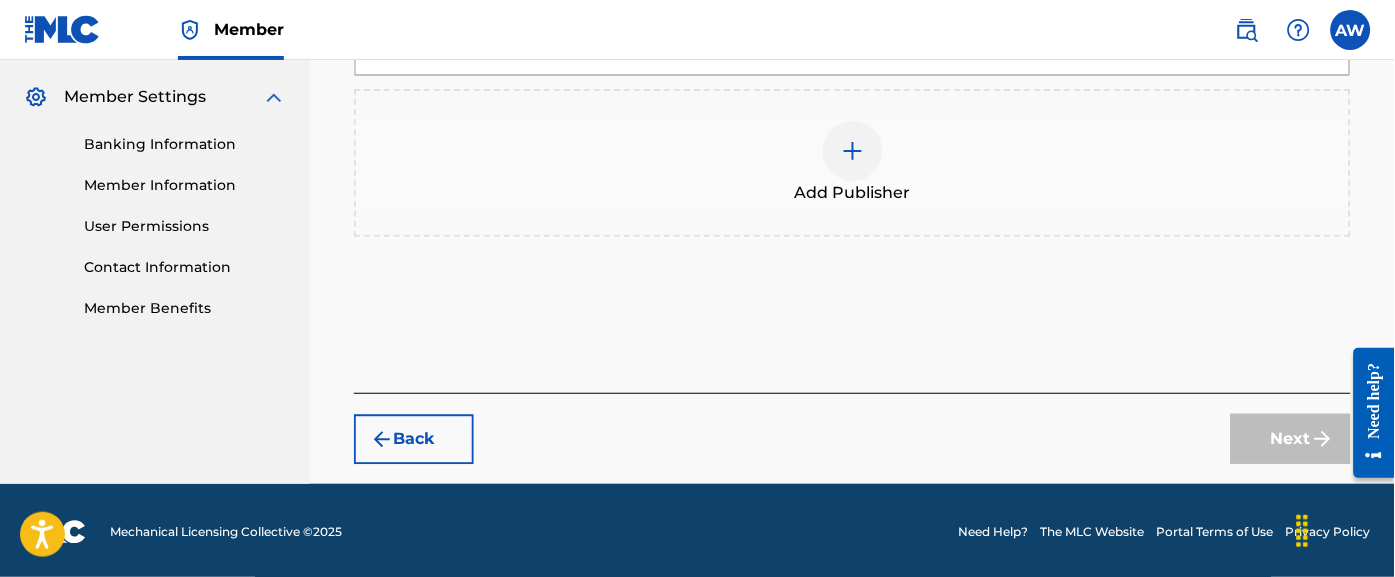 click on "Back" at bounding box center (414, 439) 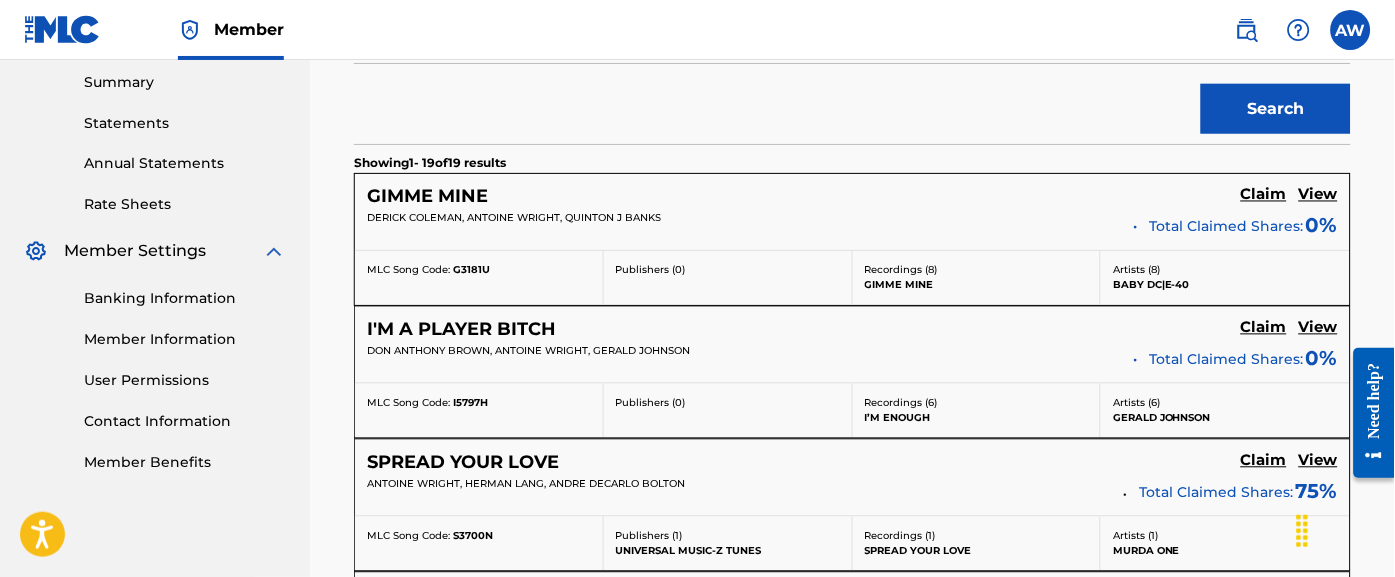 scroll, scrollTop: 640, scrollLeft: 0, axis: vertical 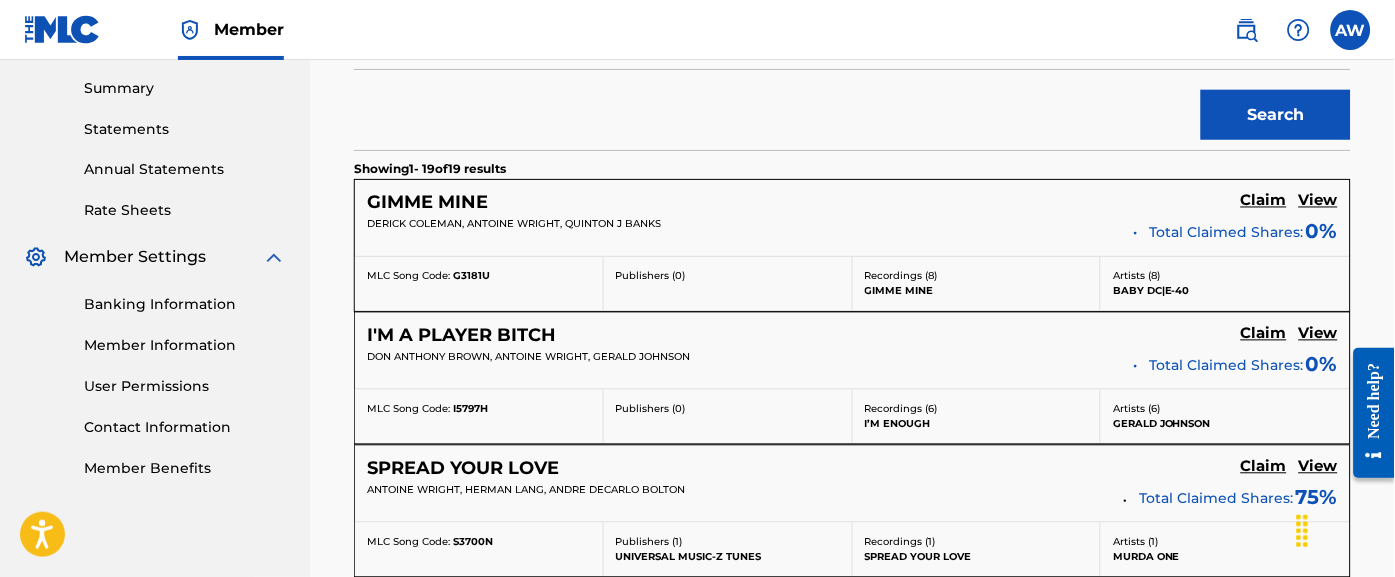 click on "DERICK COLEMAN, ANTOINE WRIGHT, QUINTON J BANKS" at bounding box center (743, 224) 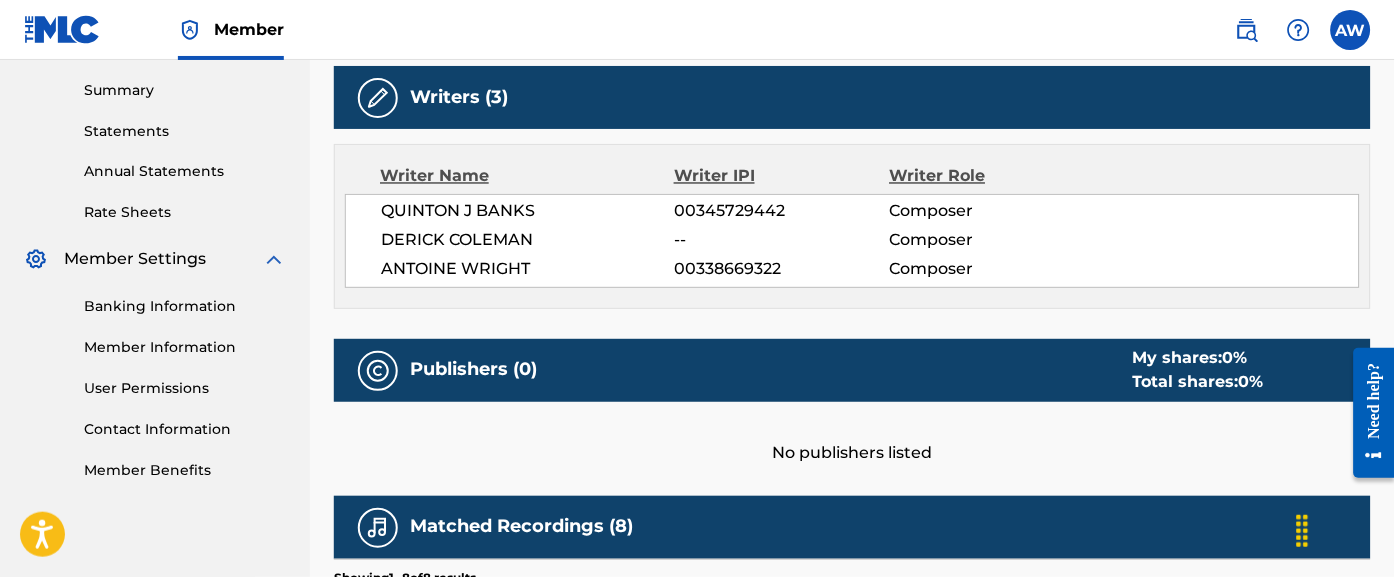 scroll, scrollTop: 637, scrollLeft: 0, axis: vertical 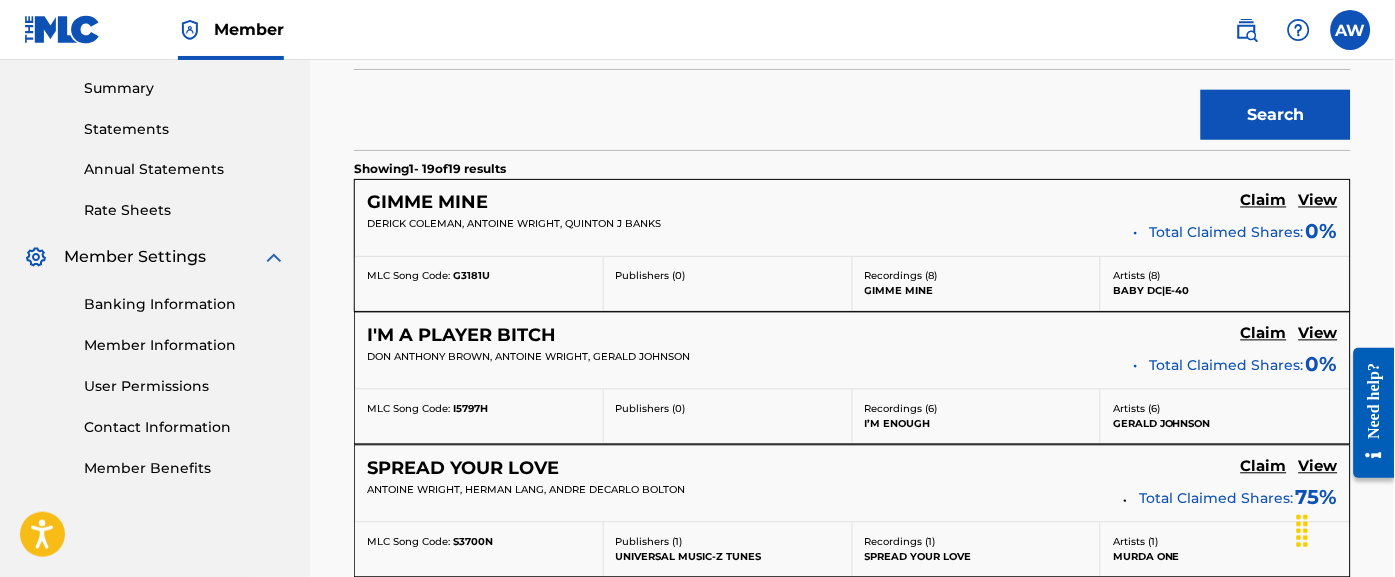 click on "Claim" at bounding box center (1264, 201) 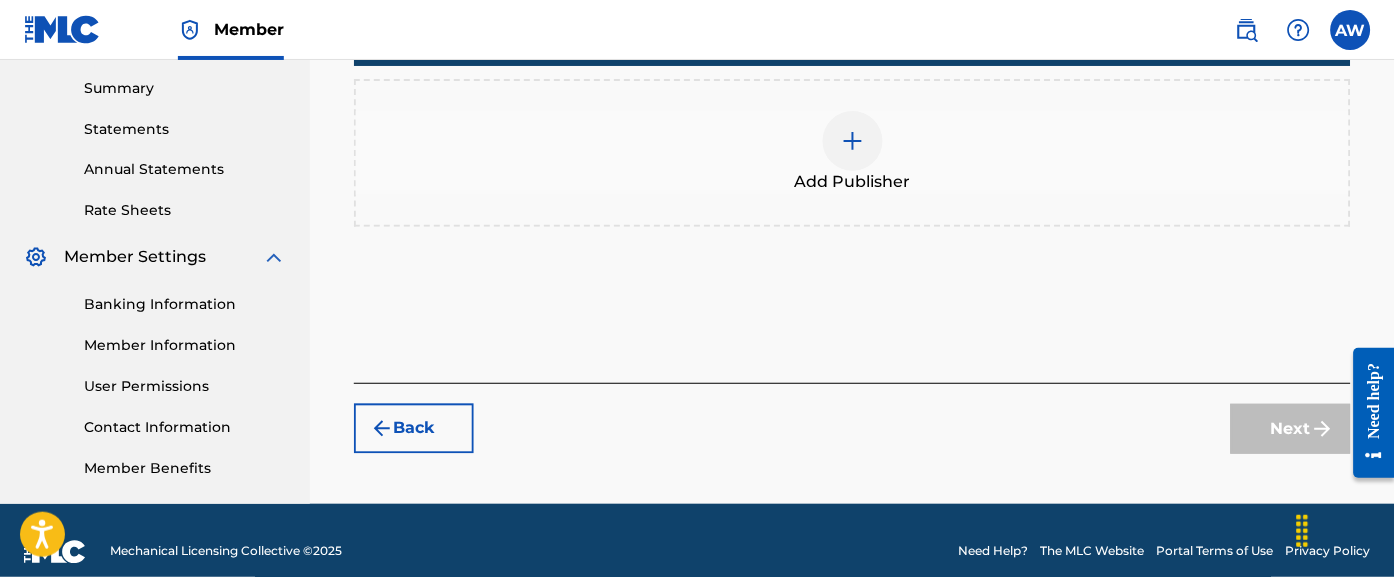 click at bounding box center (853, 141) 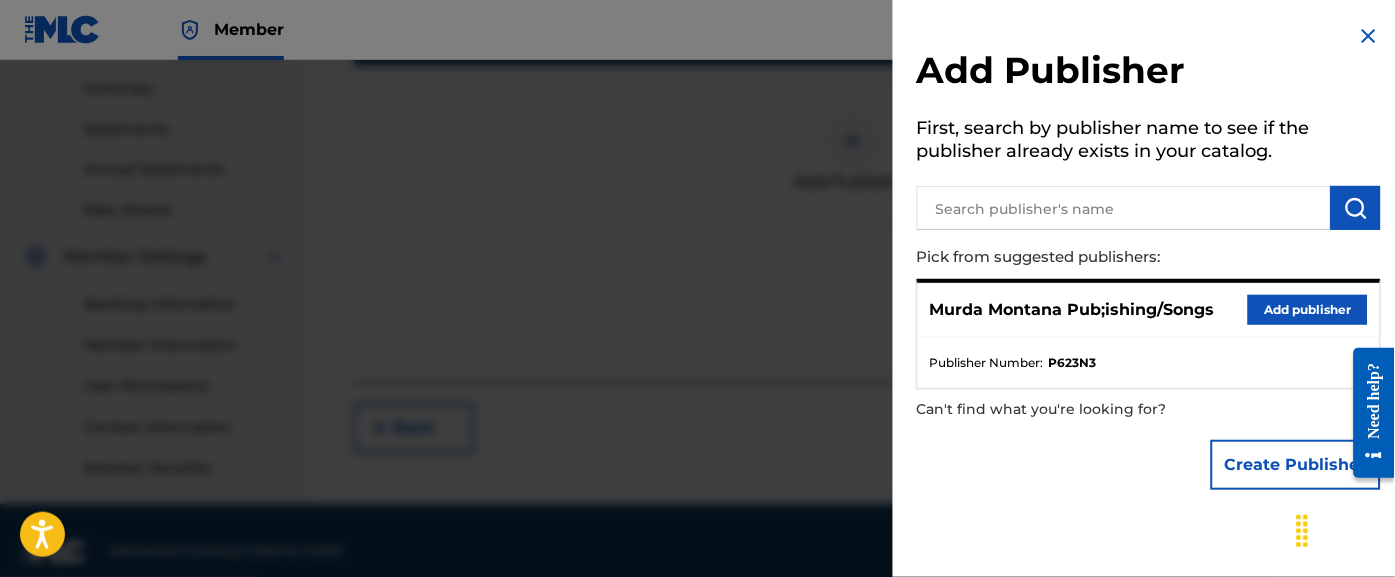 click on "Add publisher" at bounding box center [1308, 310] 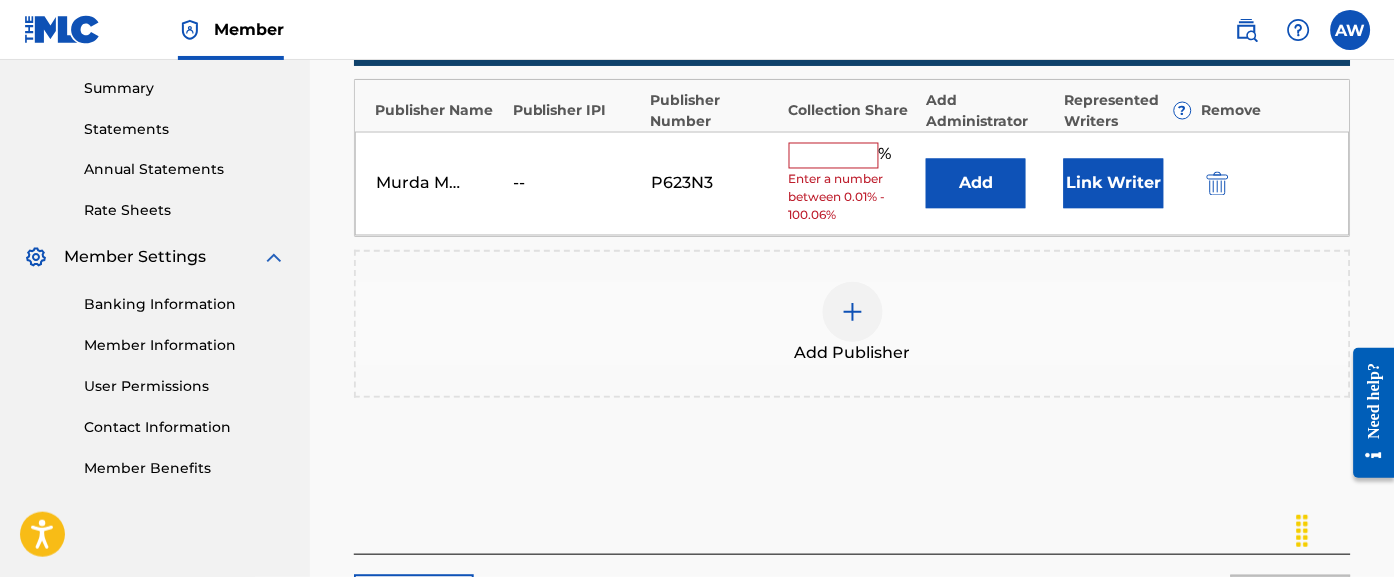 click at bounding box center (834, 156) 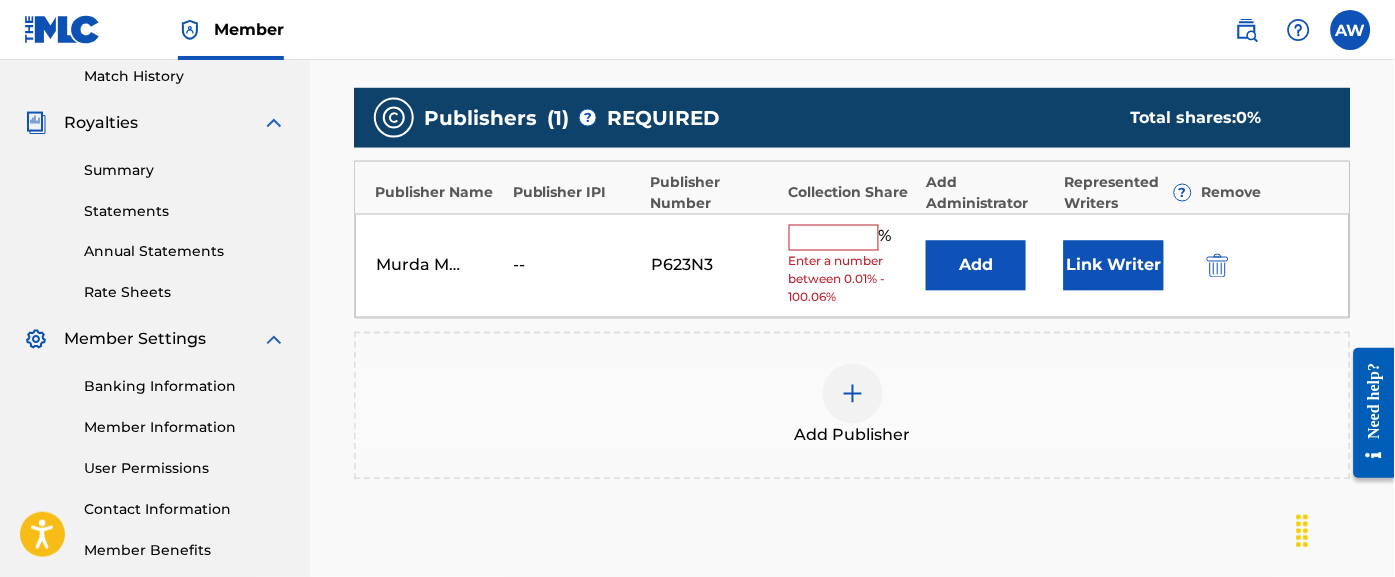 scroll, scrollTop: 555, scrollLeft: 0, axis: vertical 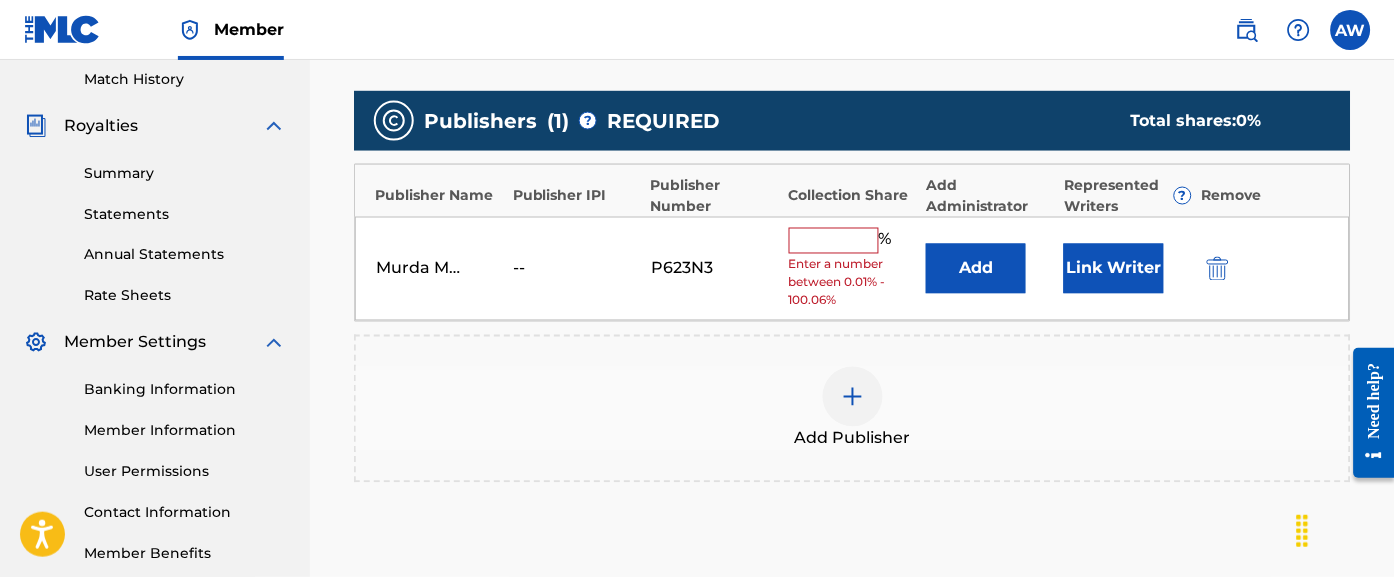 click at bounding box center [834, 241] 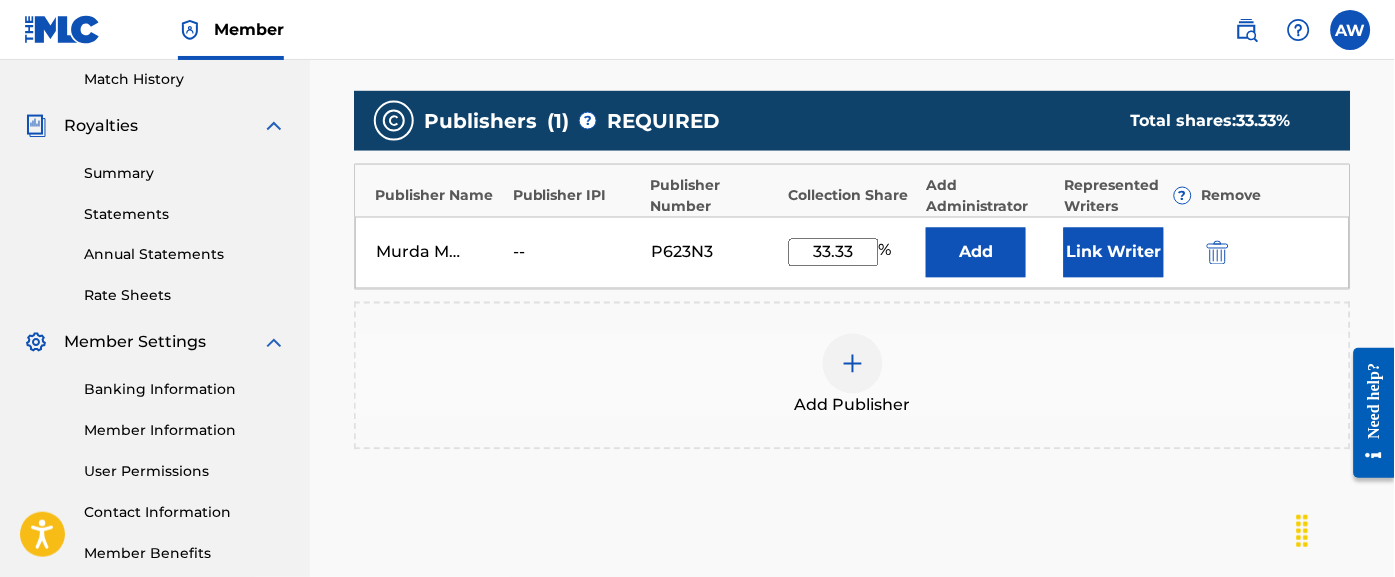 type on "33.33" 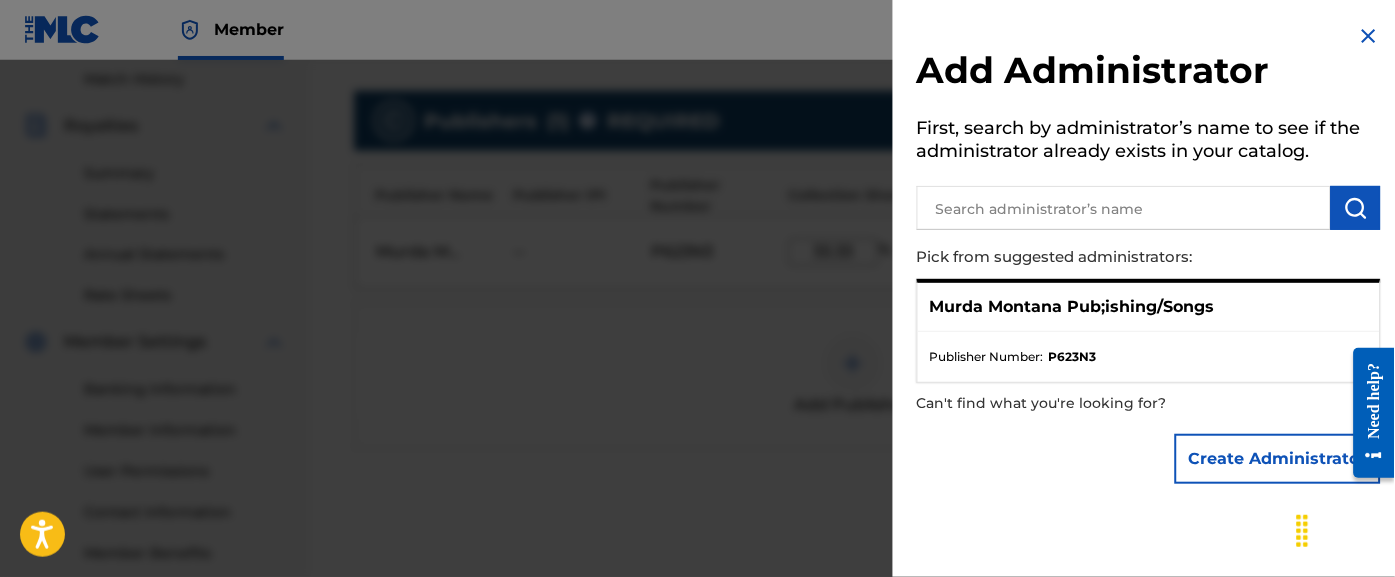click at bounding box center [1369, 36] 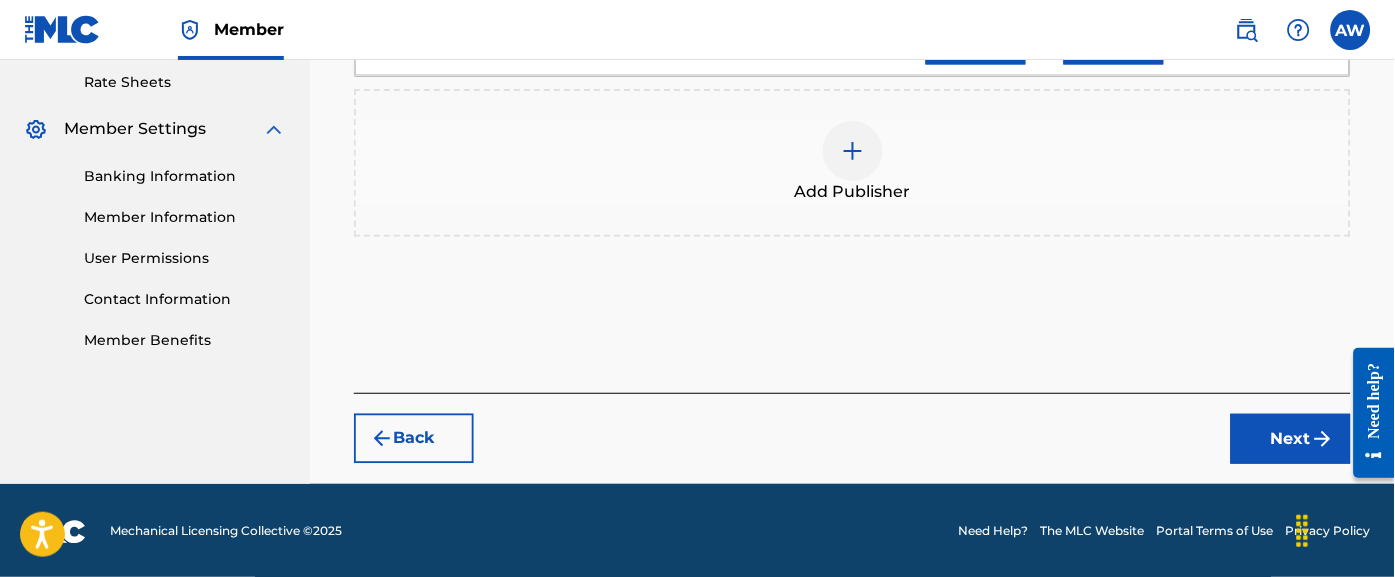 click on "Next" at bounding box center (1291, 439) 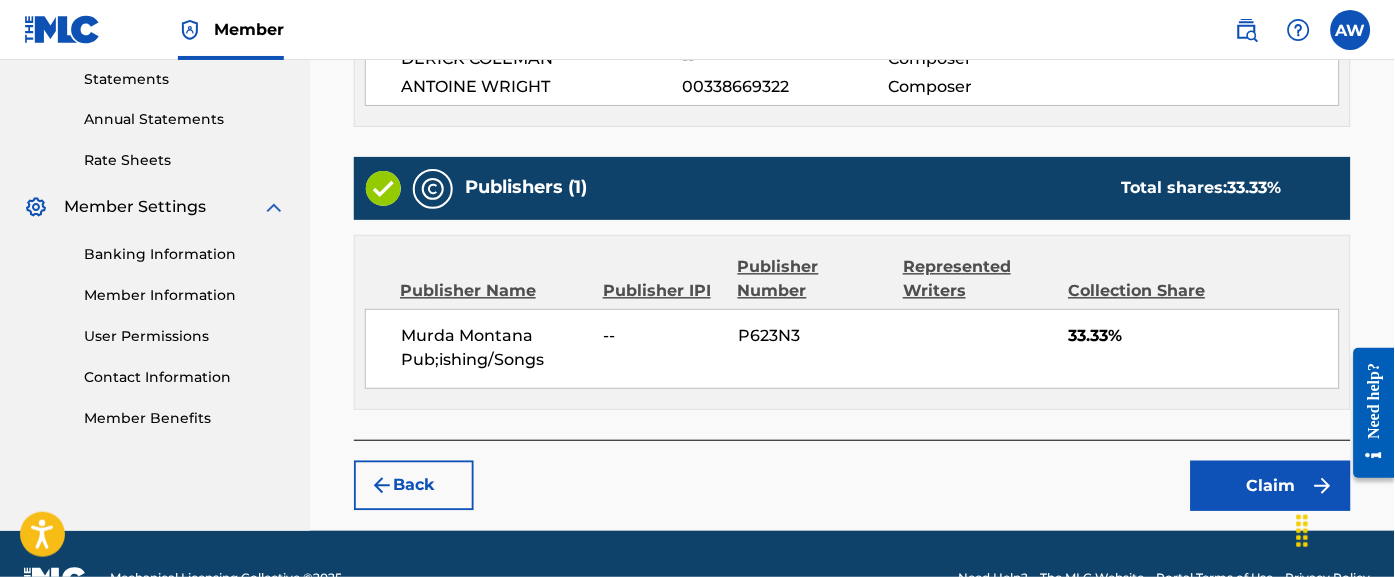 scroll, scrollTop: 739, scrollLeft: 0, axis: vertical 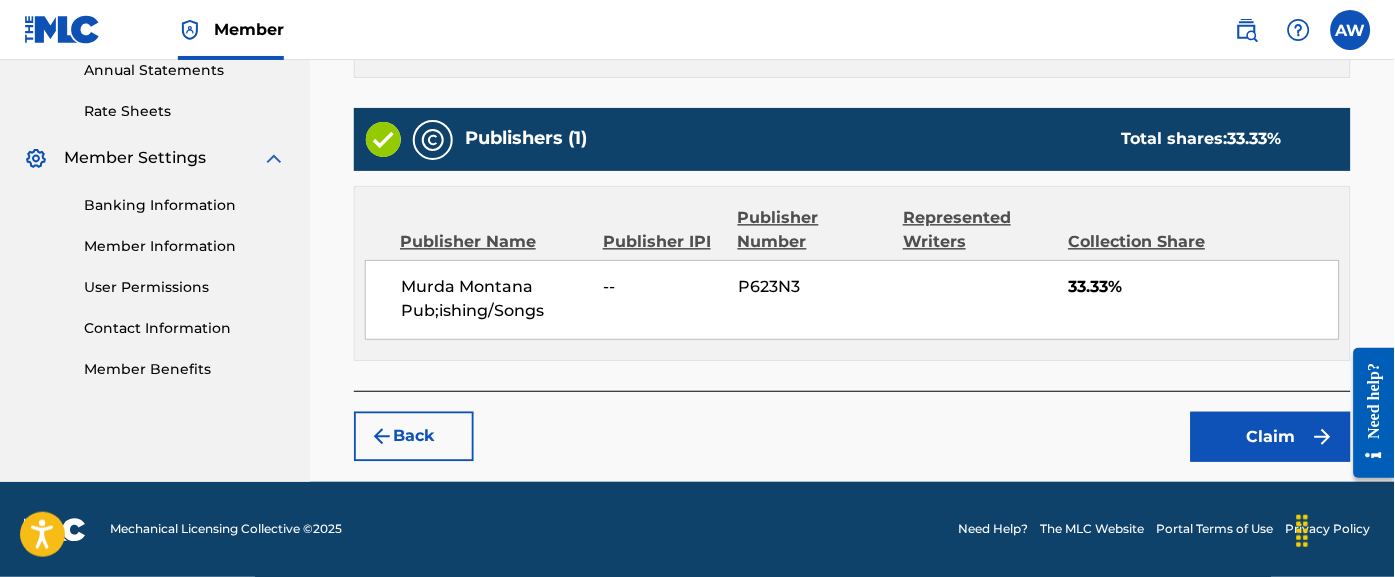 click on "Claim" at bounding box center [1271, 437] 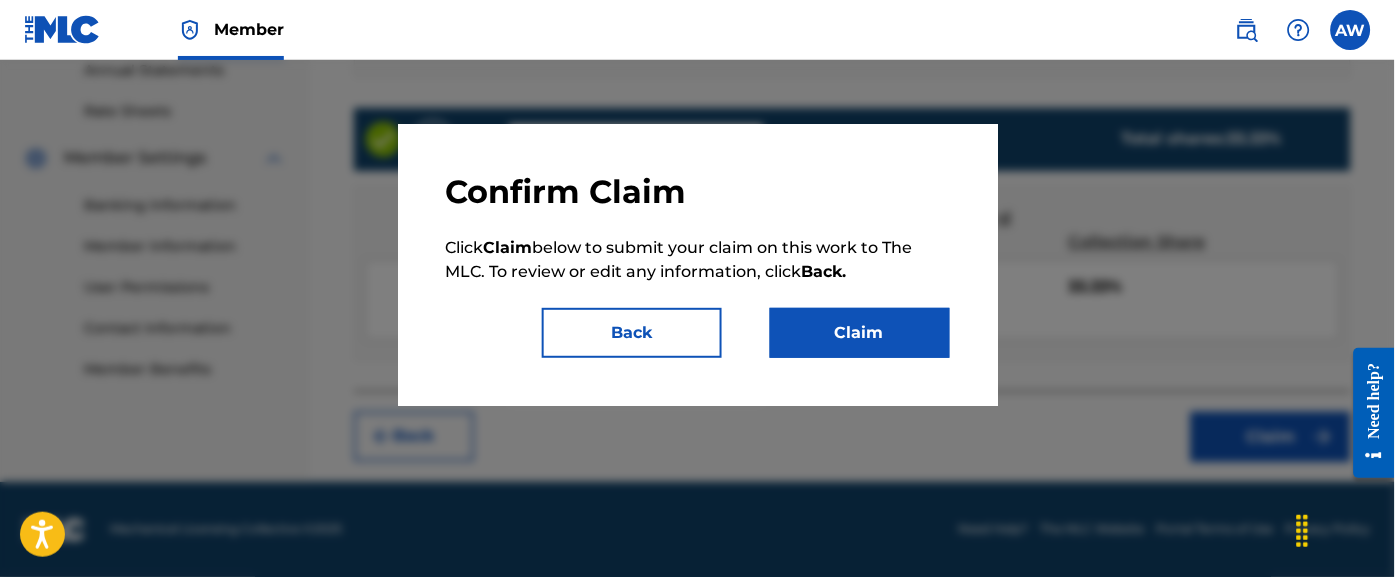 click on "Back" at bounding box center (632, 333) 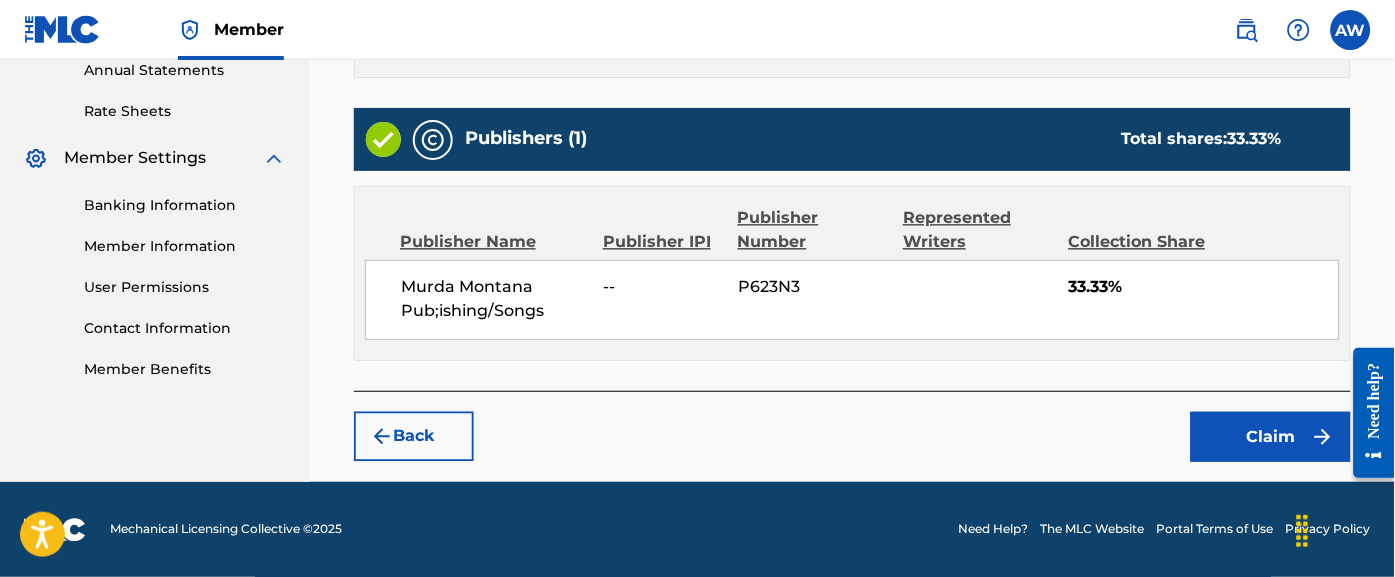 click on "Contact Information" at bounding box center [185, 329] 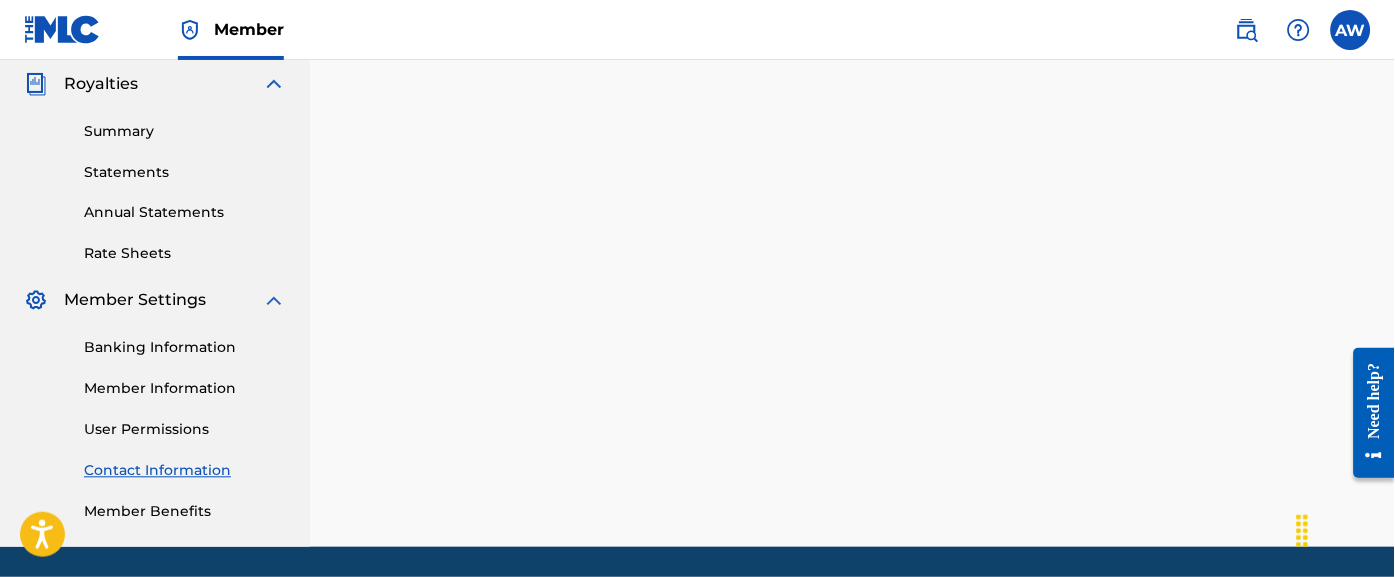 scroll, scrollTop: 662, scrollLeft: 0, axis: vertical 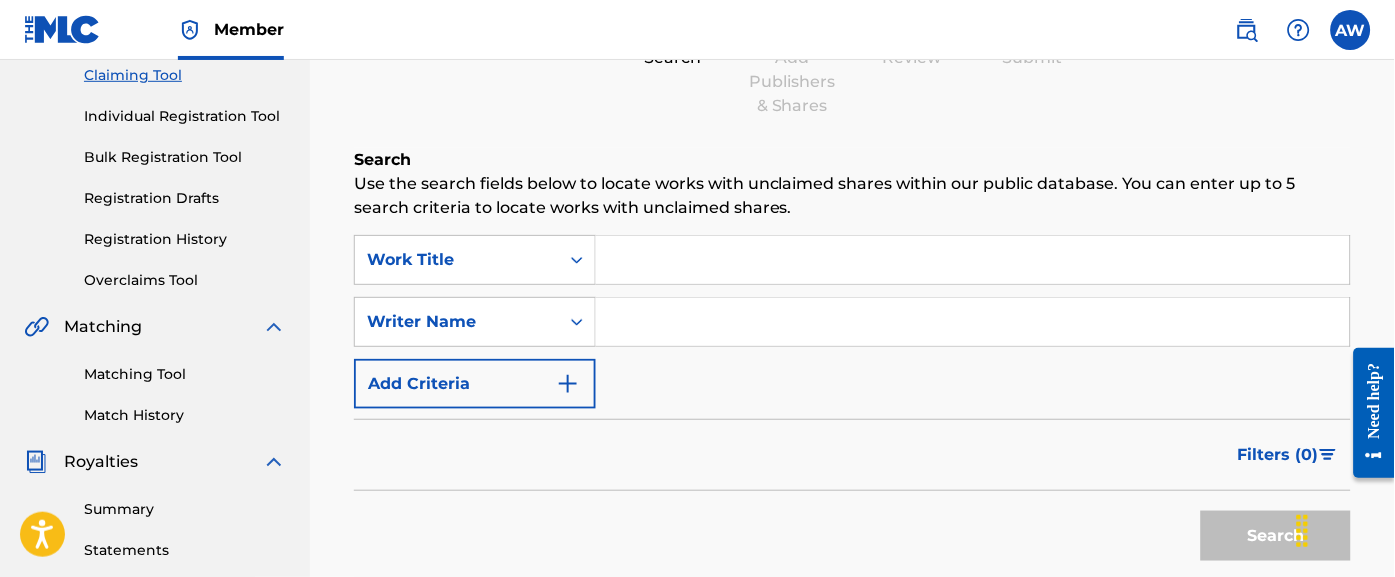 click at bounding box center [973, 322] 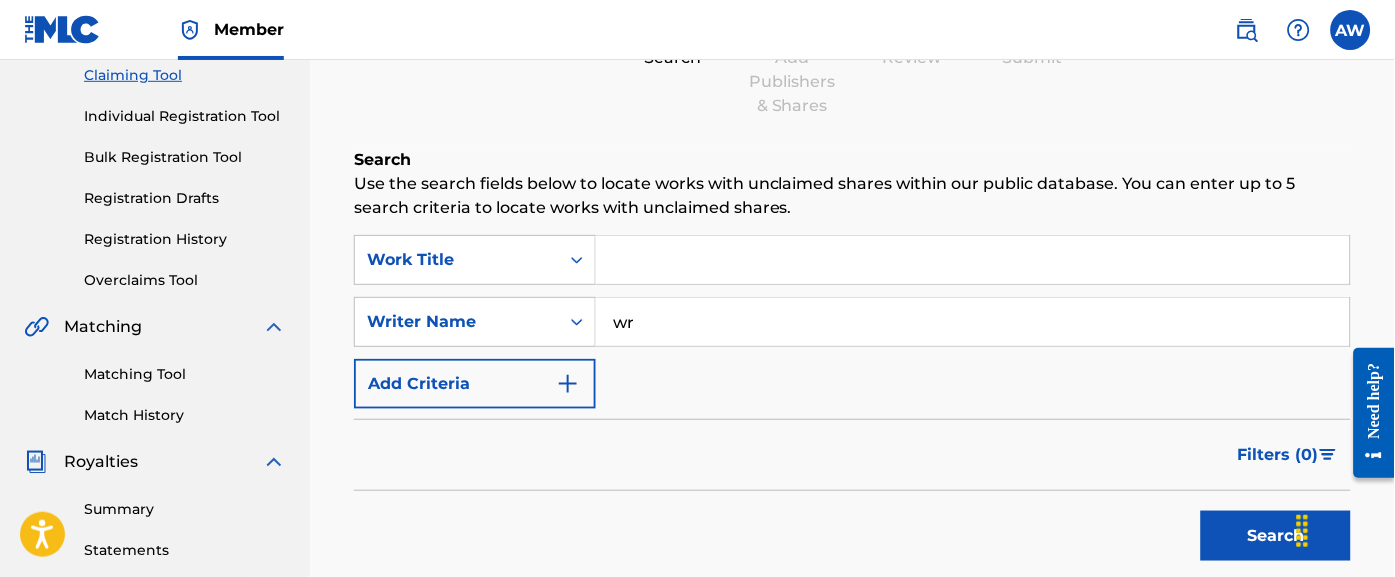type on "w" 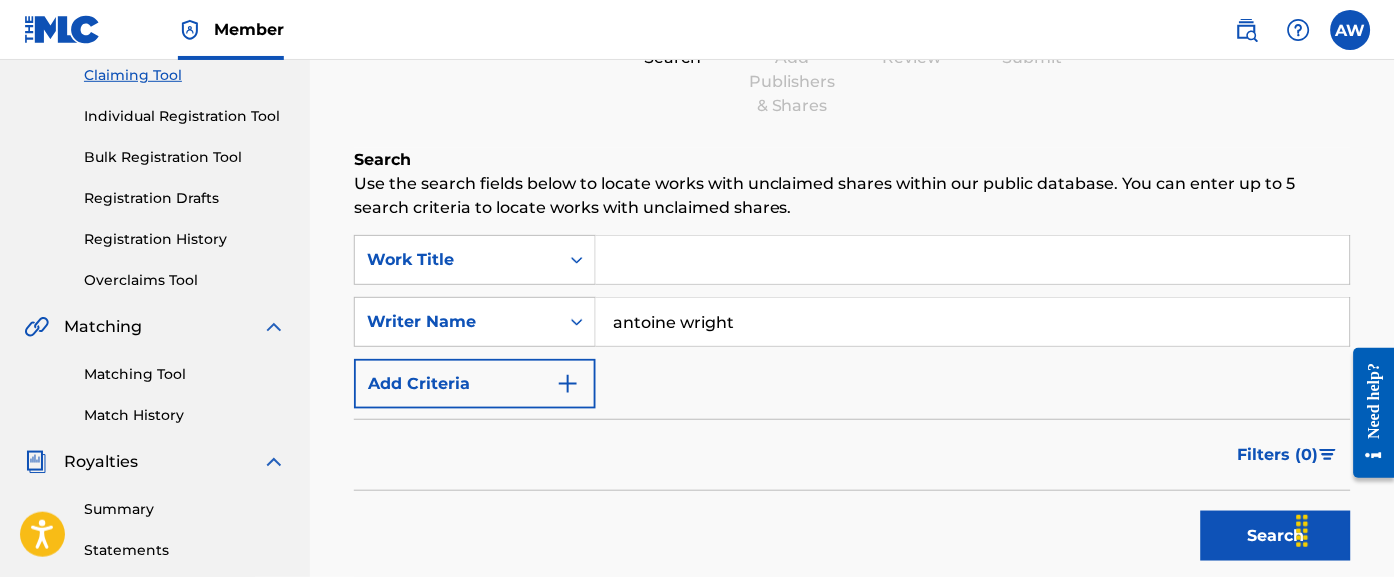 type on "antoine wright" 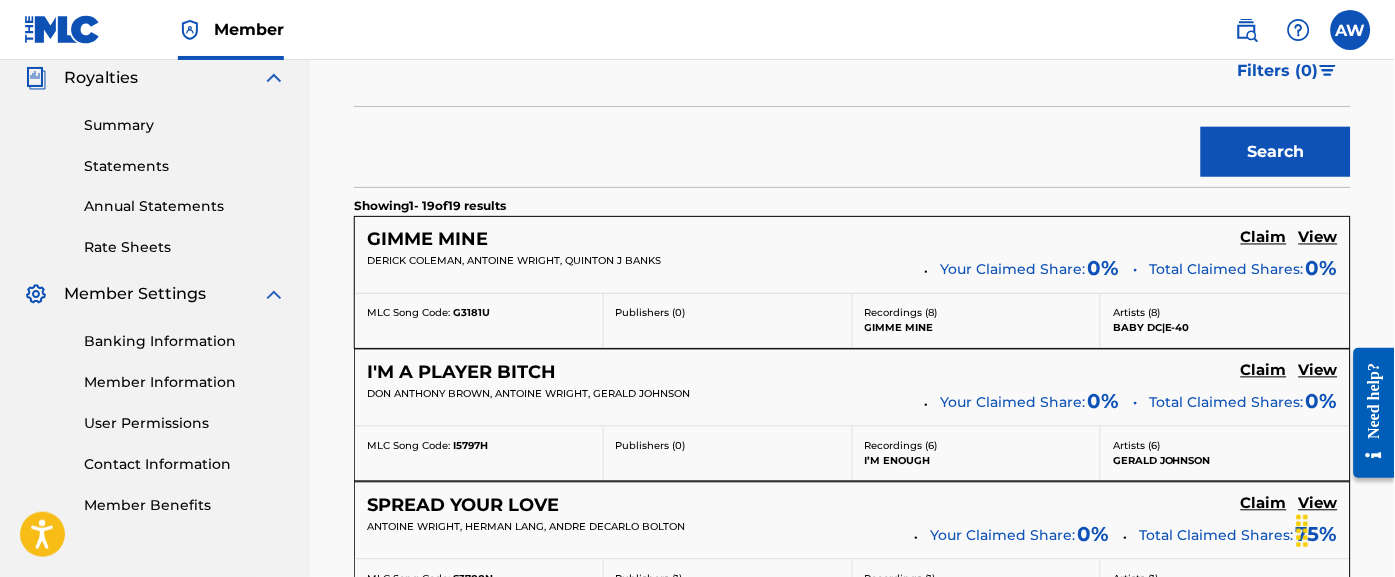 scroll, scrollTop: 683, scrollLeft: 0, axis: vertical 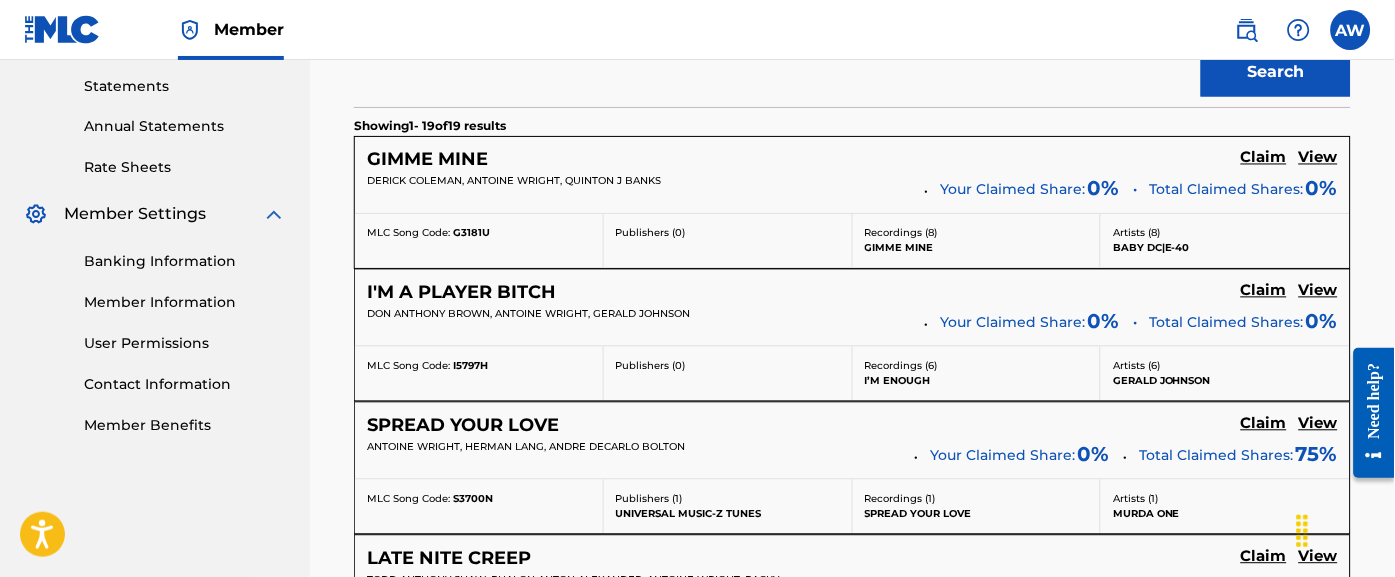 click on "View" at bounding box center (1318, 424) 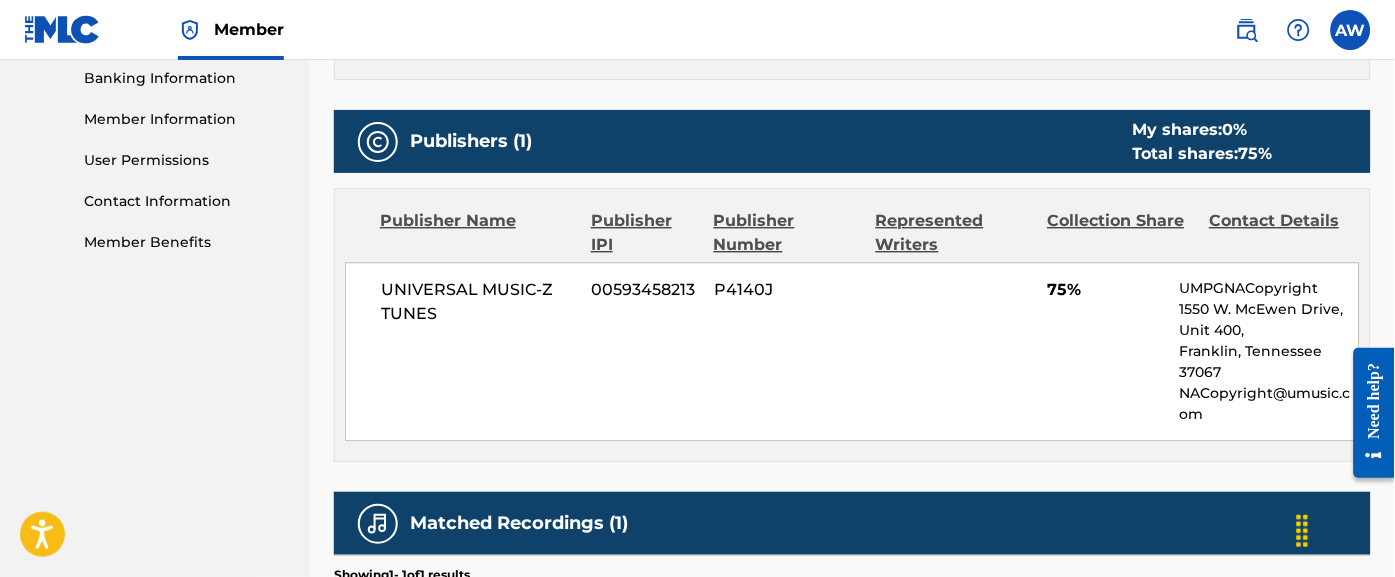 scroll, scrollTop: 871, scrollLeft: 0, axis: vertical 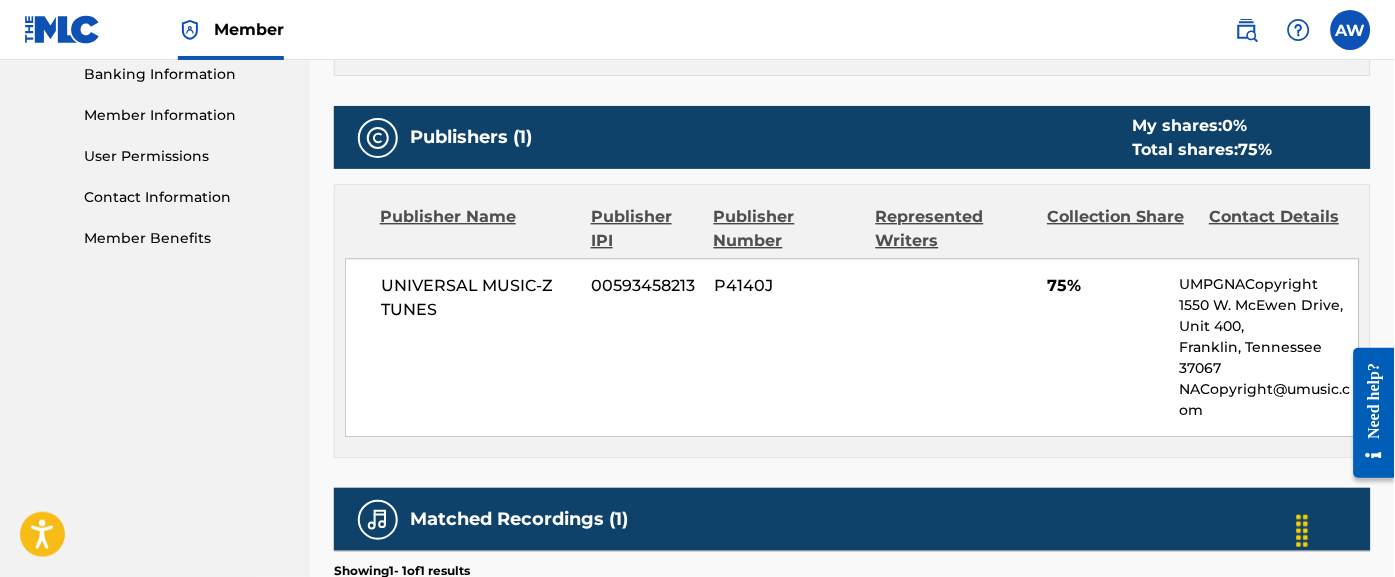 click on "Publisher Name Publisher IPI Publisher Number Represented Writers Collection Share Contact Details UNIVERSAL MUSIC-Z TUNES 00593458213 P4140J 75% UMPGNACopyright 1550 W. McEwen Drive, Unit 400,  Franklin, Tennessee 37067 NACopyright@umusic.com" at bounding box center [852, 321] 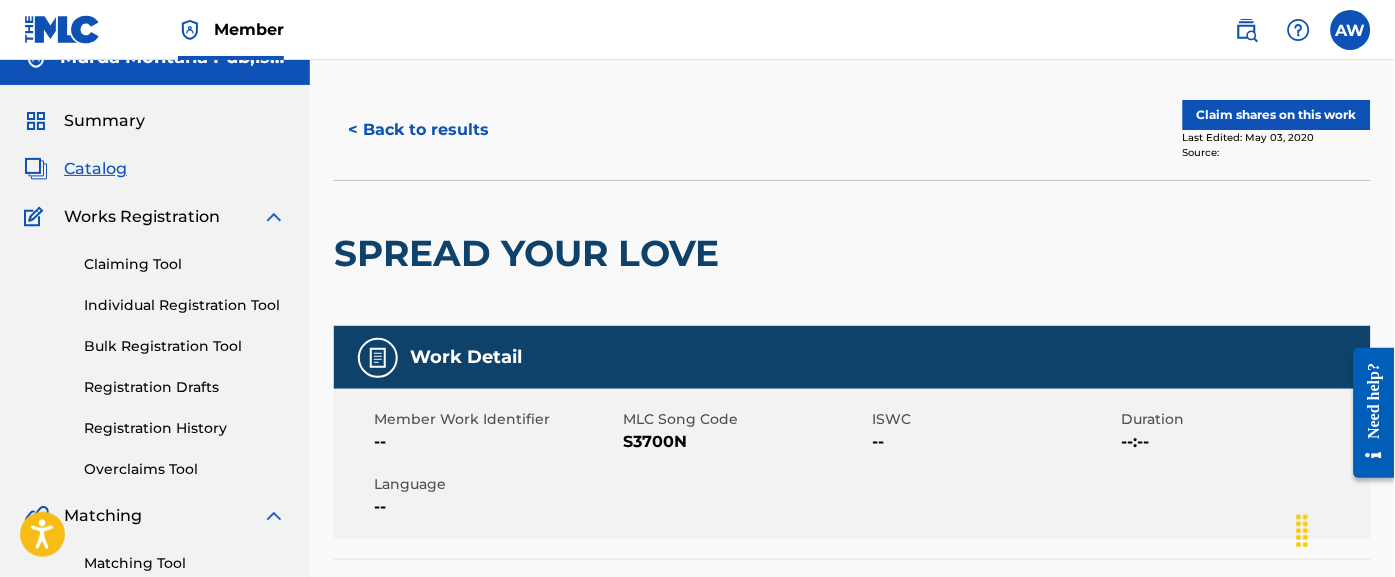scroll, scrollTop: 0, scrollLeft: 0, axis: both 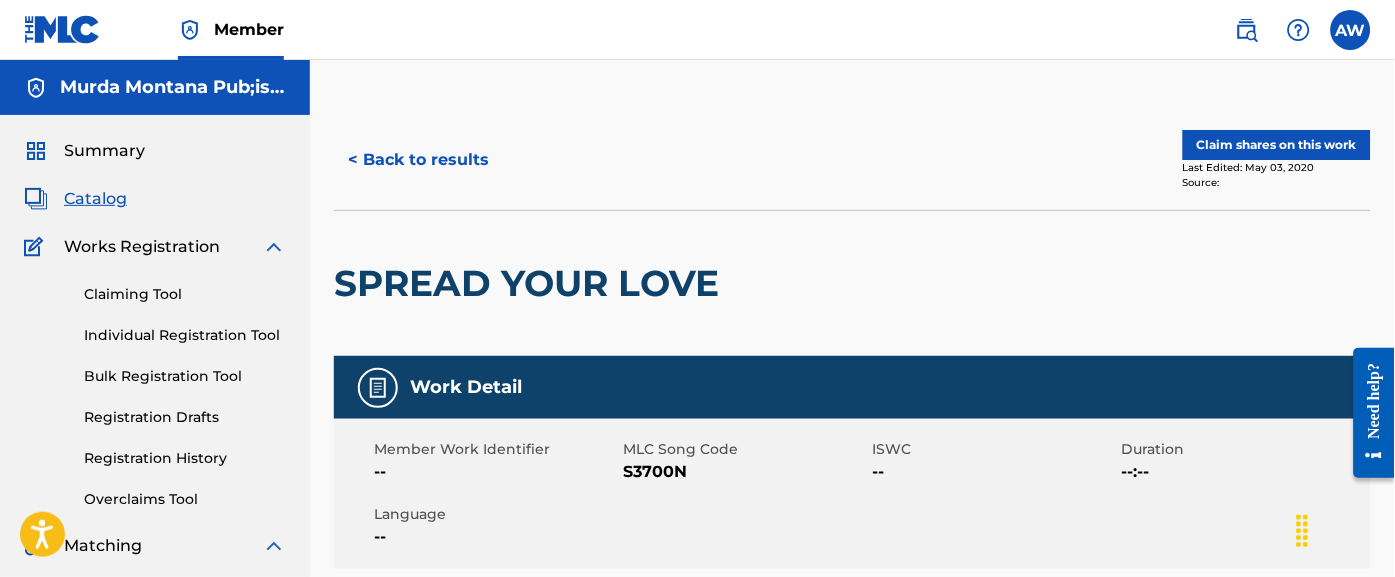 click at bounding box center [1351, 30] 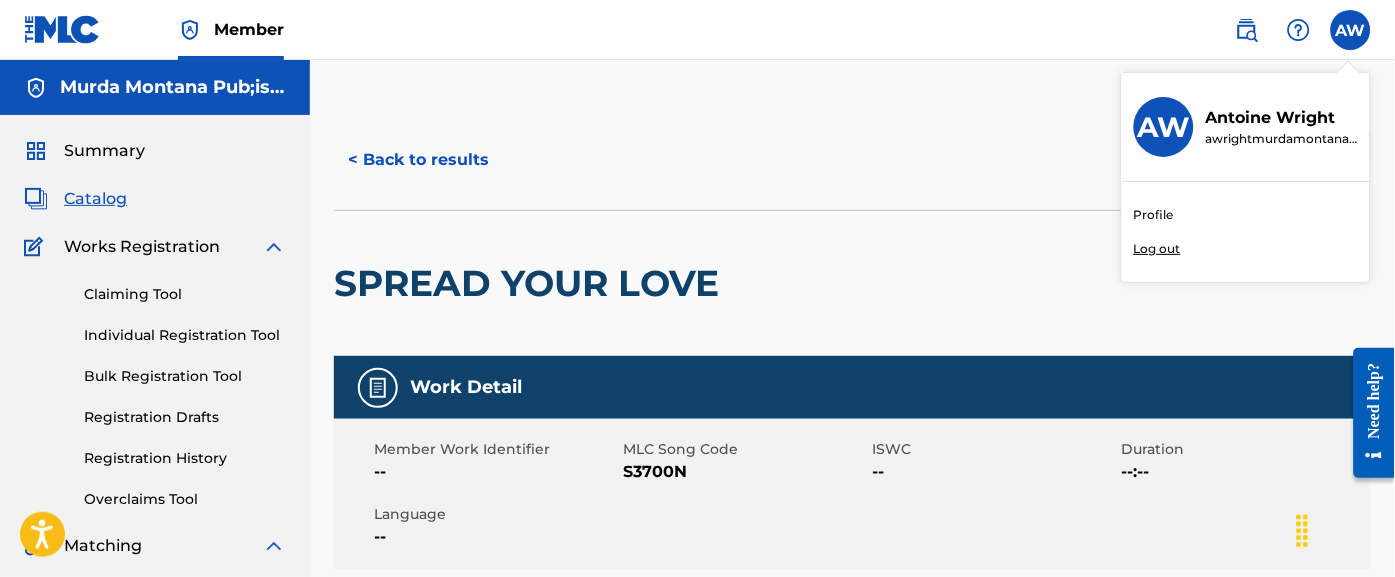 click on "Profile" at bounding box center (1154, 215) 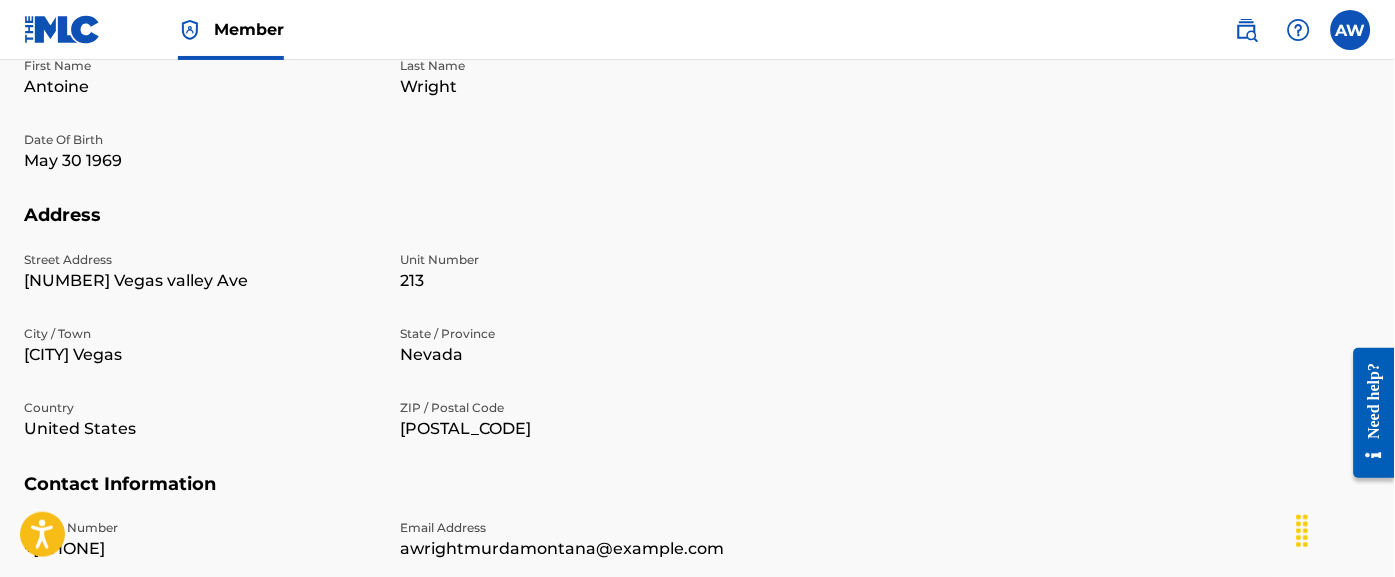 scroll, scrollTop: 768, scrollLeft: 0, axis: vertical 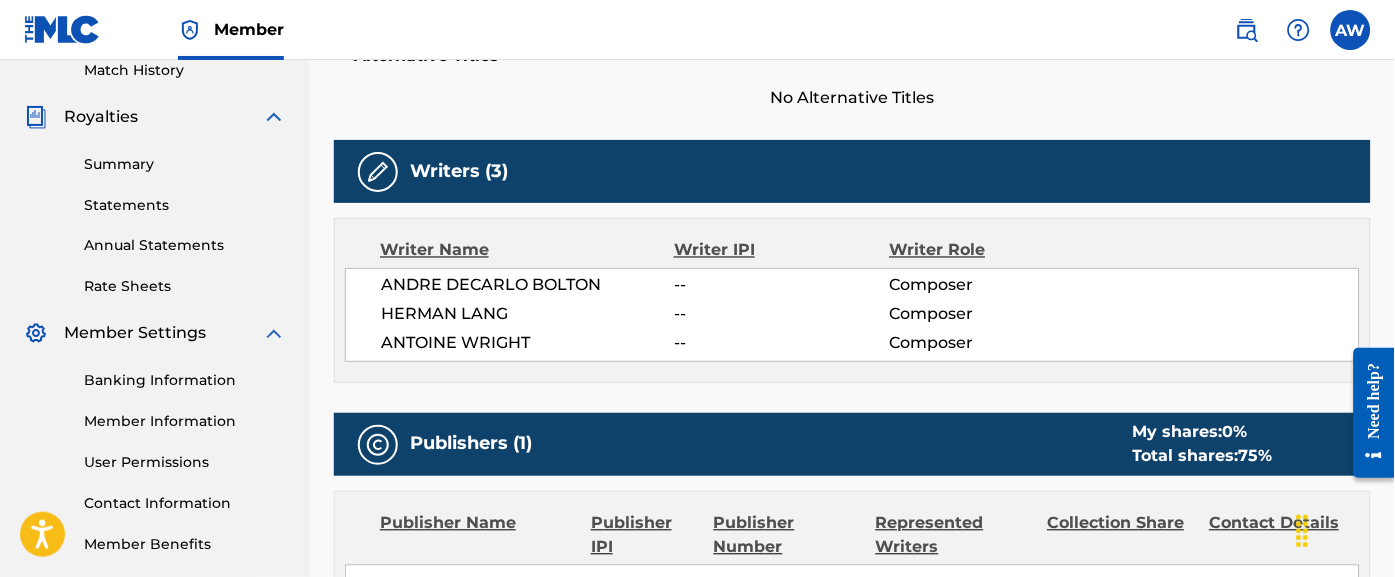 click on "Summary Statements Annual Statements Rate Sheets" at bounding box center [155, 213] 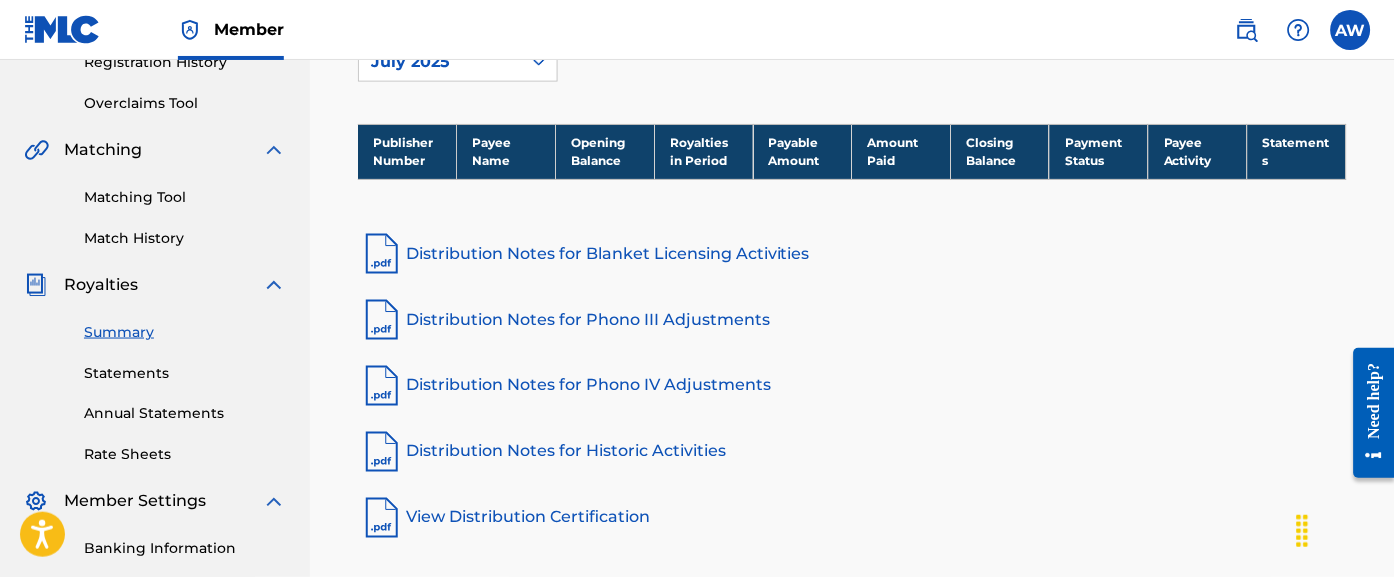 scroll, scrollTop: 395, scrollLeft: 0, axis: vertical 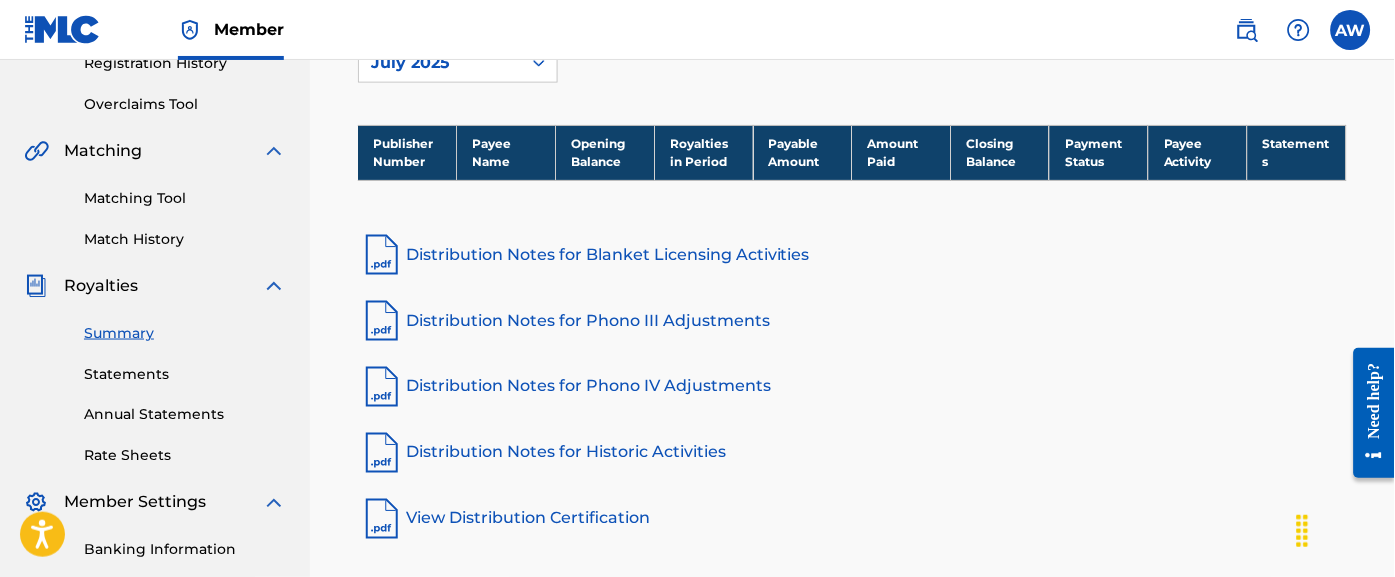click on "Statements" at bounding box center (185, 374) 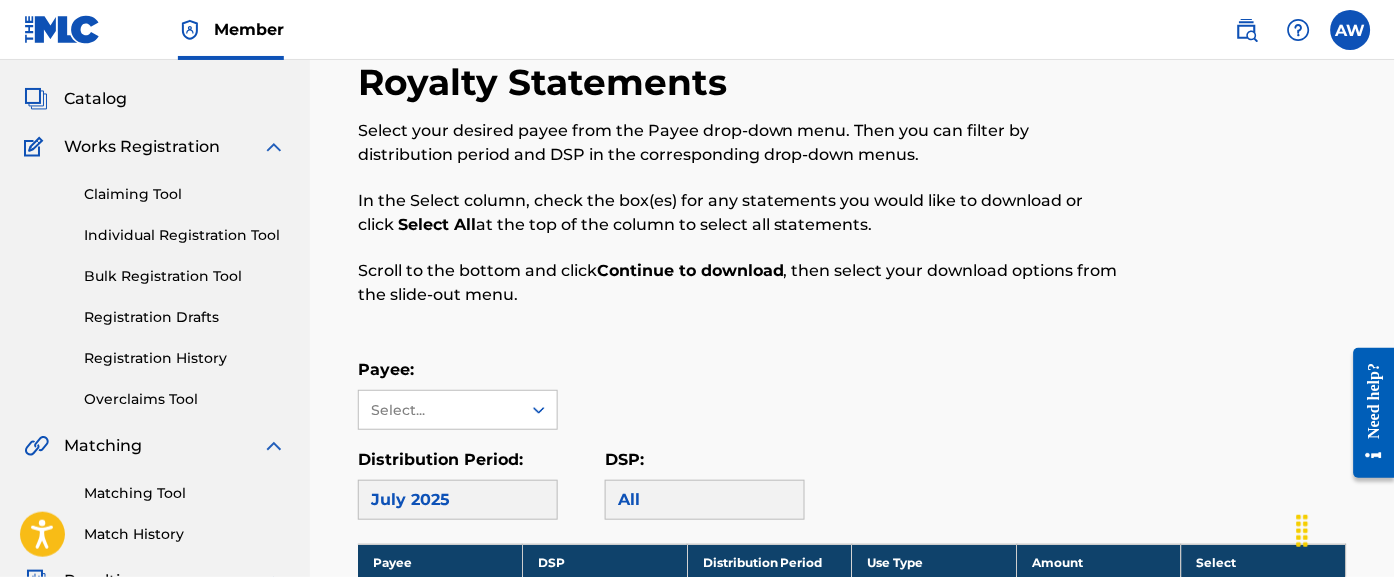 scroll, scrollTop: 106, scrollLeft: 0, axis: vertical 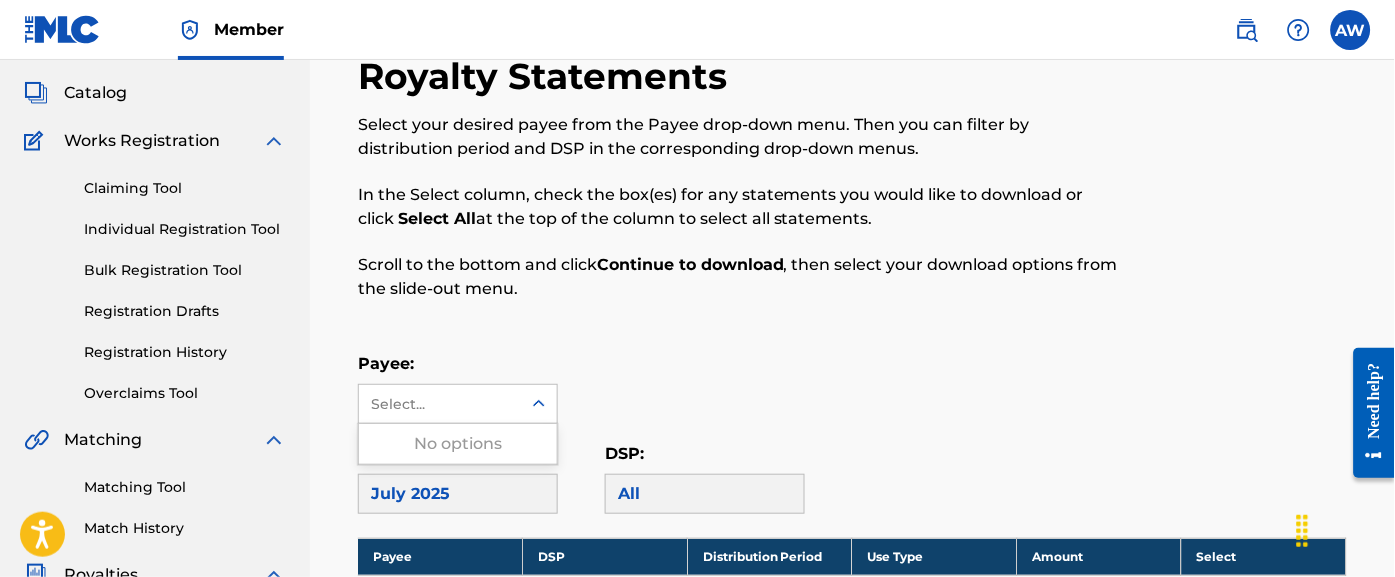 click on "Select..." at bounding box center [439, 404] 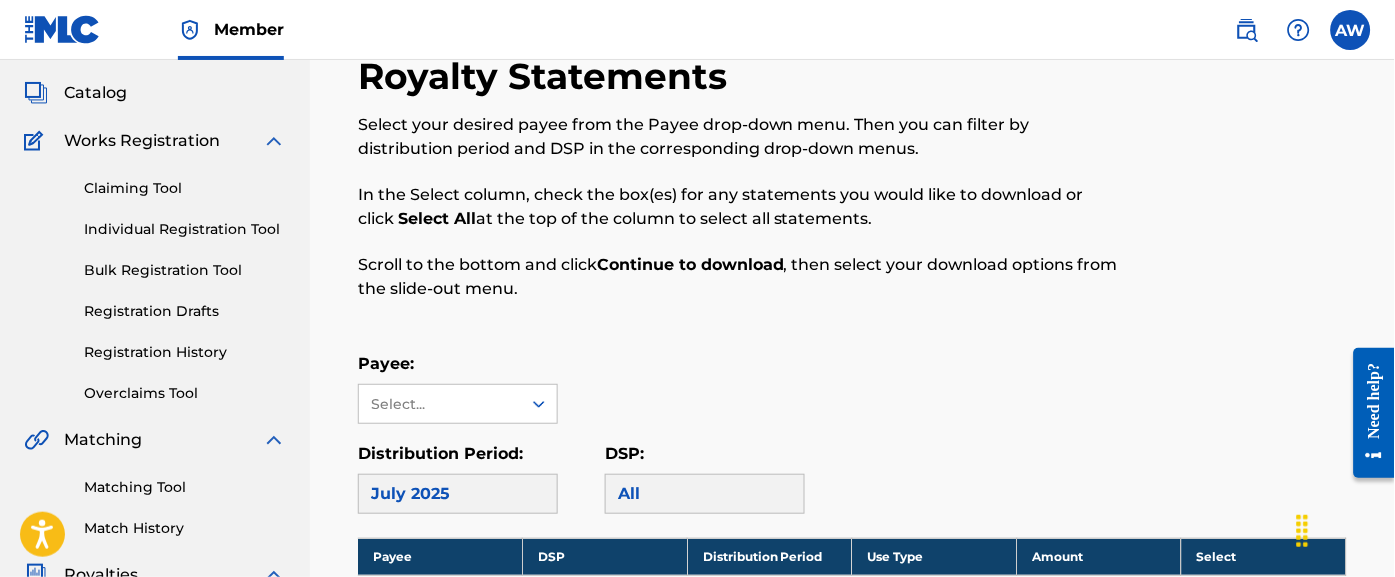 click on "Payee: Select..." at bounding box center (852, 388) 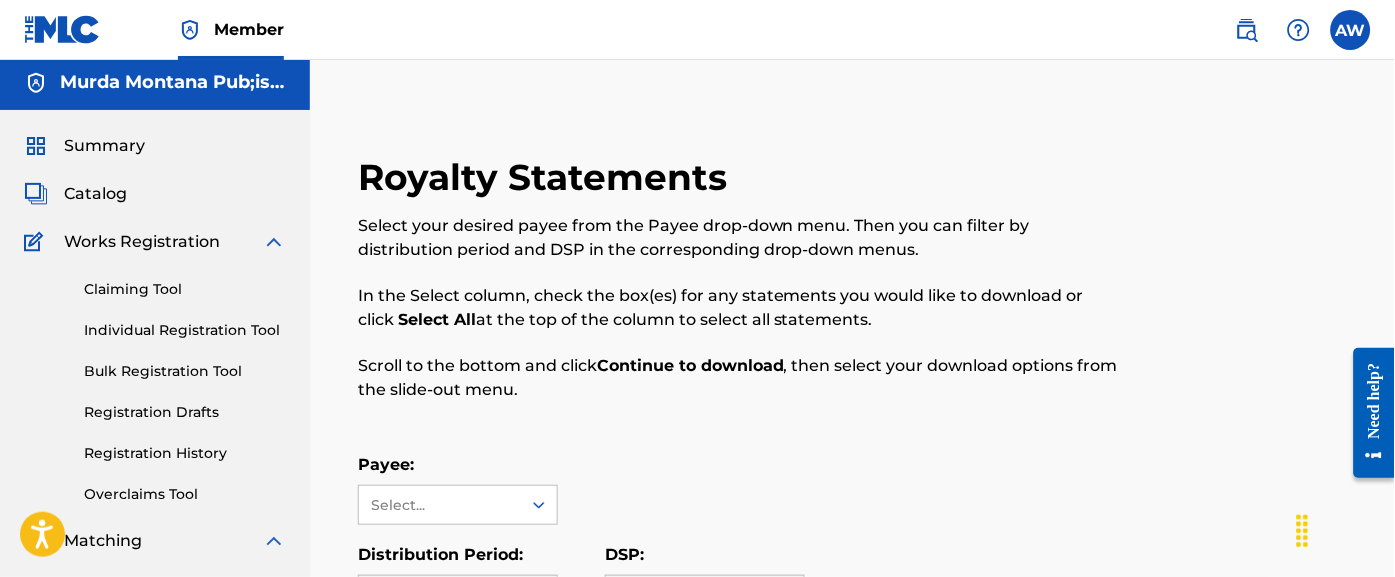 scroll, scrollTop: 0, scrollLeft: 0, axis: both 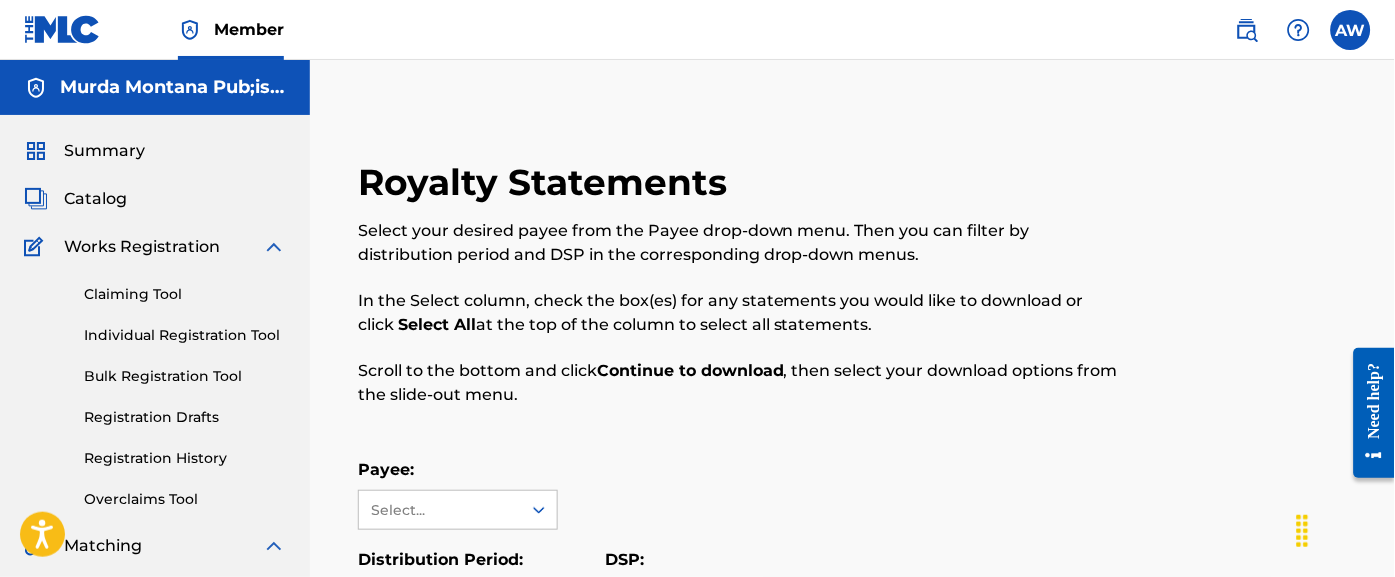 click at bounding box center [274, 247] 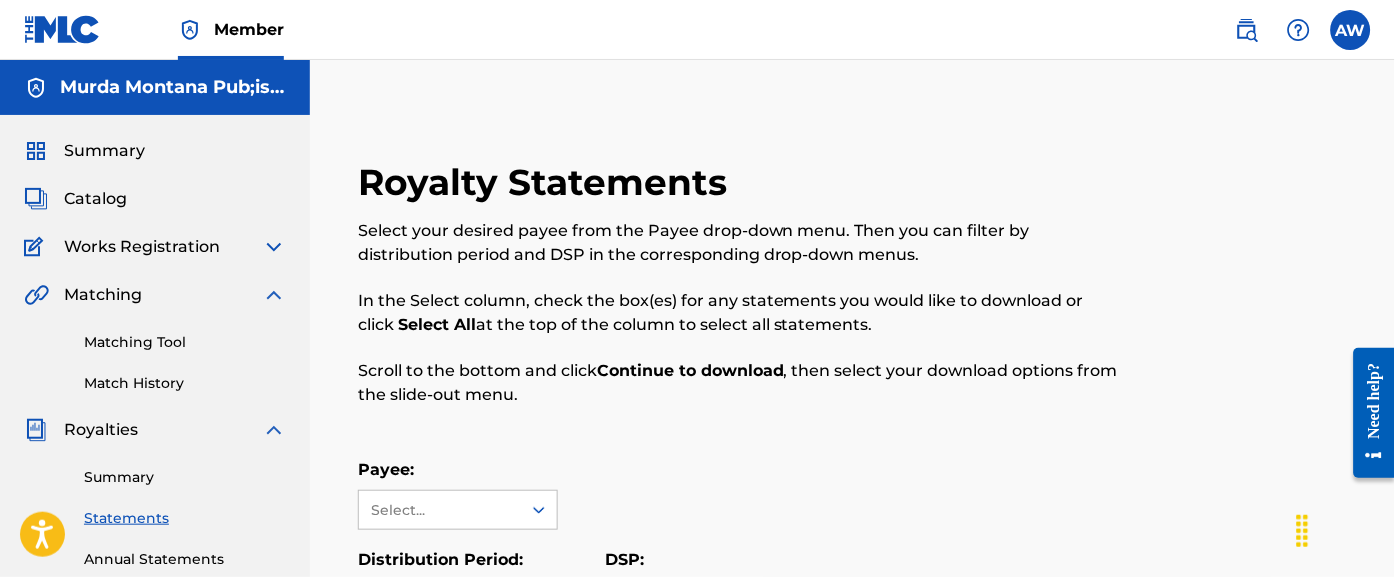 click at bounding box center (274, 295) 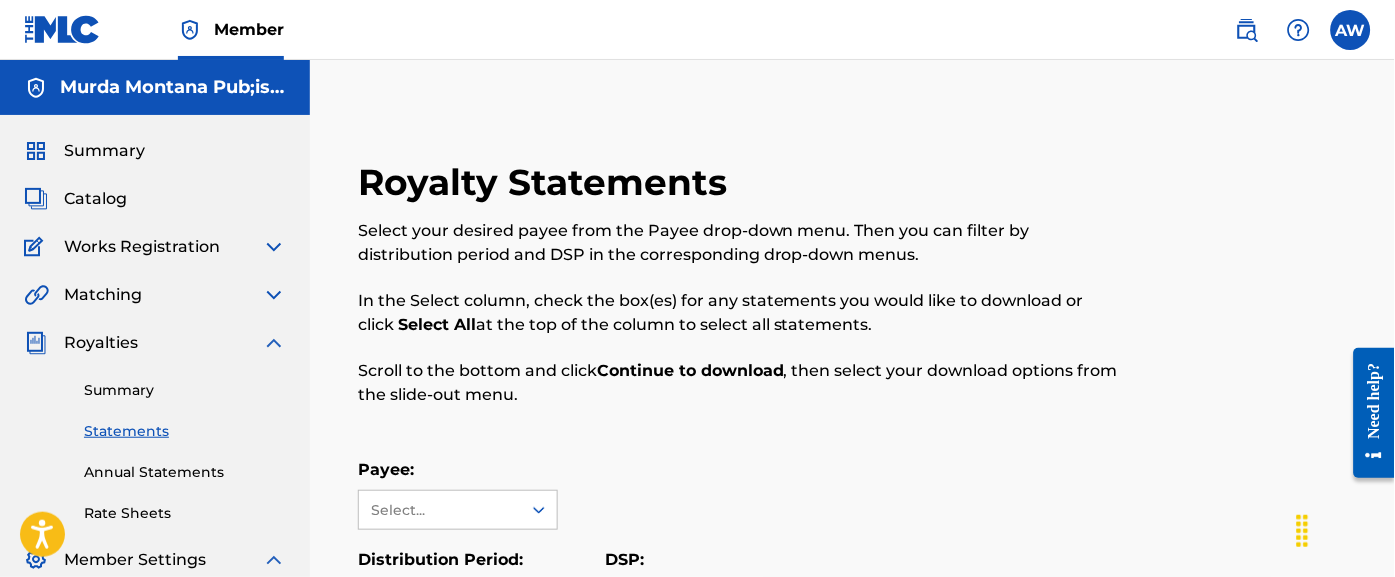 click at bounding box center (274, 343) 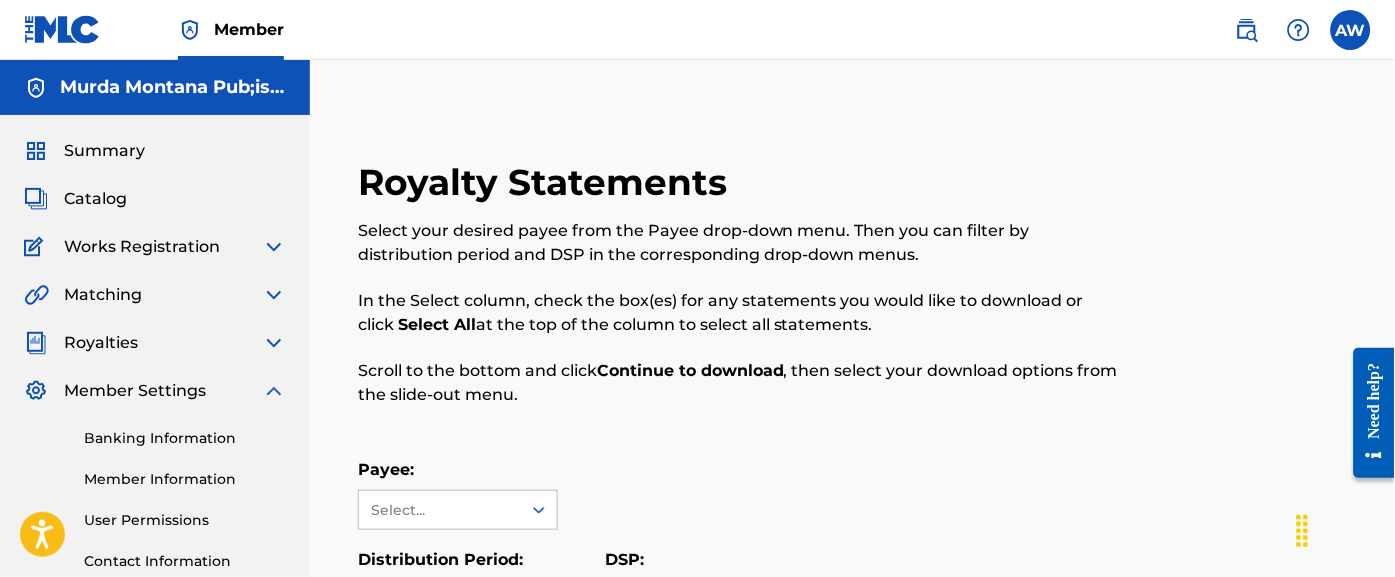 click at bounding box center [274, 391] 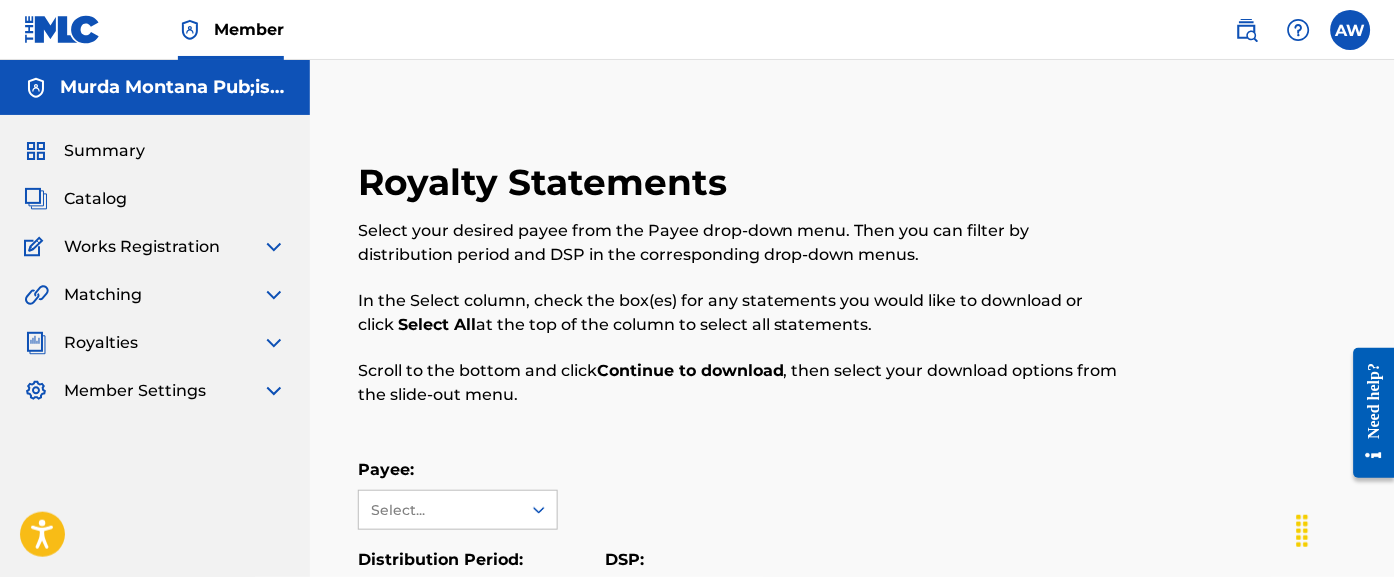 click on "Catalog" at bounding box center (95, 199) 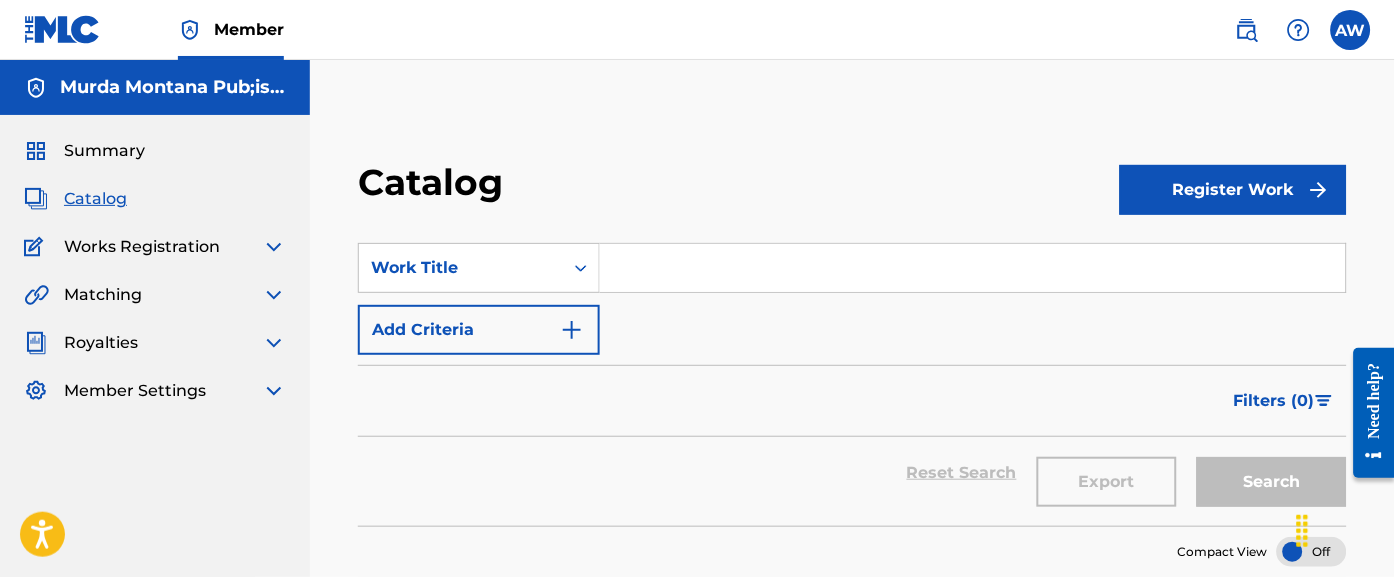 click at bounding box center (973, 268) 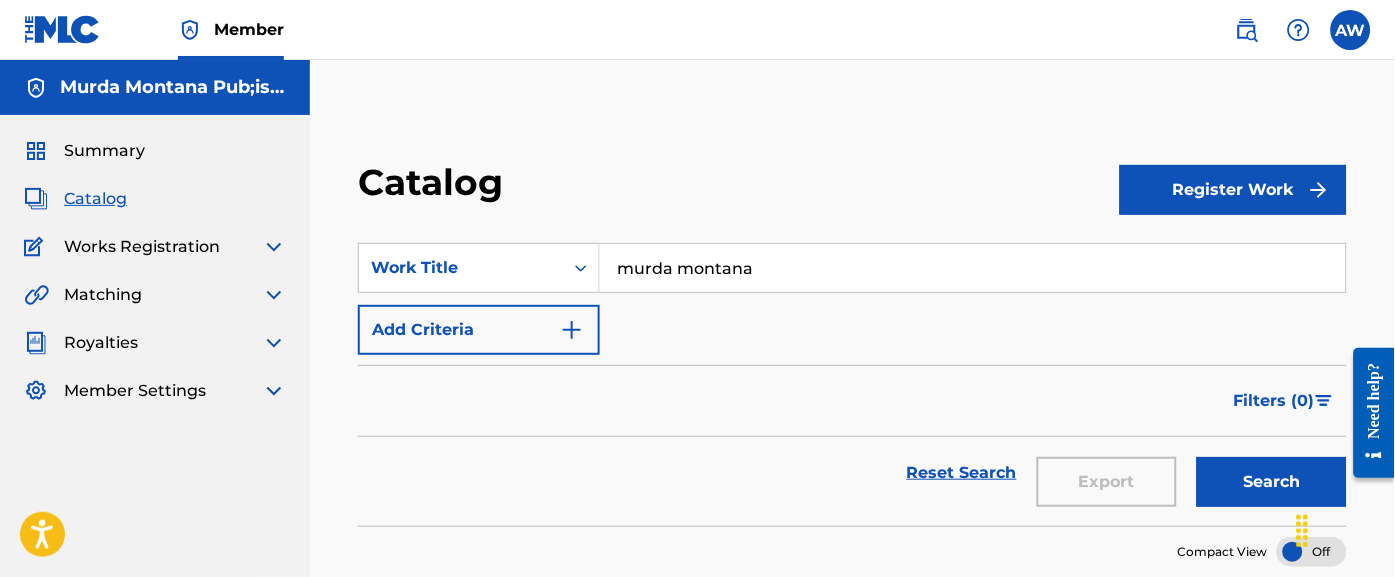 click on "Search" at bounding box center [1272, 482] 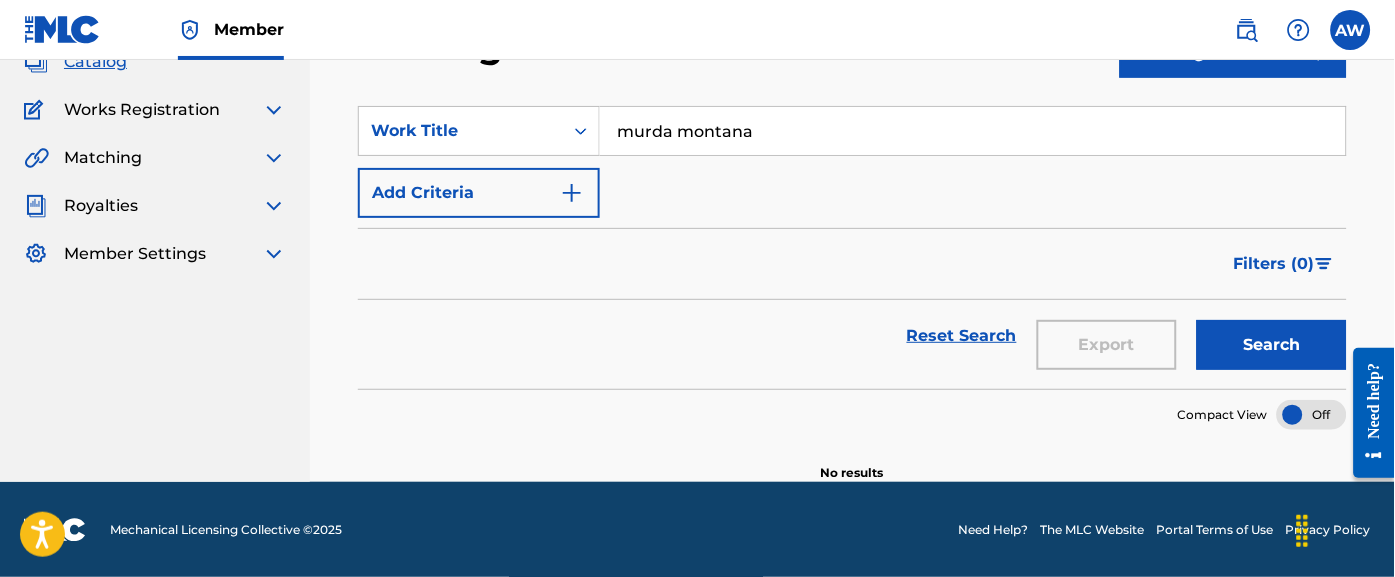 click on "Search" at bounding box center (1272, 345) 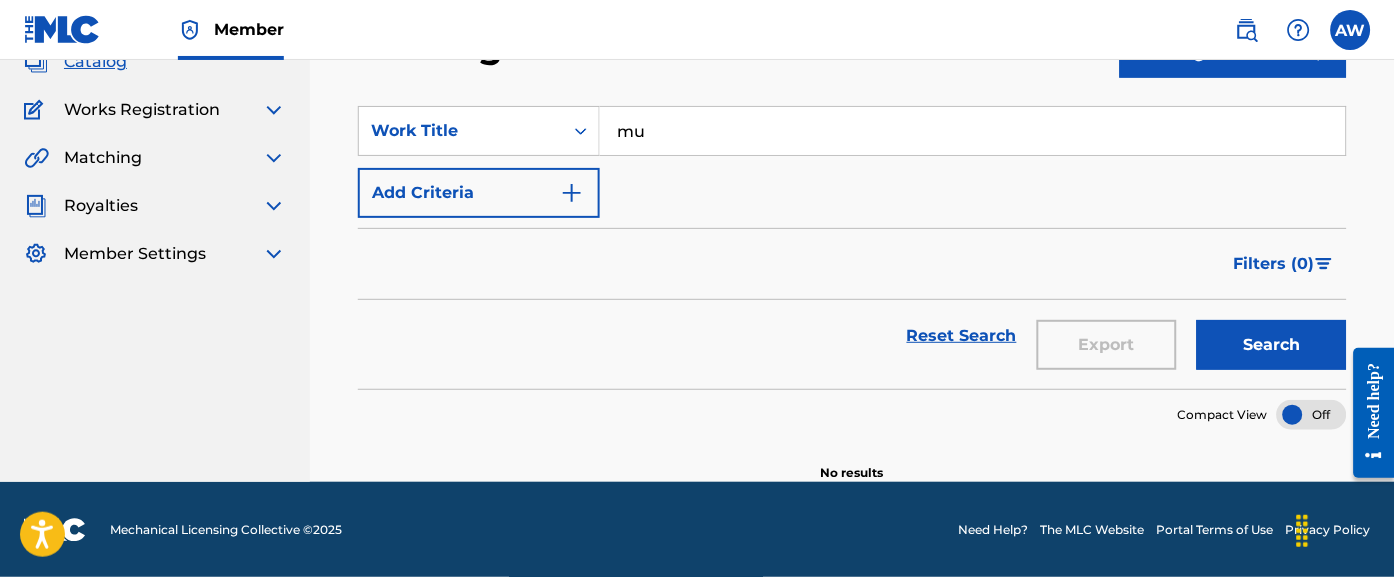 type on "m" 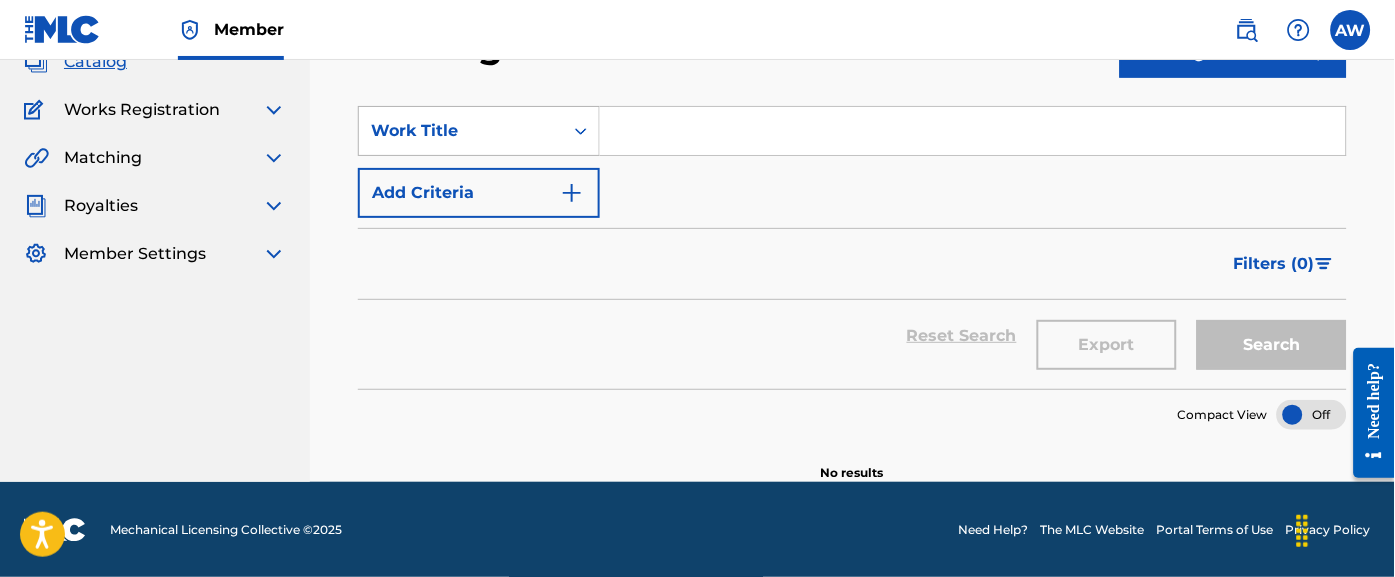 type 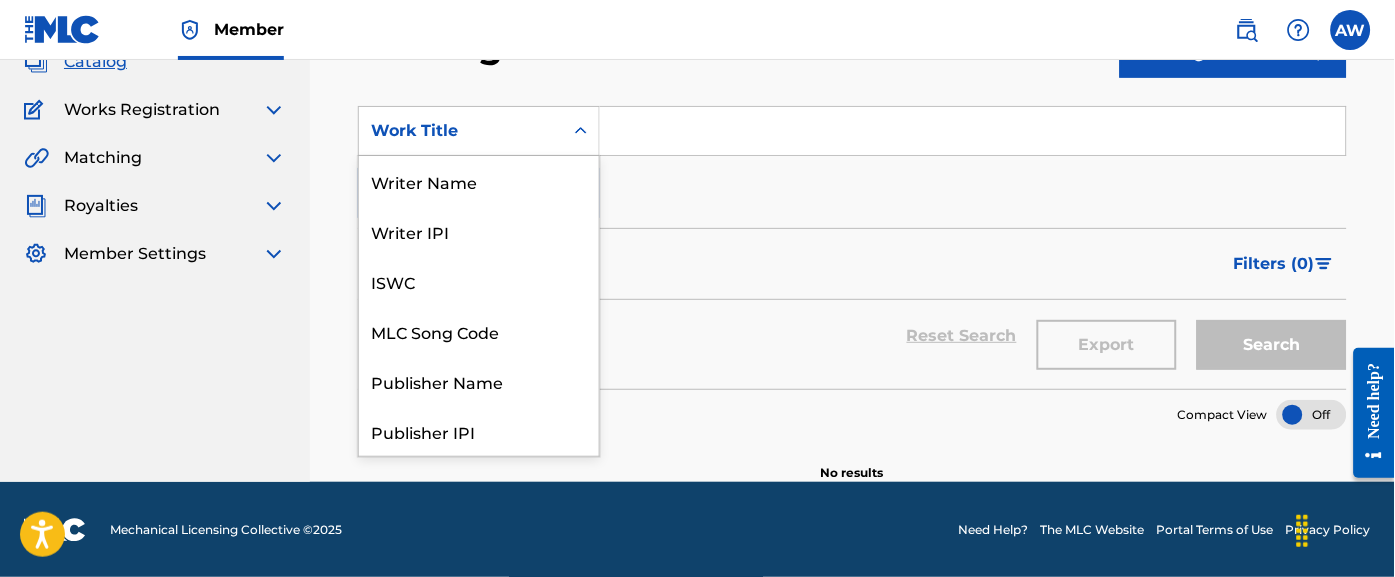 click on "Work Title" at bounding box center [461, 131] 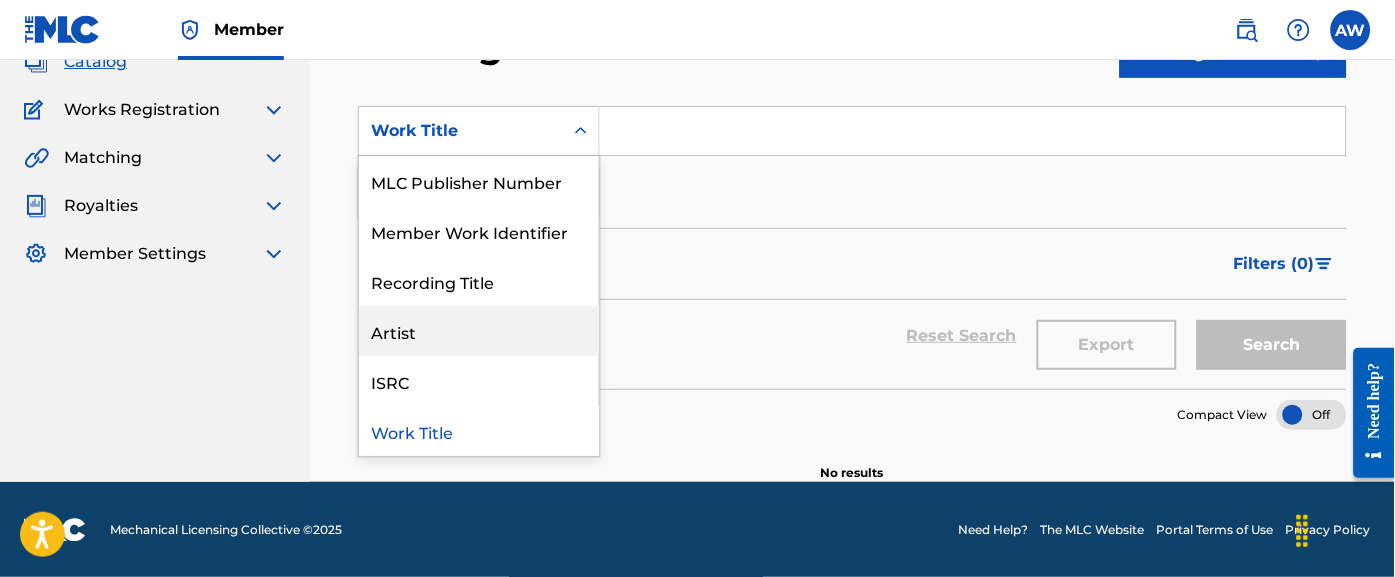click on "Artist" at bounding box center (479, 331) 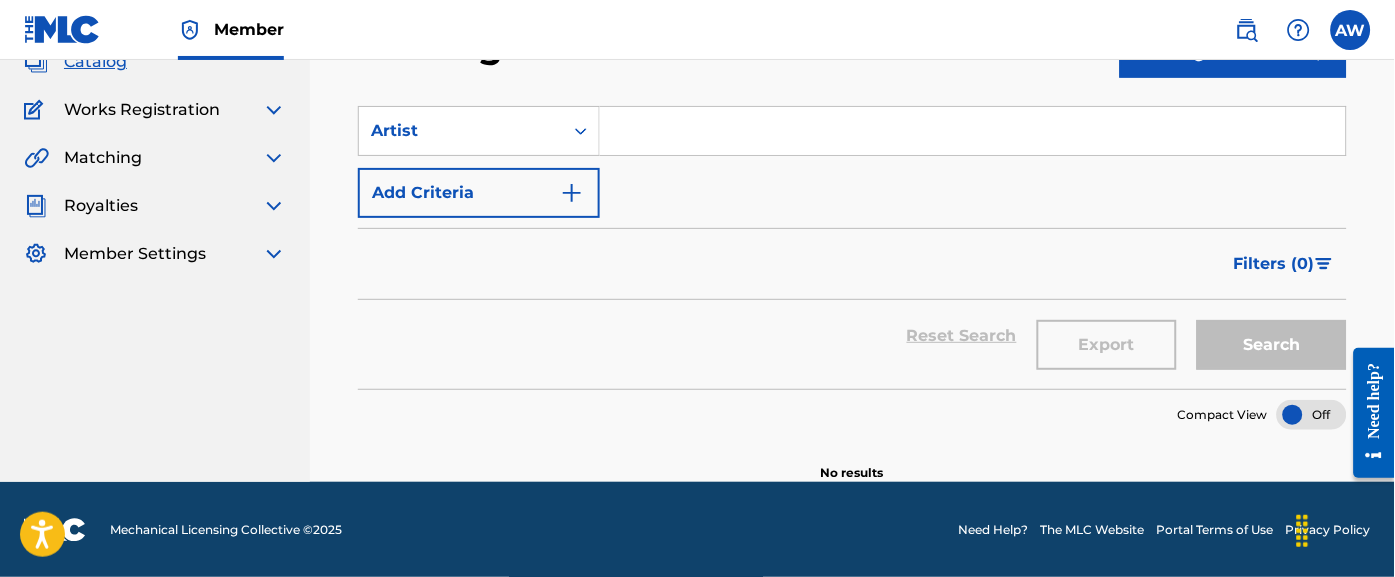 click at bounding box center [973, 131] 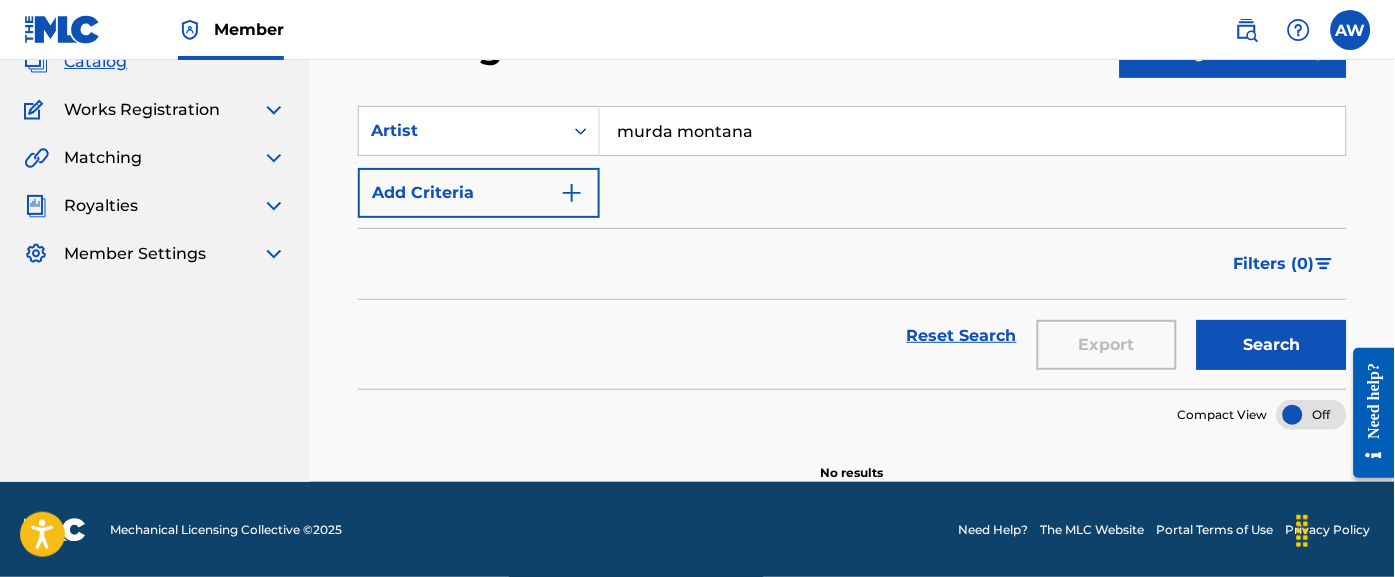 click on "Search" at bounding box center (1272, 345) 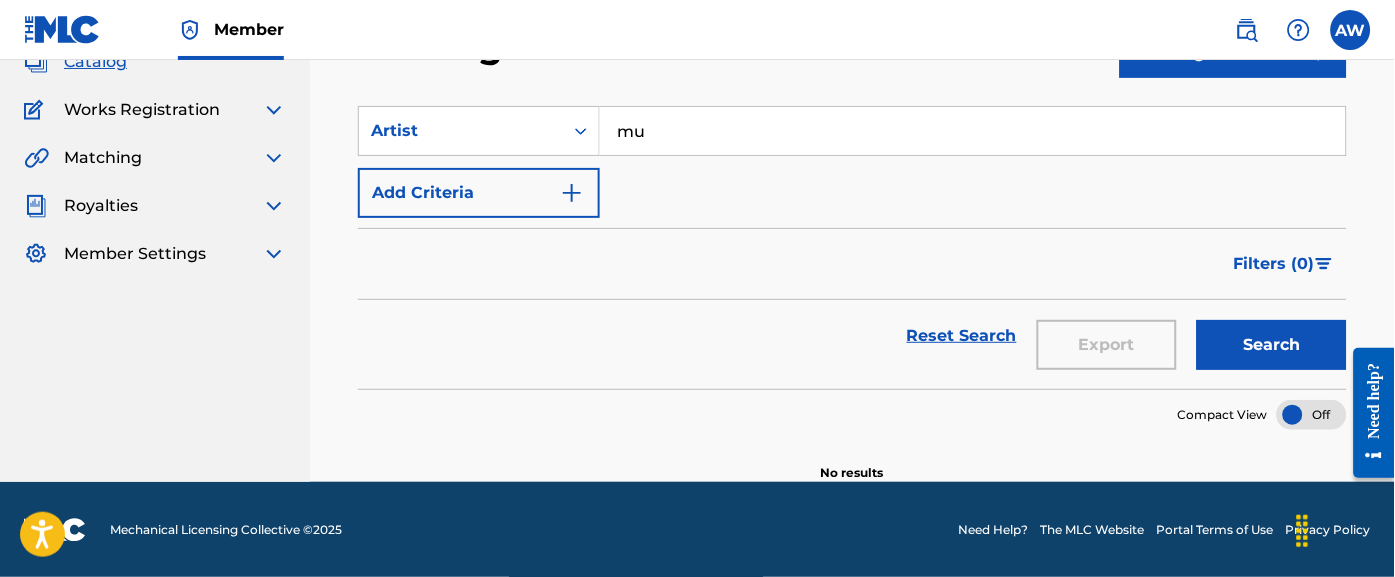 type on "m" 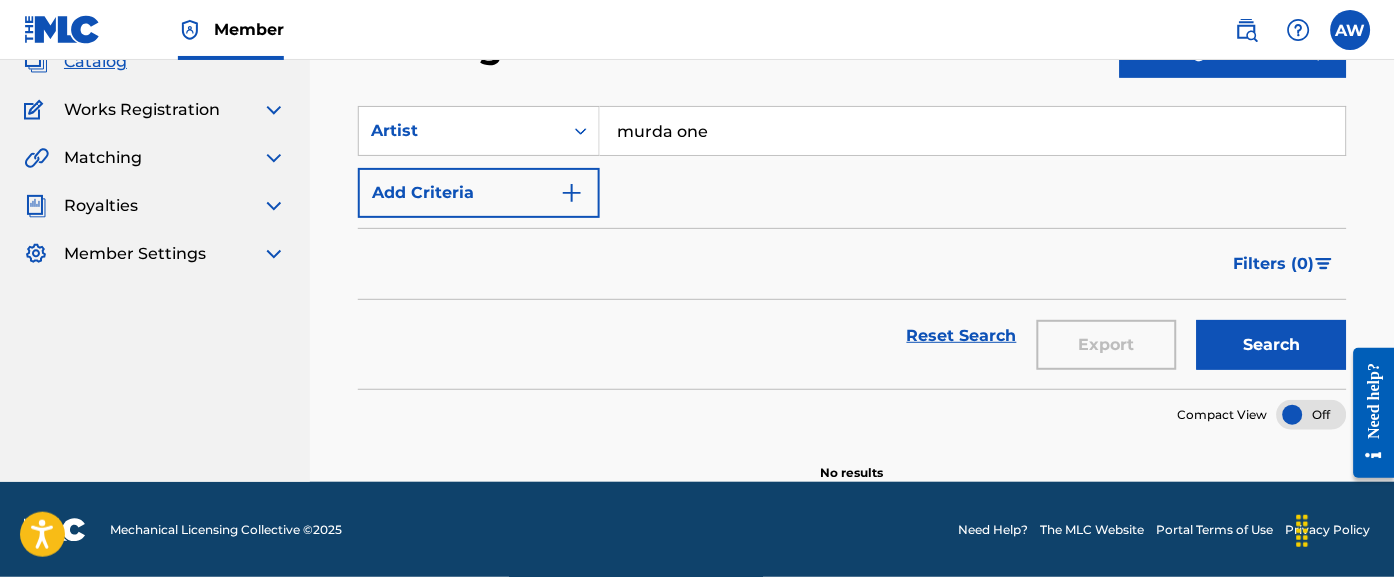 type on "murda one" 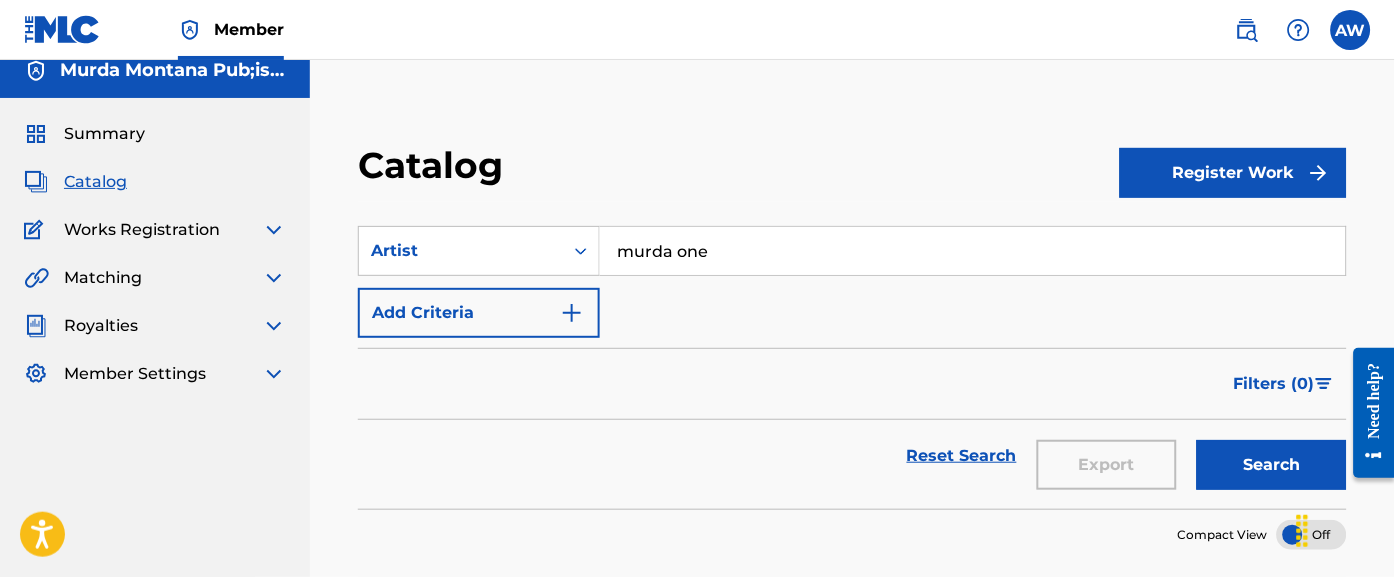 scroll, scrollTop: 0, scrollLeft: 0, axis: both 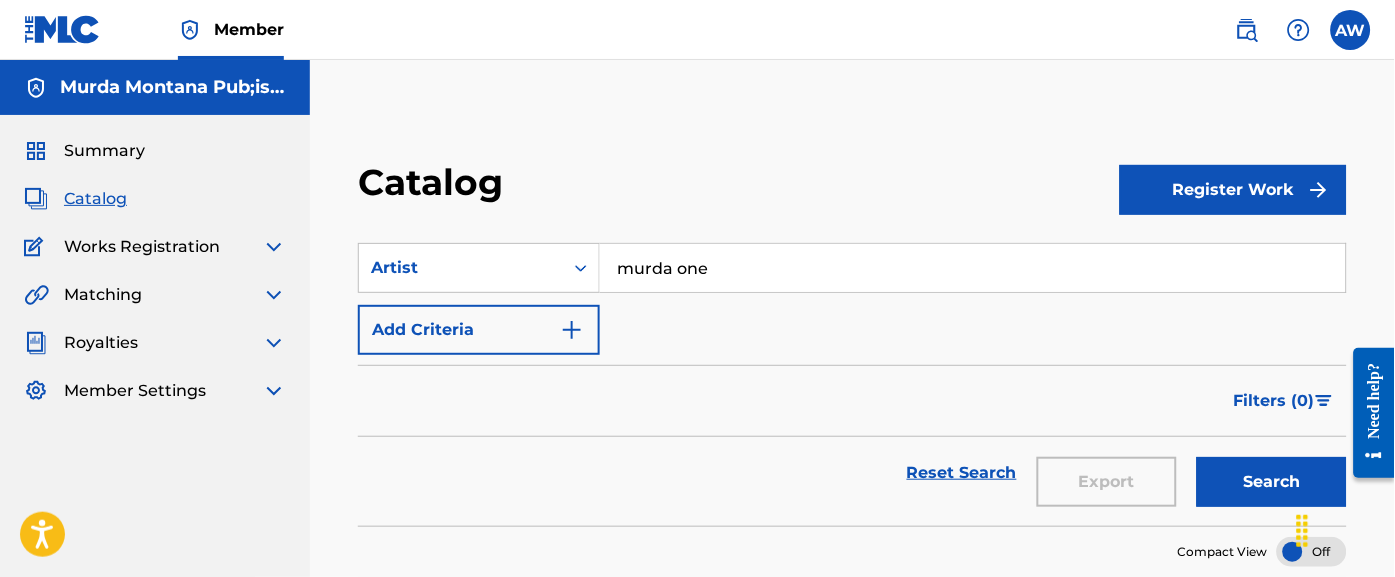 click on "Royalties" at bounding box center (155, 343) 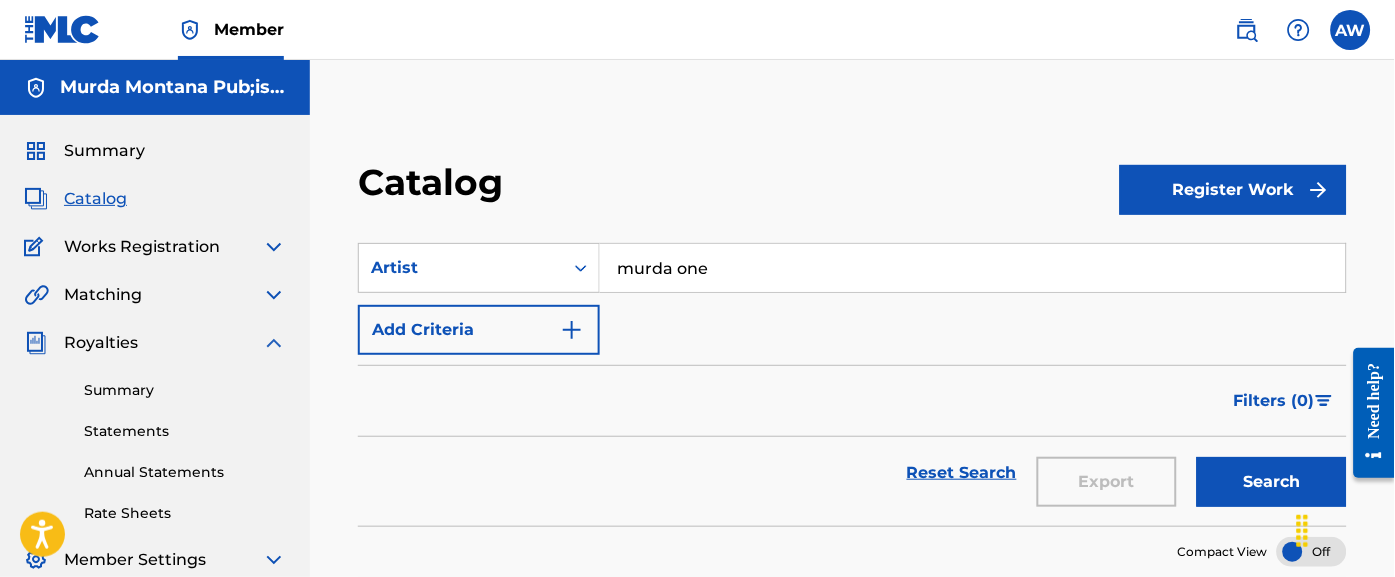click on "Catalog" at bounding box center (95, 199) 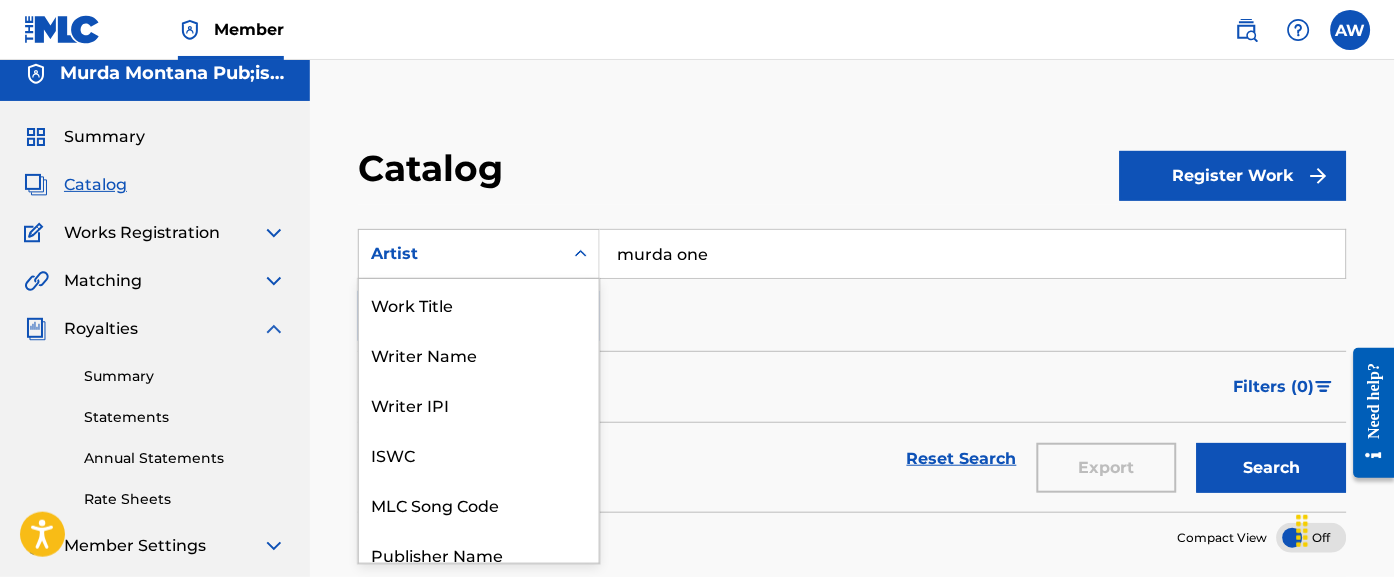scroll, scrollTop: 16, scrollLeft: 0, axis: vertical 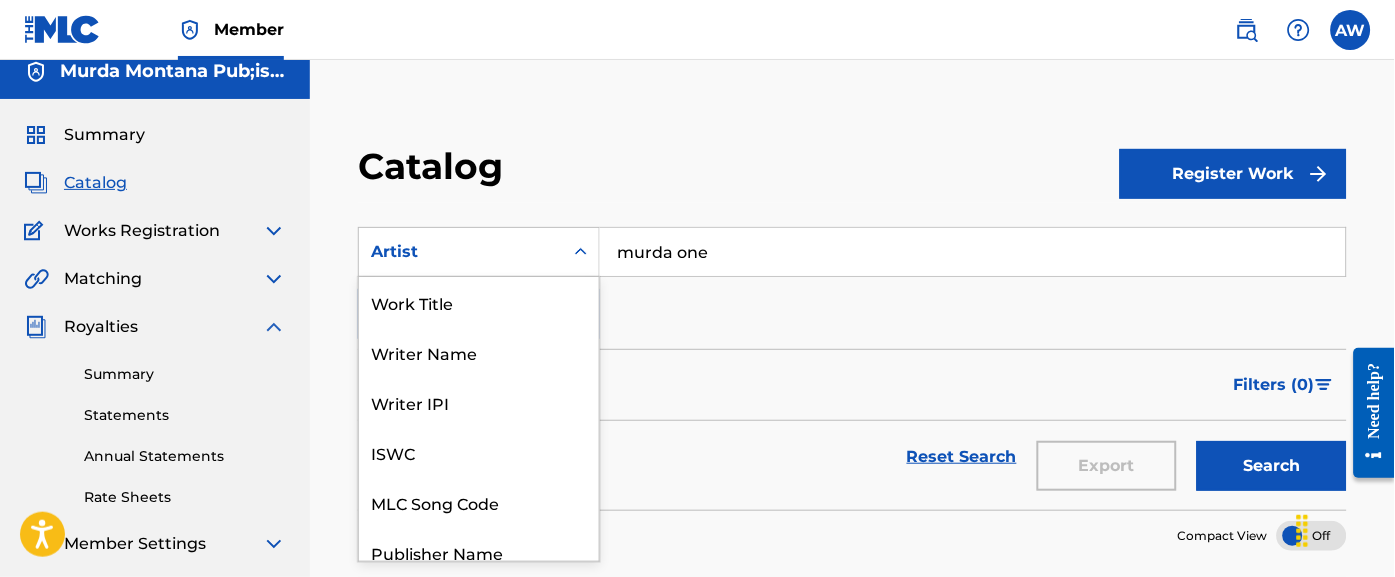 click on "Writer Name" at bounding box center (479, 352) 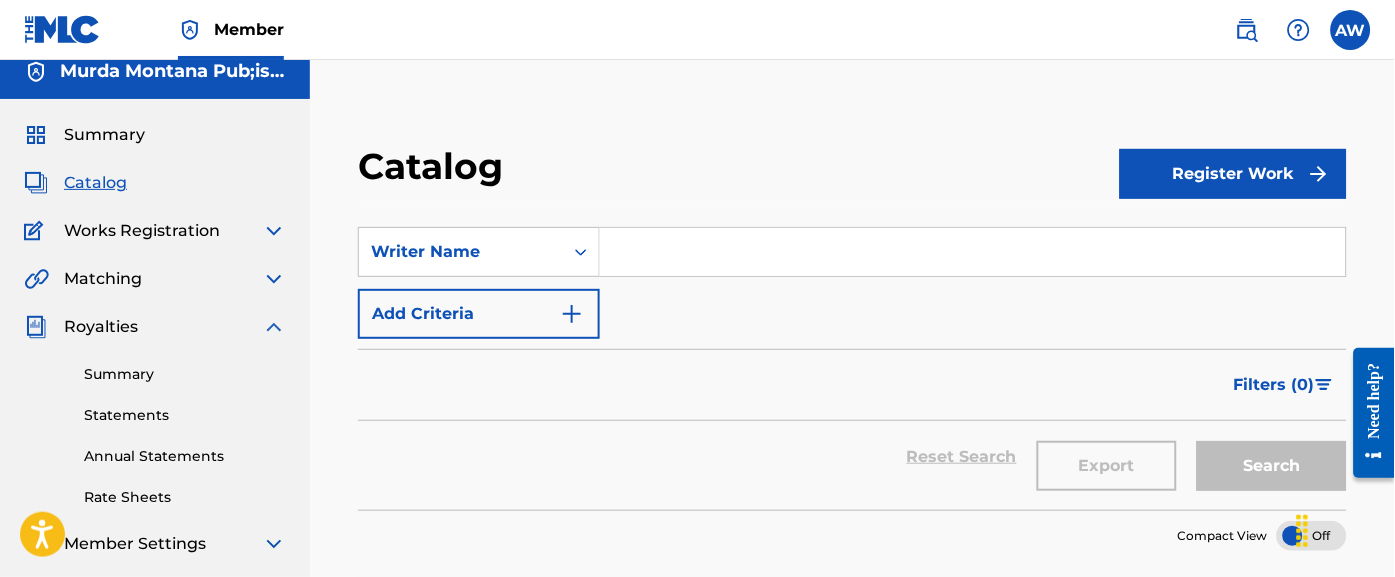 click at bounding box center [973, 252] 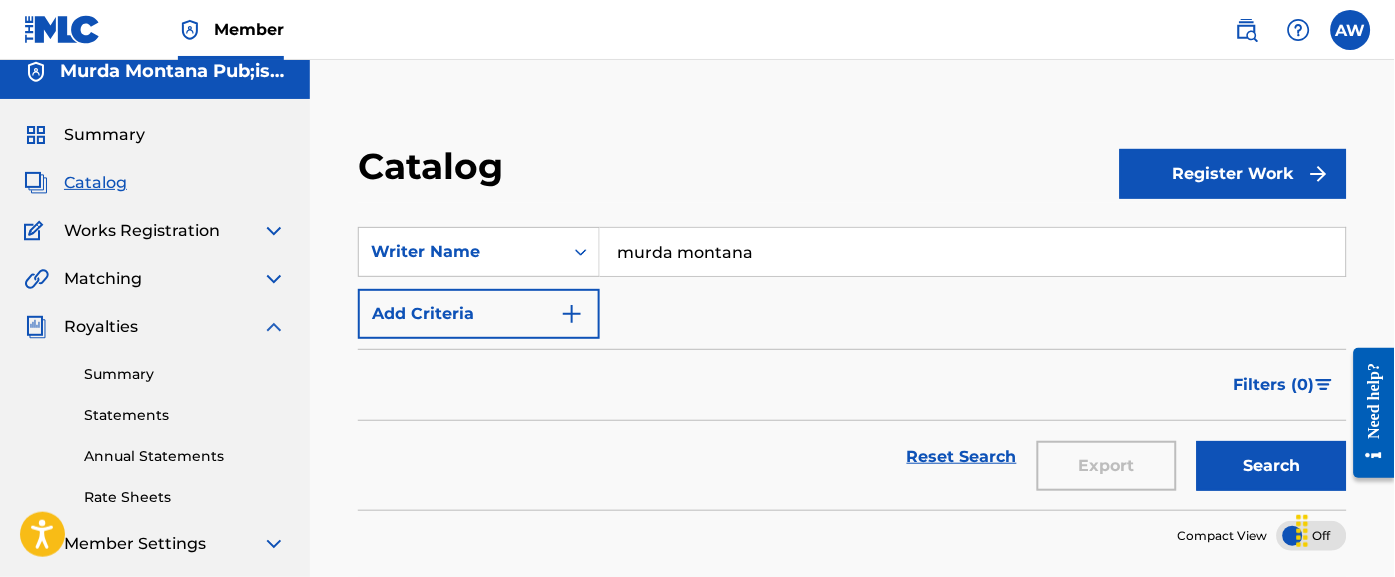 click on "Search" at bounding box center [1272, 466] 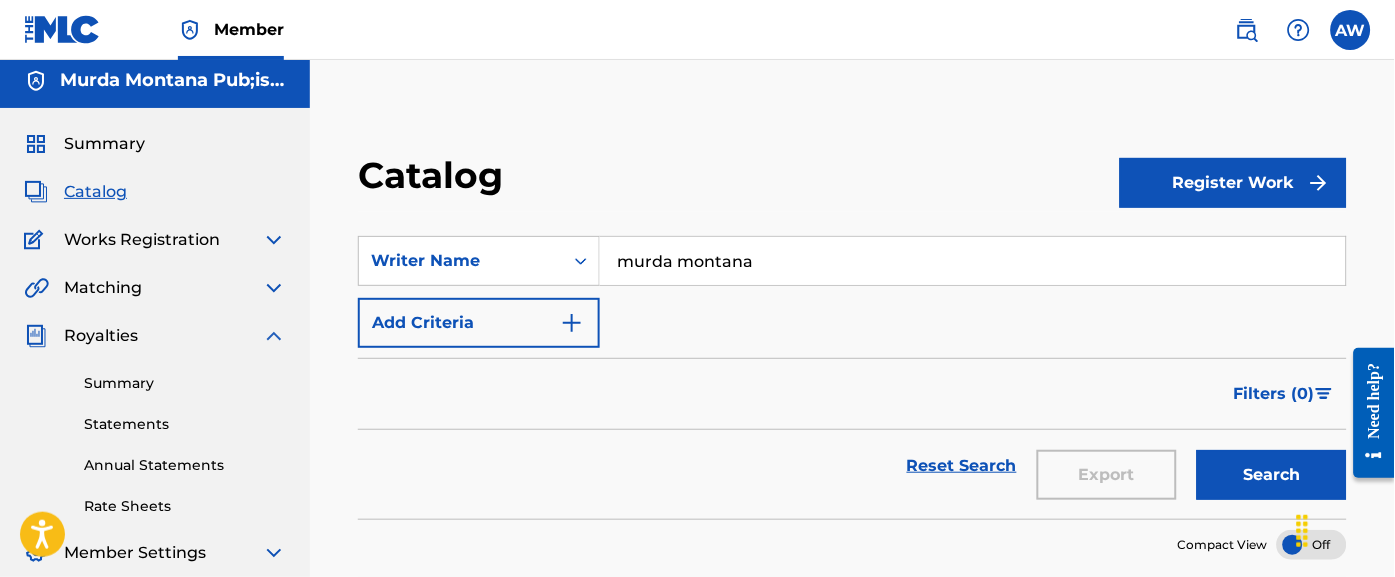 scroll, scrollTop: 0, scrollLeft: 0, axis: both 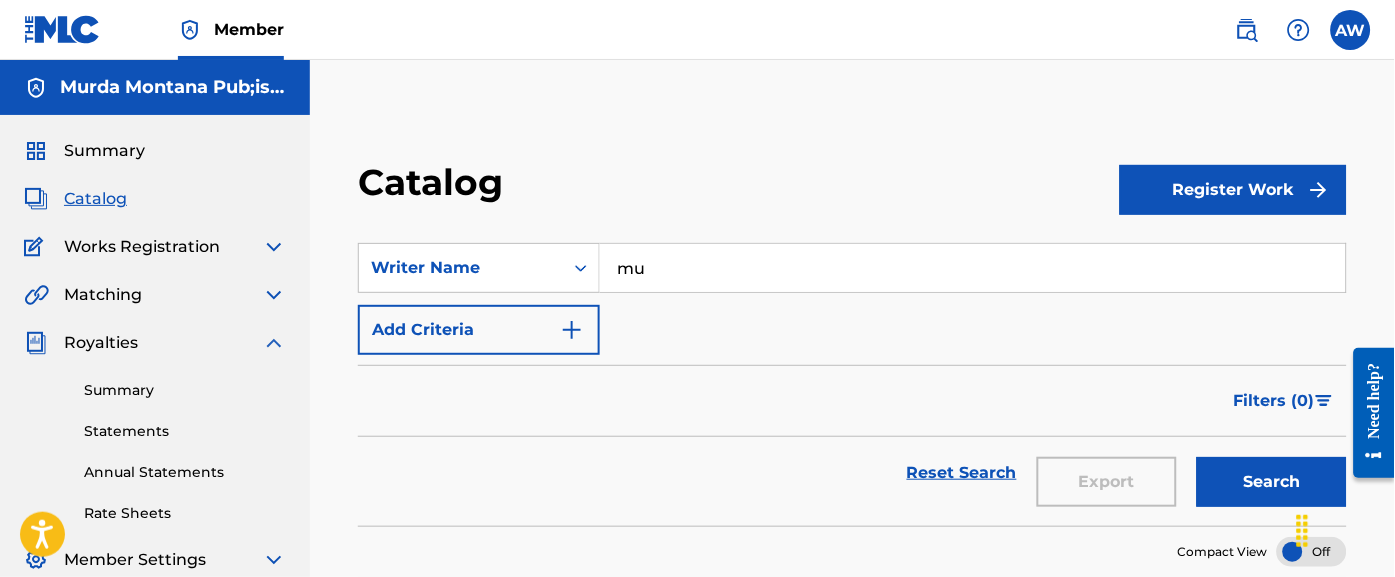 type on "m" 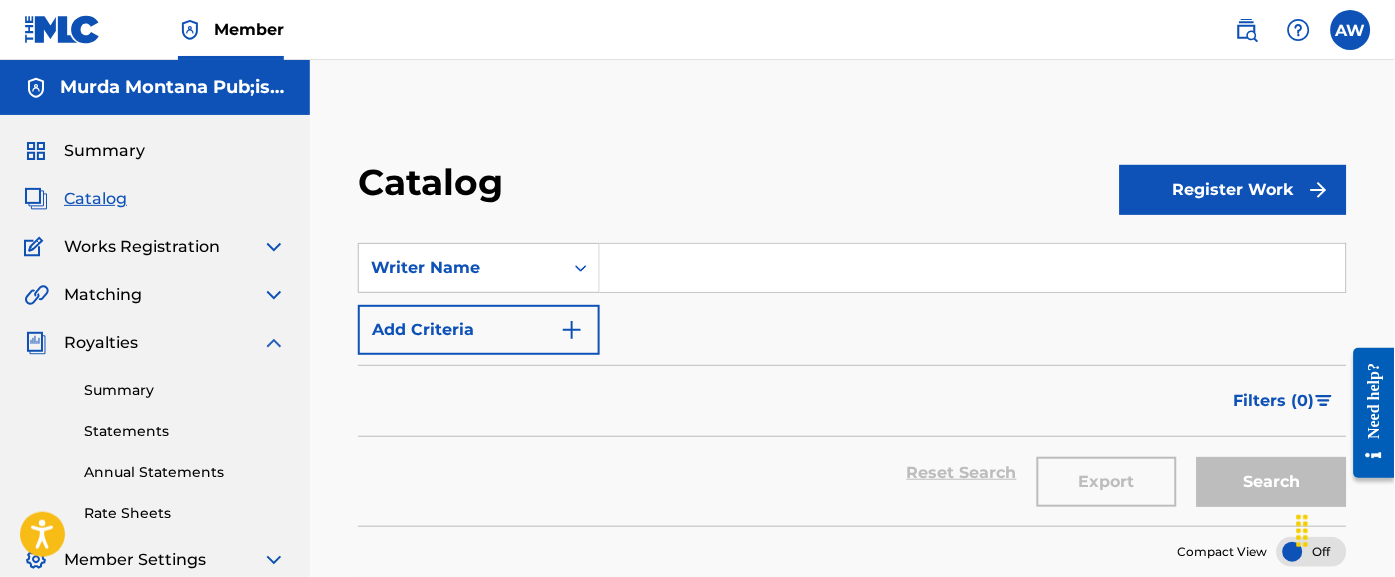 type 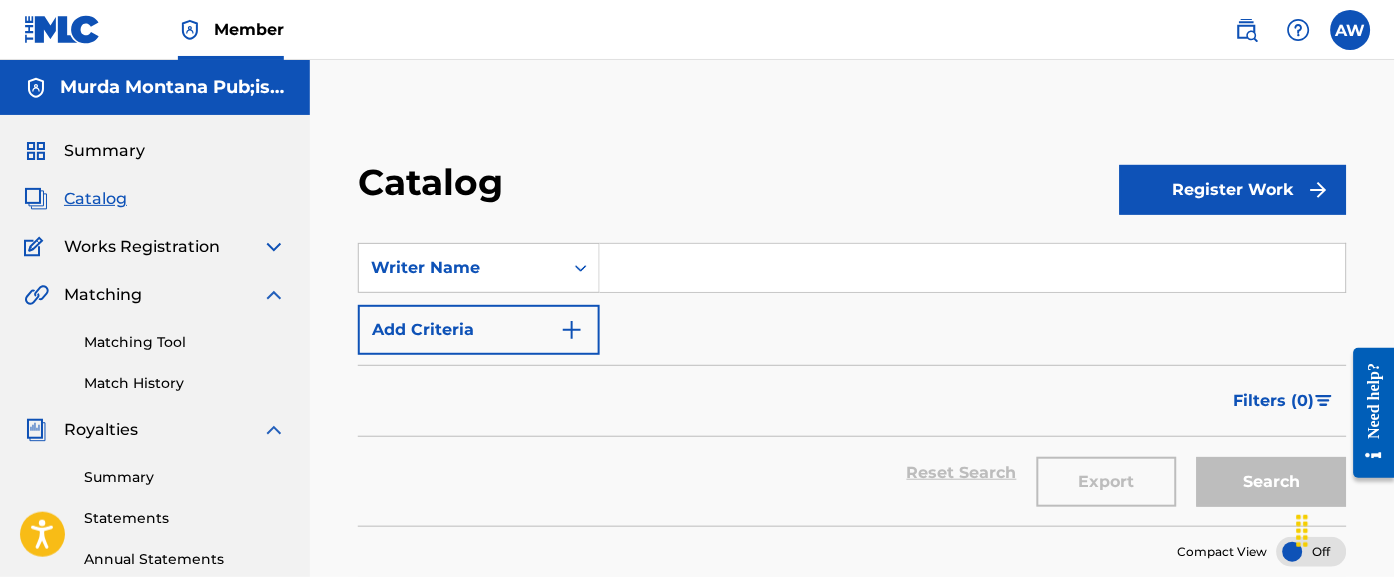 click on "Matching Tool" at bounding box center (185, 342) 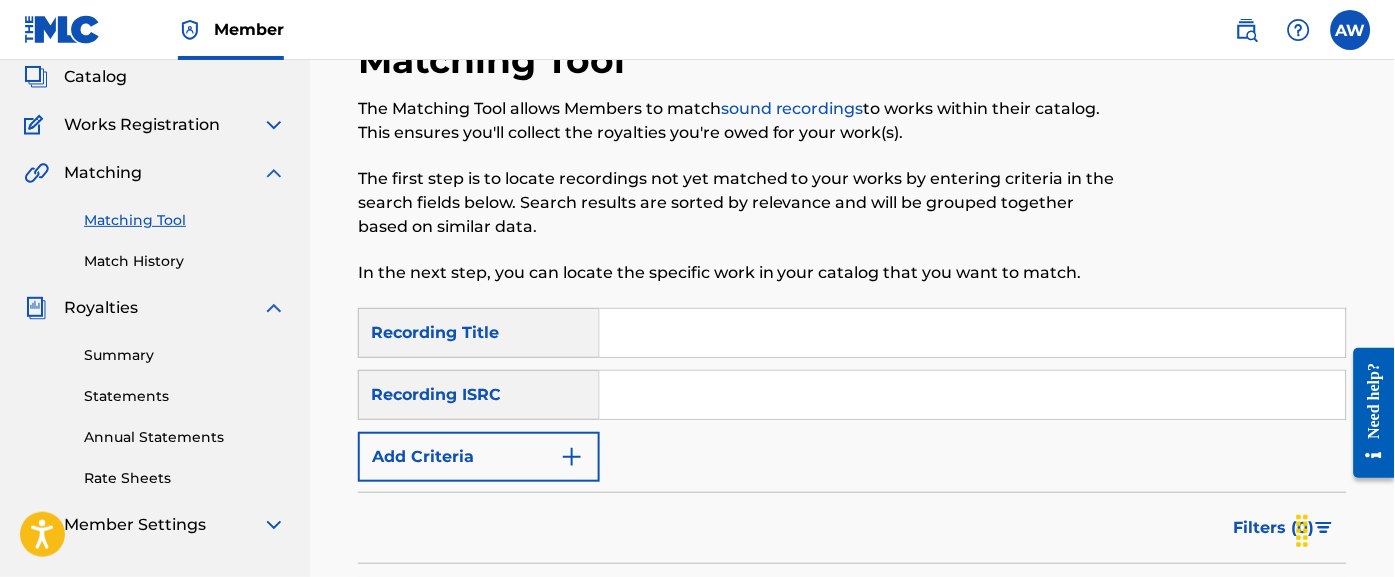 scroll, scrollTop: 117, scrollLeft: 0, axis: vertical 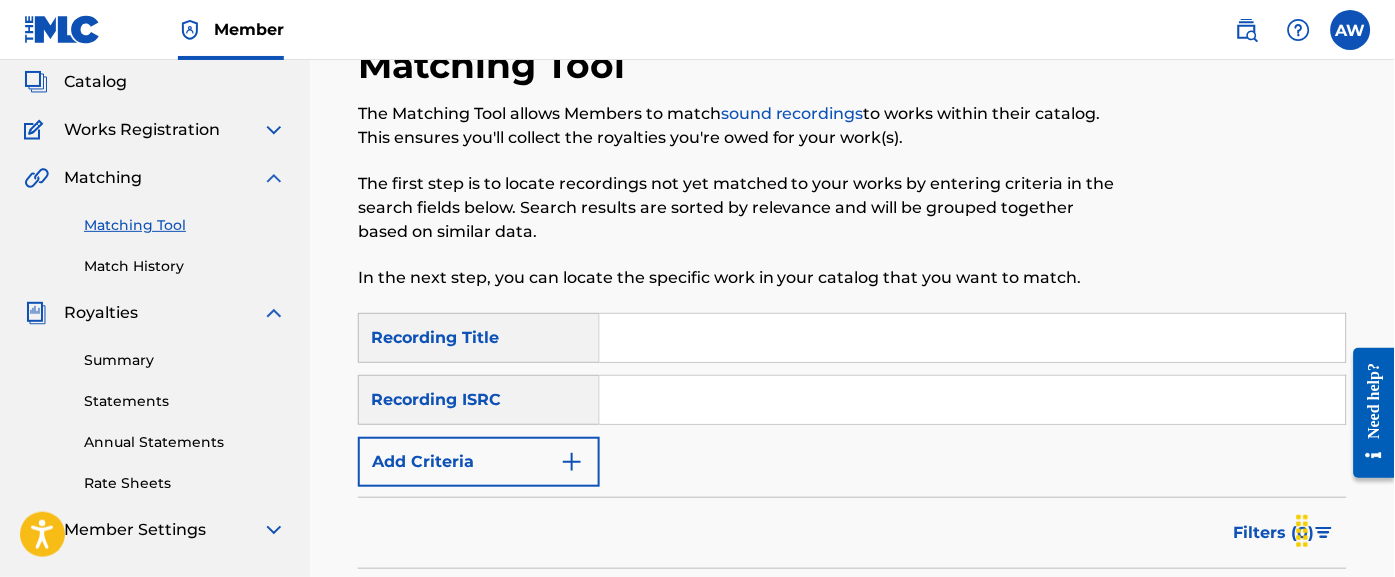 click at bounding box center (274, 178) 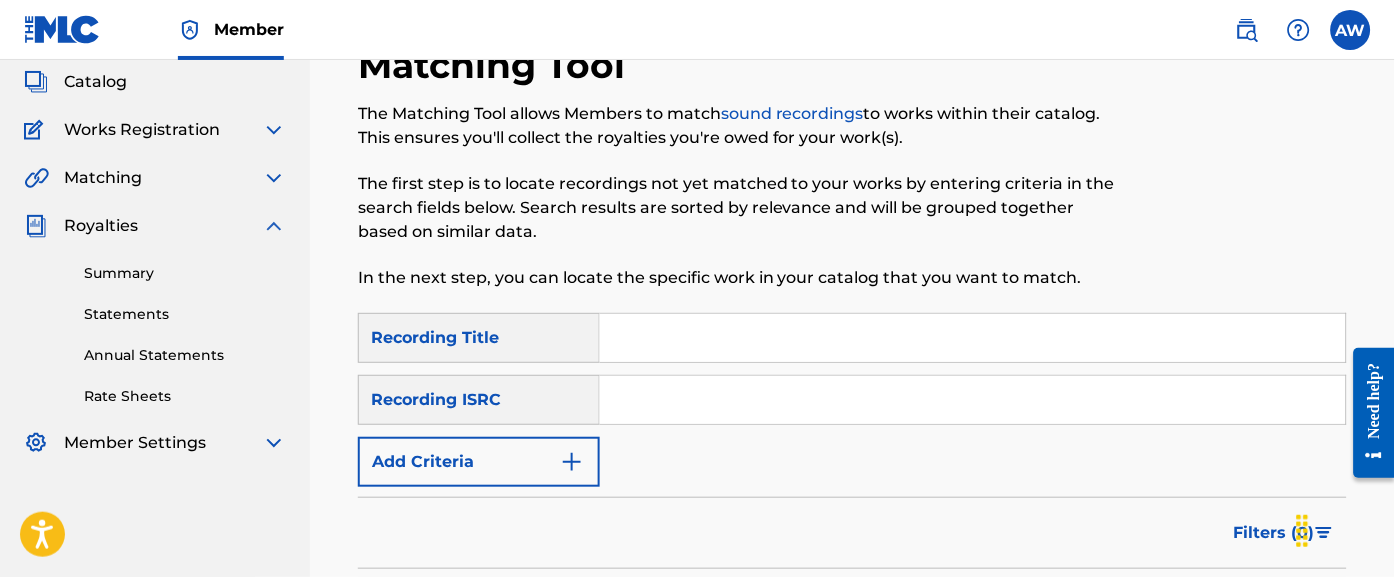 click on "Summary Catalog Works Registration Claiming Tool Individual Registration Tool Bulk Registration Tool Registration Drafts Registration History Overclaims Tool Matching Matching Tool Match History Royalties Summary Statements Annual Statements Rate Sheets Member Settings Banking Information Member Information User Permissions Contact Information Member Benefits" at bounding box center (155, 238) 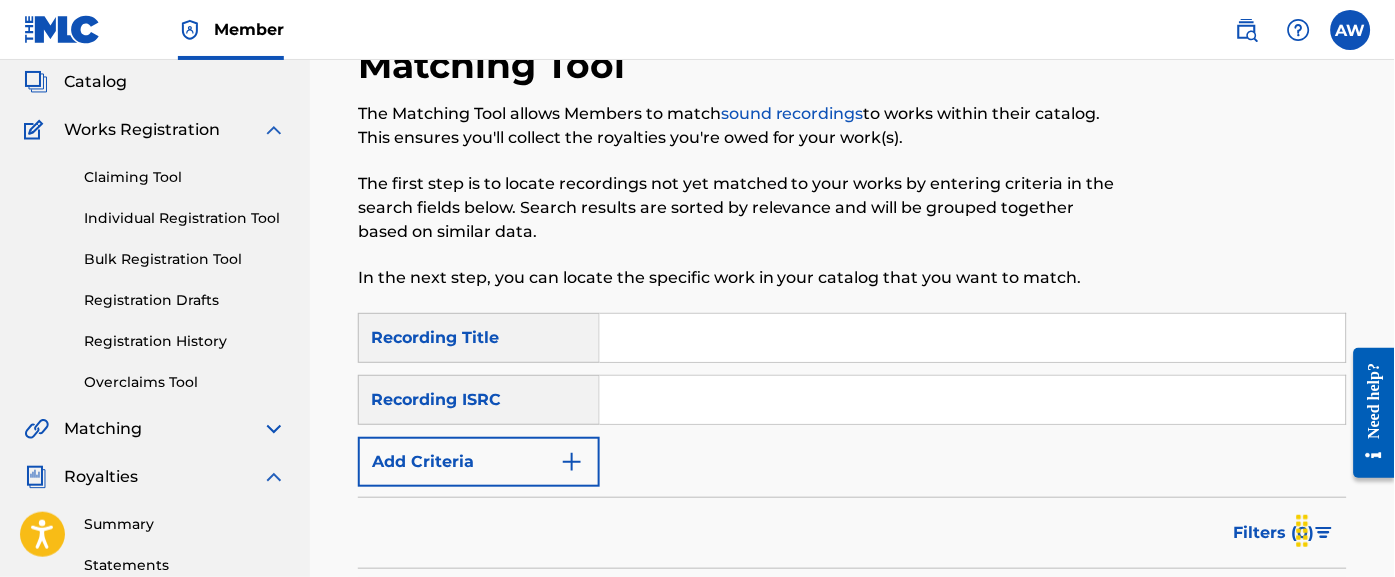 click on "Claiming Tool" at bounding box center [185, 177] 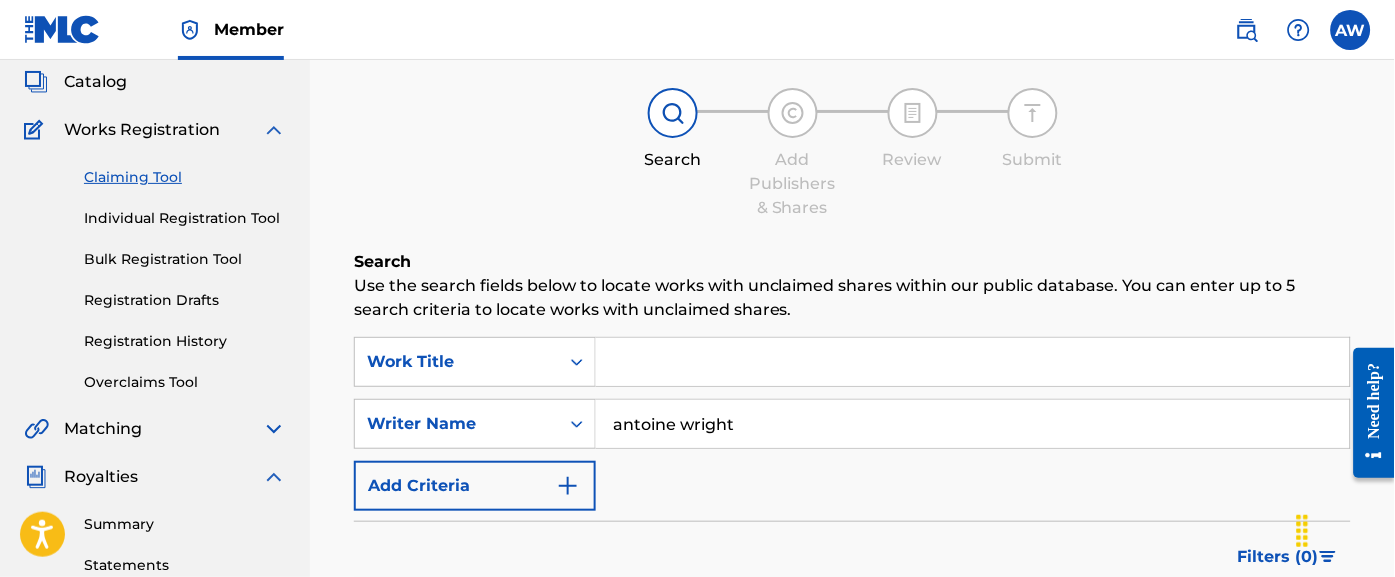 scroll, scrollTop: 0, scrollLeft: 0, axis: both 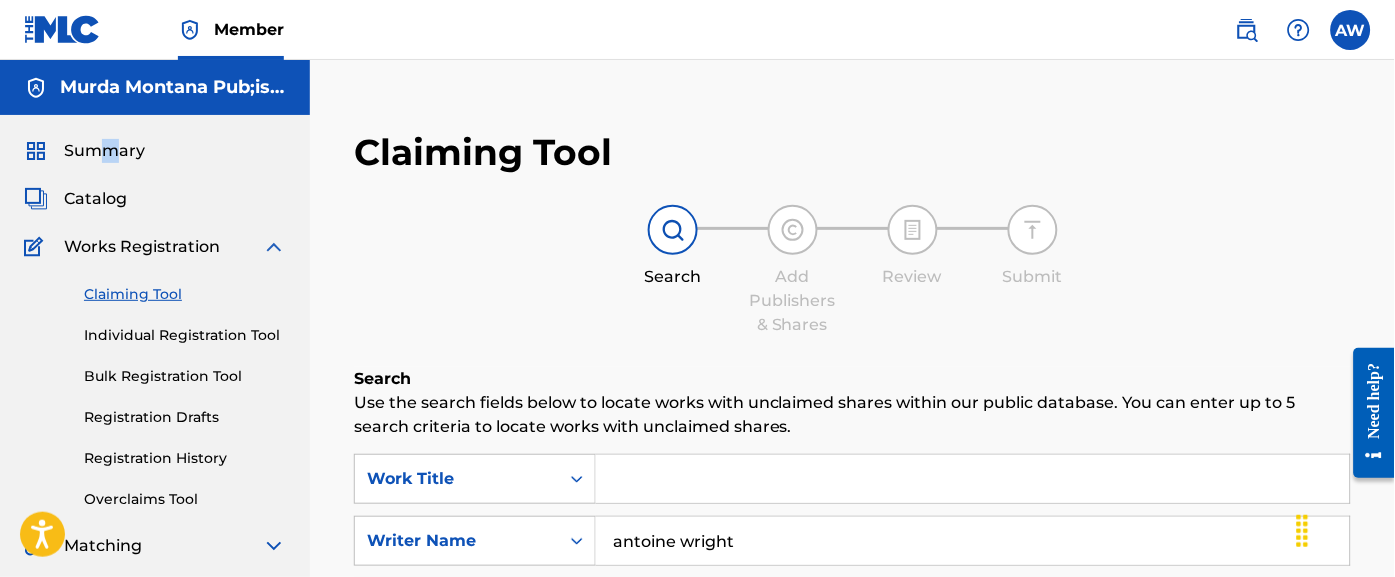 drag, startPoint x: 113, startPoint y: 136, endPoint x: 109, endPoint y: 158, distance: 22.36068 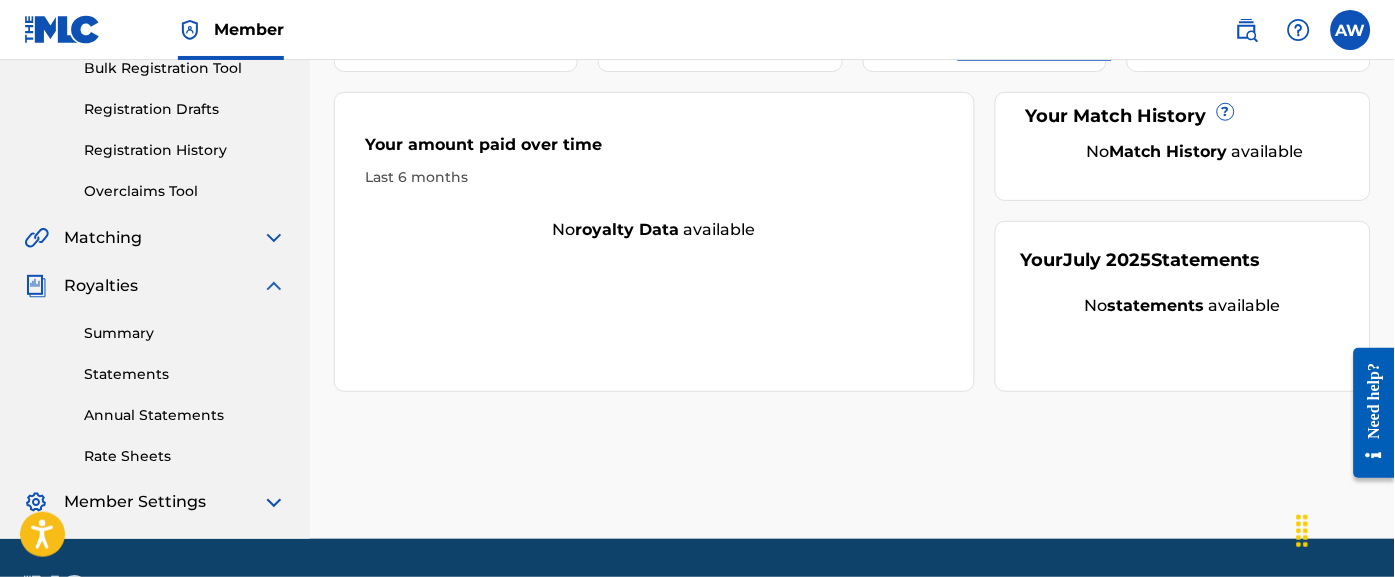 scroll, scrollTop: 365, scrollLeft: 0, axis: vertical 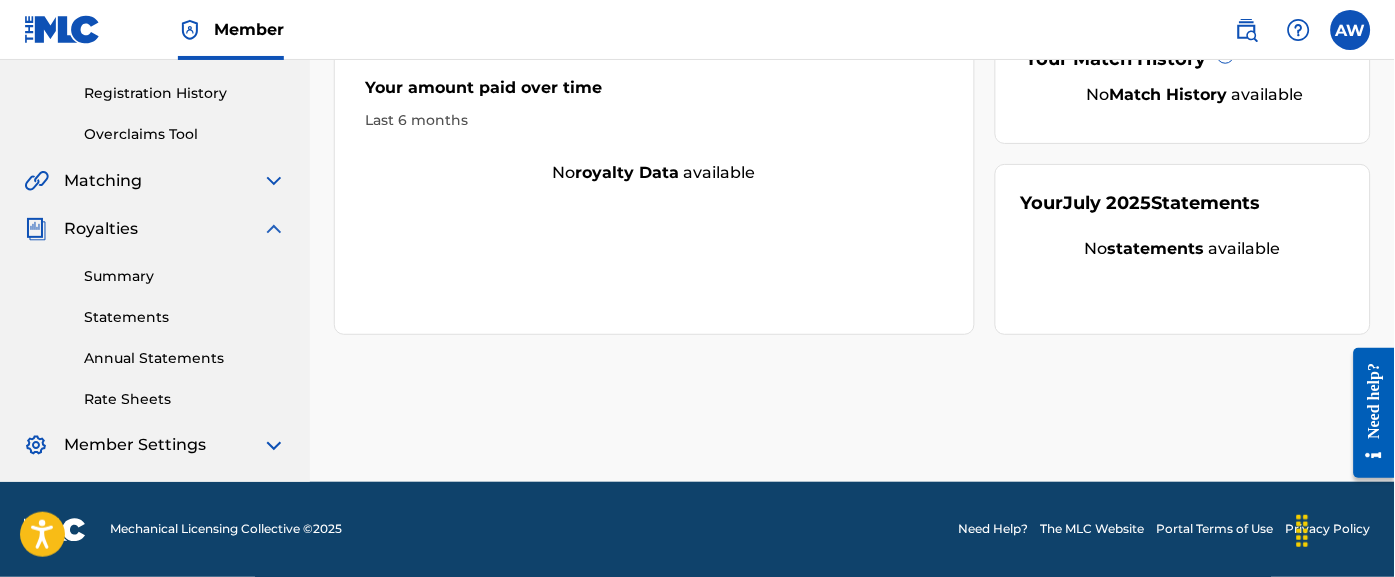 click at bounding box center [274, 229] 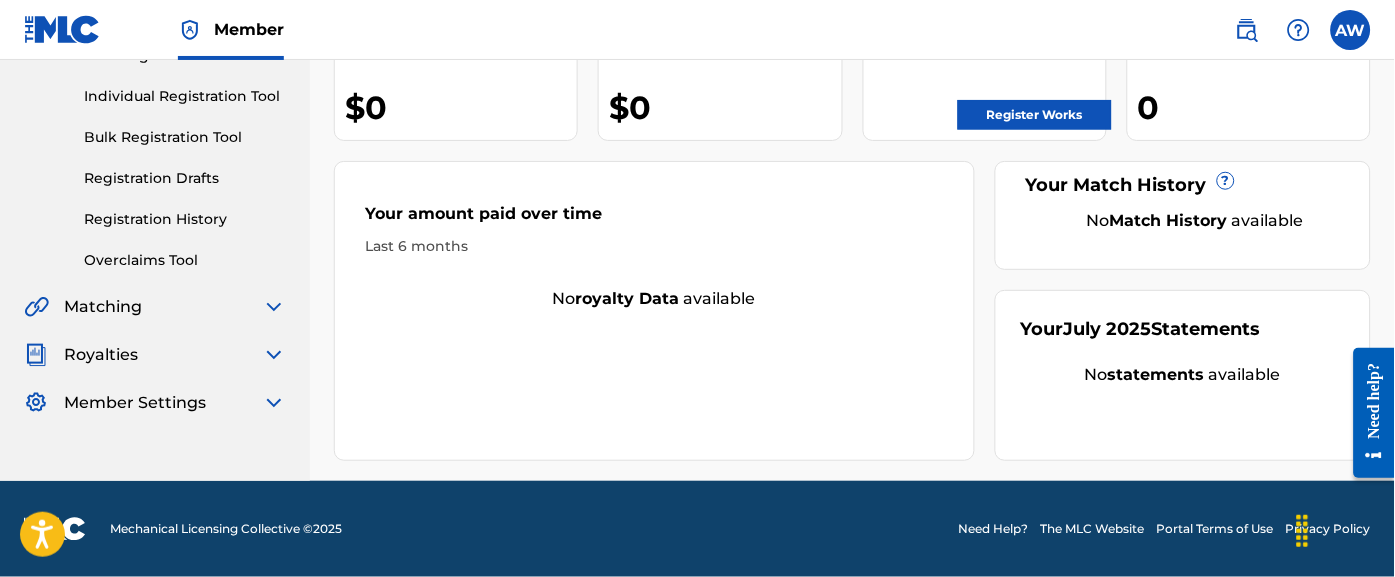 scroll, scrollTop: 238, scrollLeft: 0, axis: vertical 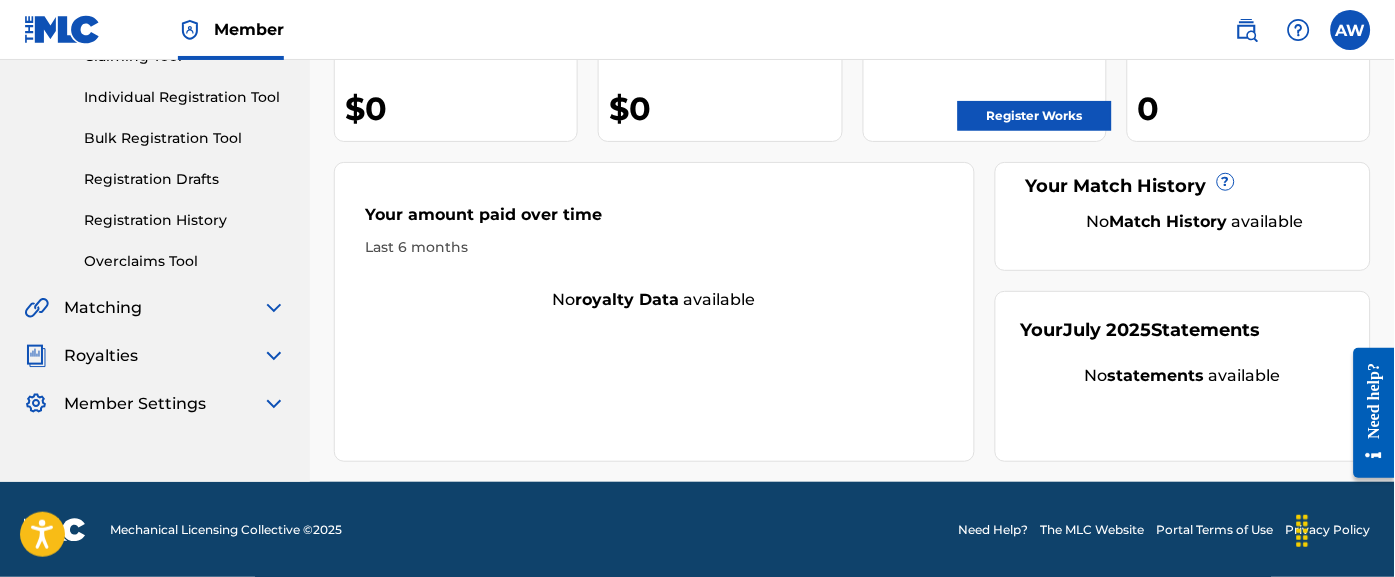 click at bounding box center (274, 404) 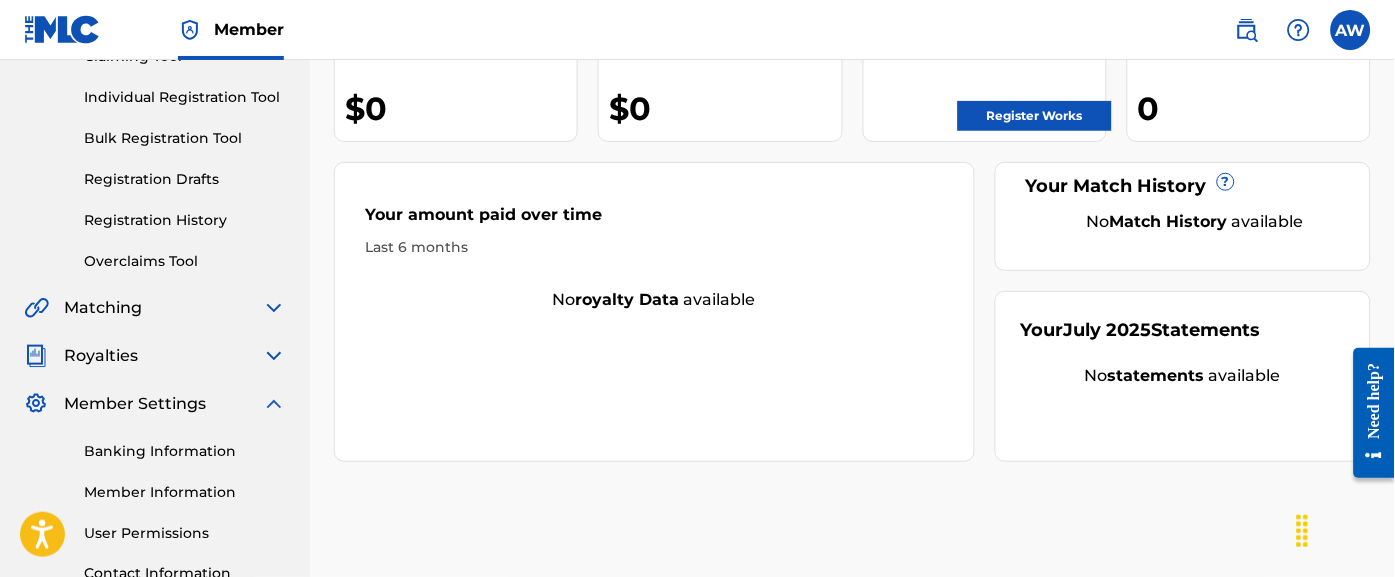 scroll, scrollTop: 365, scrollLeft: 0, axis: vertical 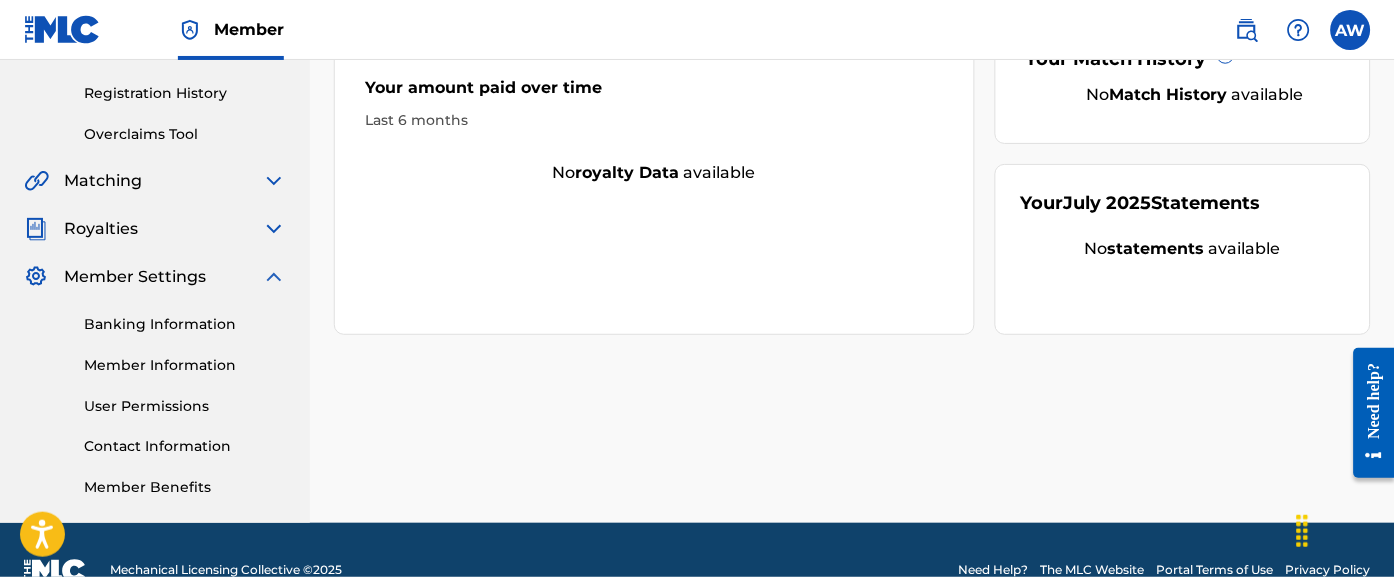 click on "Member Information" at bounding box center (185, 365) 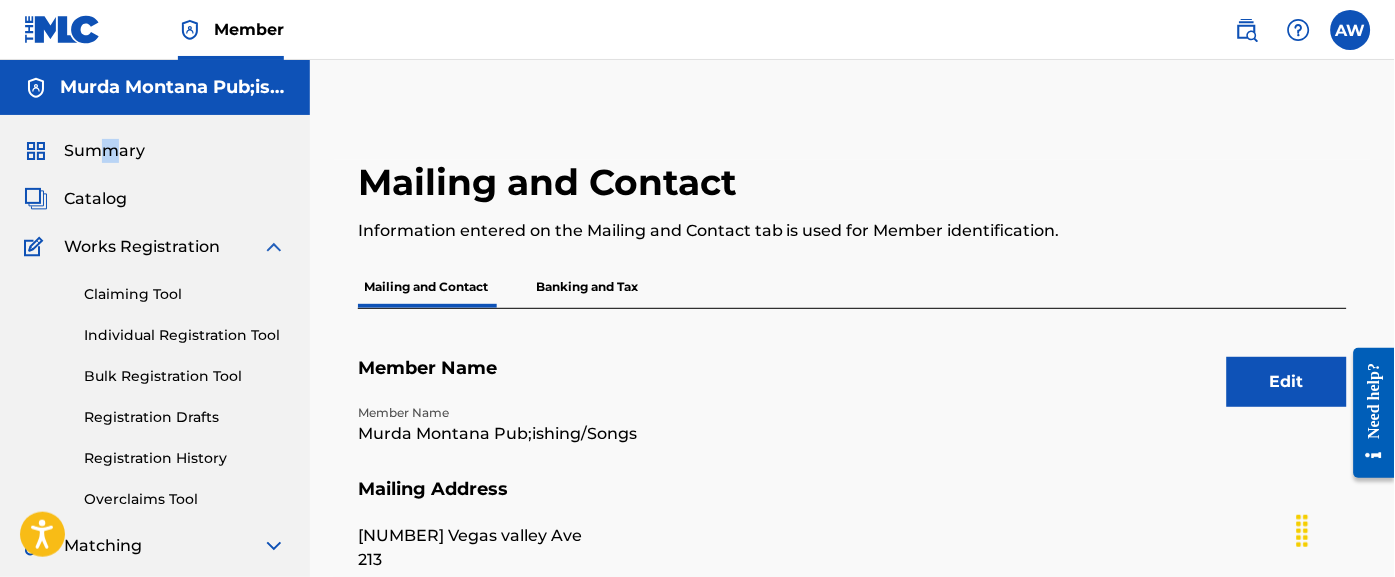 click on "Edit" at bounding box center [1287, 382] 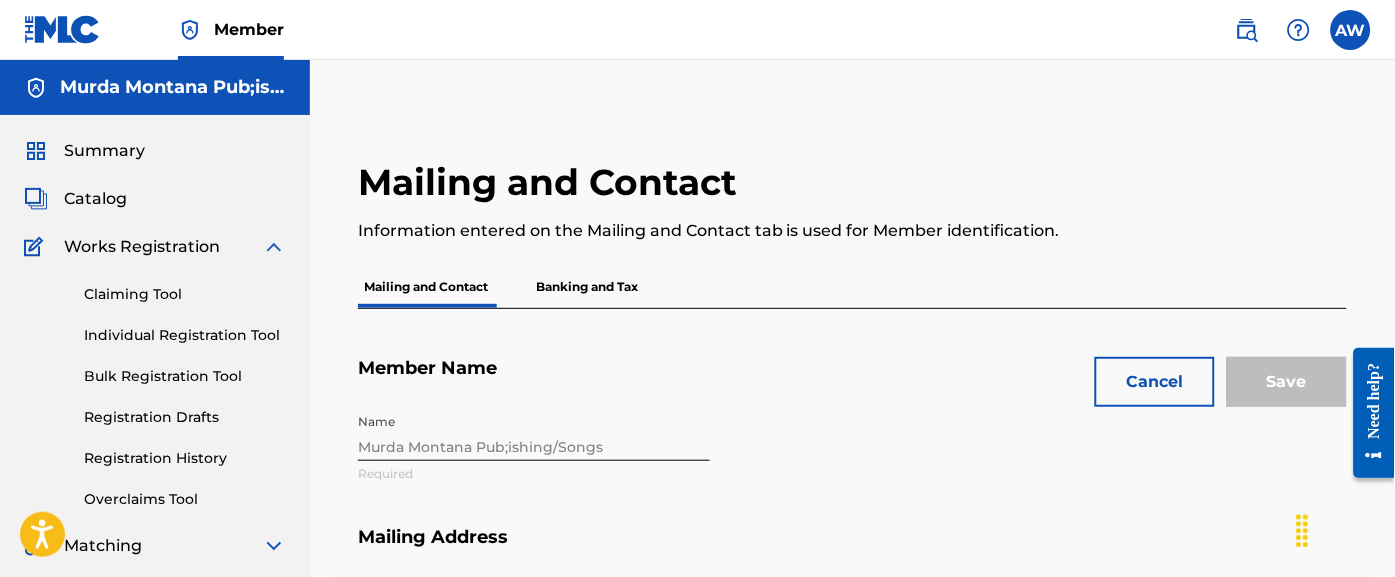 click on "Name Murda Montana Pub;ishing/Songs Required" at bounding box center [722, 465] 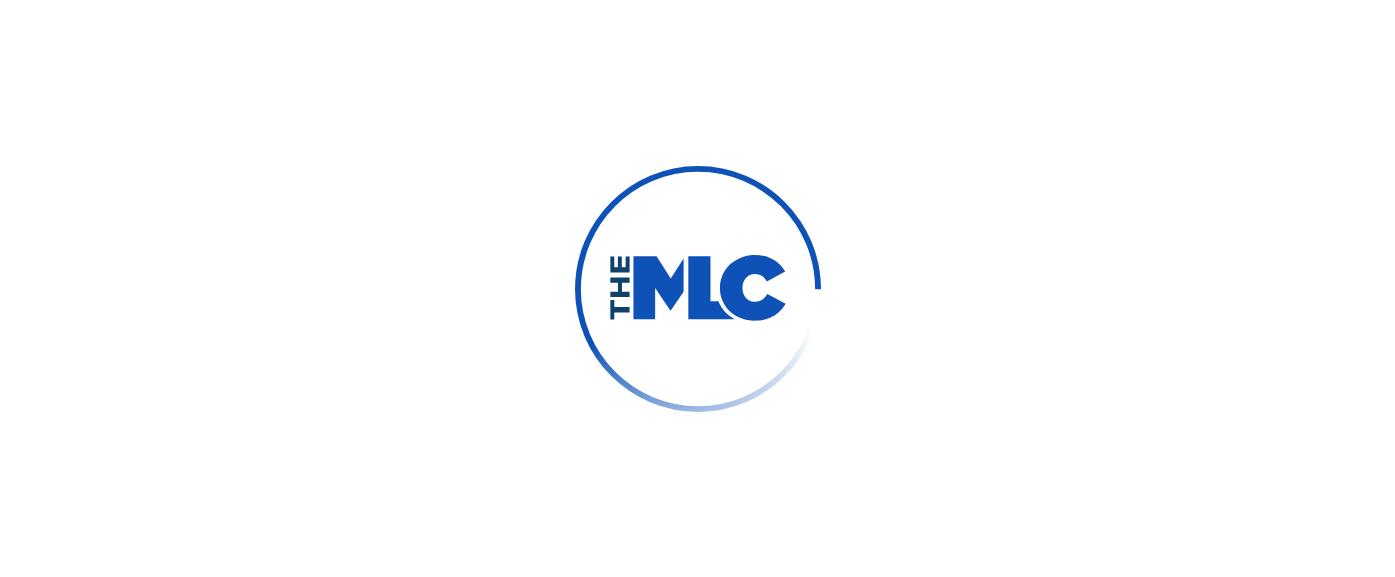 scroll, scrollTop: 0, scrollLeft: 0, axis: both 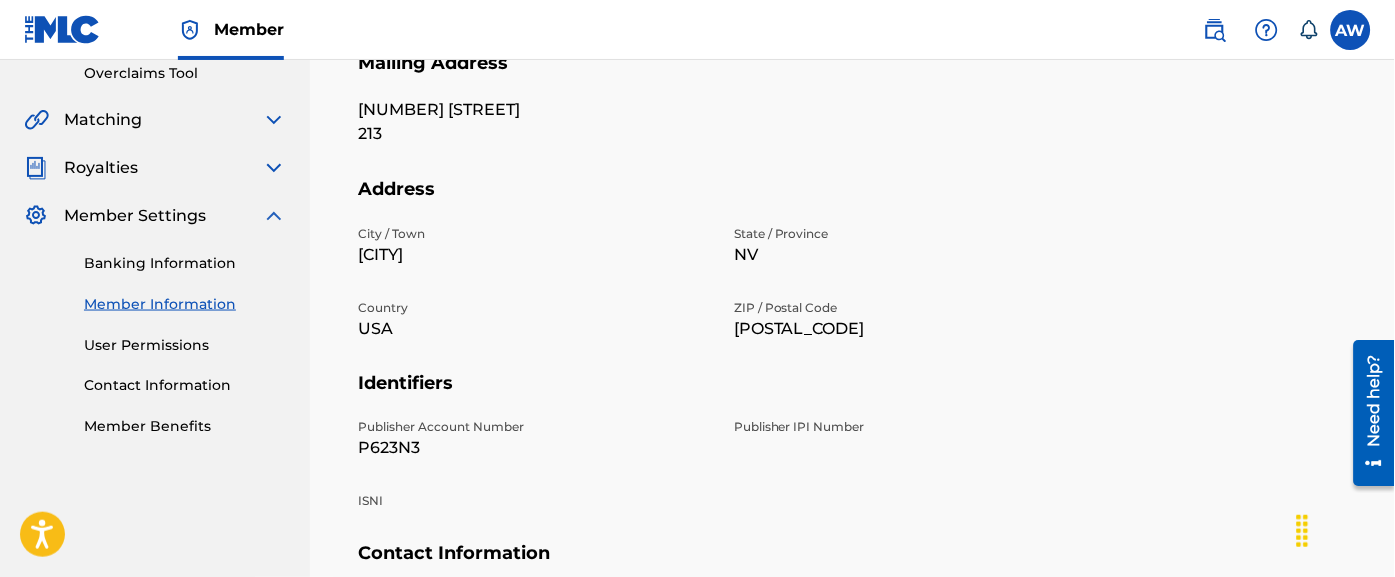 click on "Contact Information" at bounding box center (185, 386) 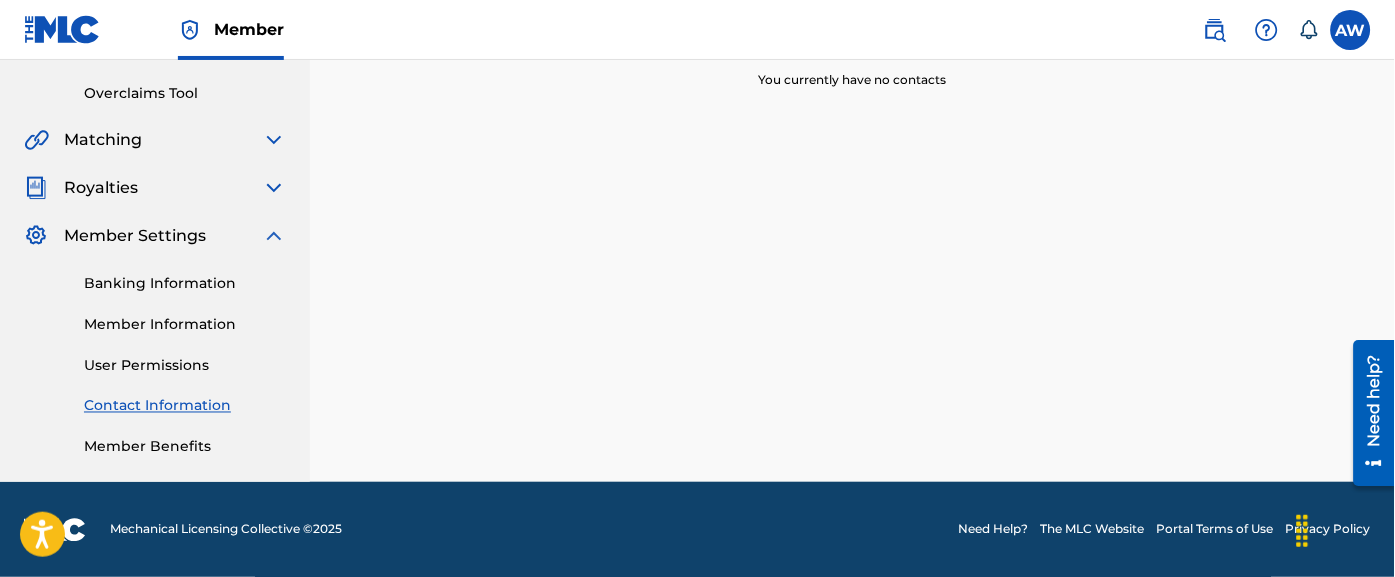 scroll, scrollTop: 352, scrollLeft: 0, axis: vertical 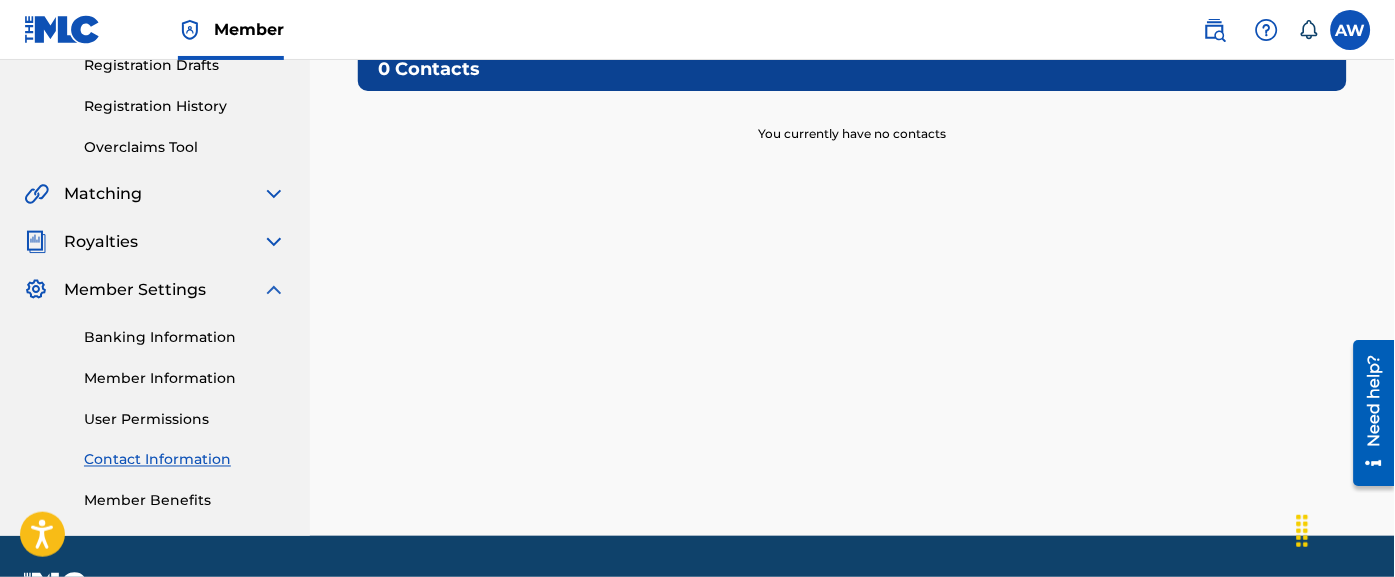 click on "Member Benefits" at bounding box center [185, 501] 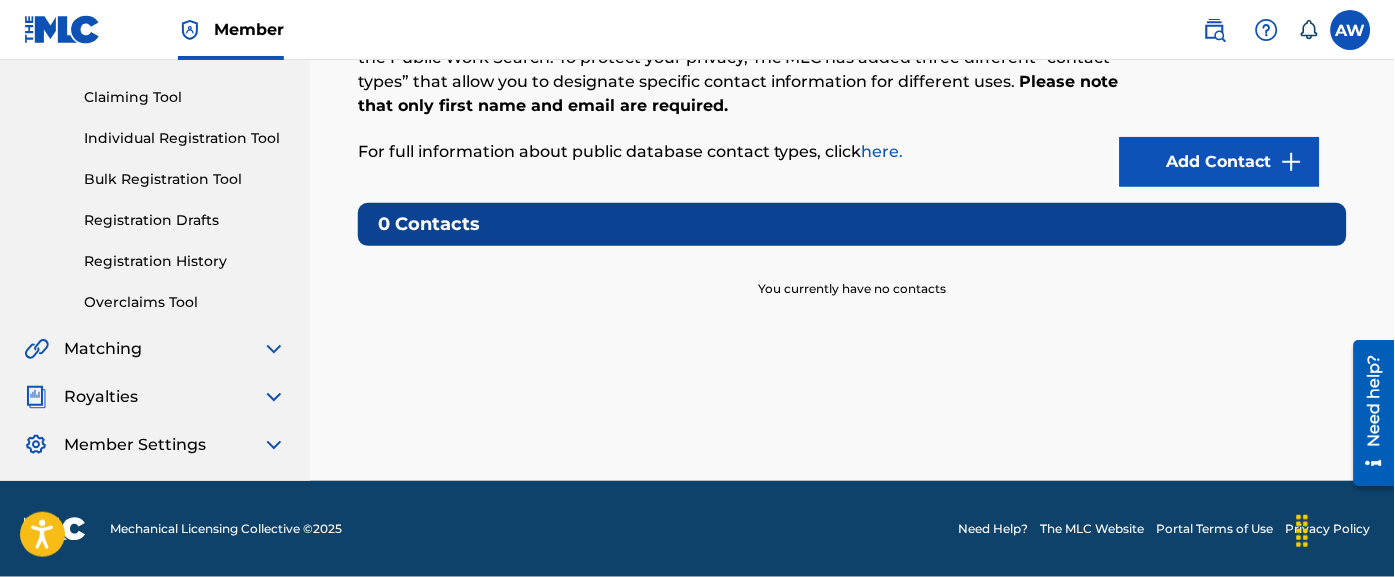 scroll, scrollTop: 196, scrollLeft: 0, axis: vertical 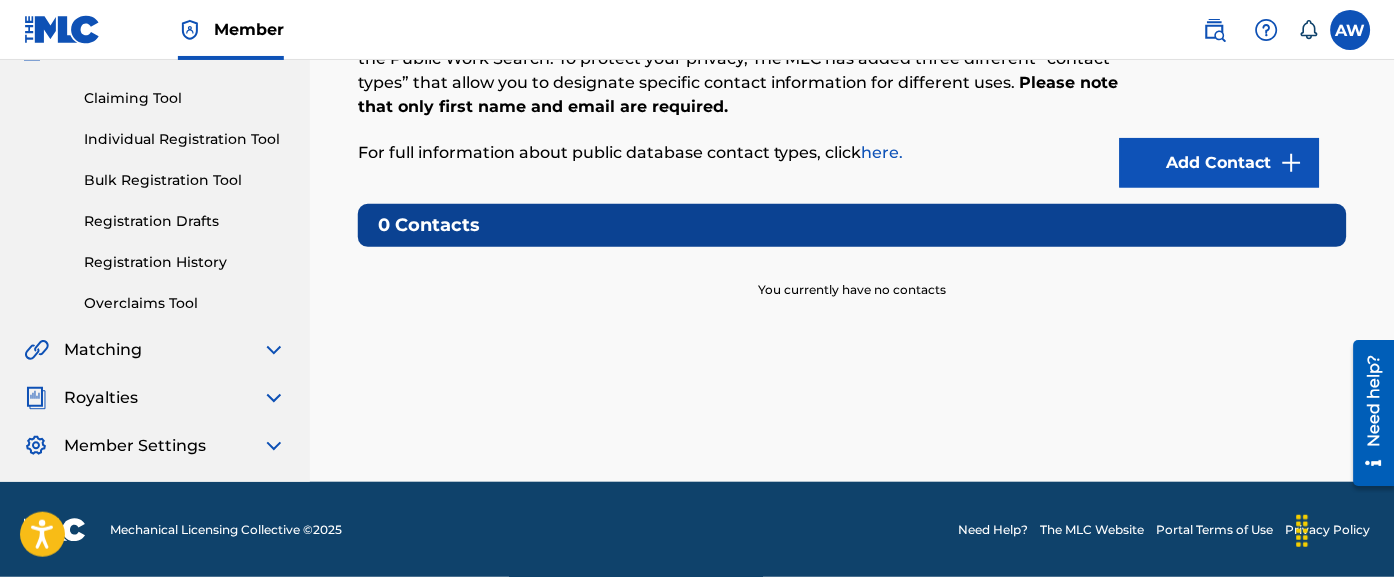 click on "Overclaims Tool" at bounding box center [185, 303] 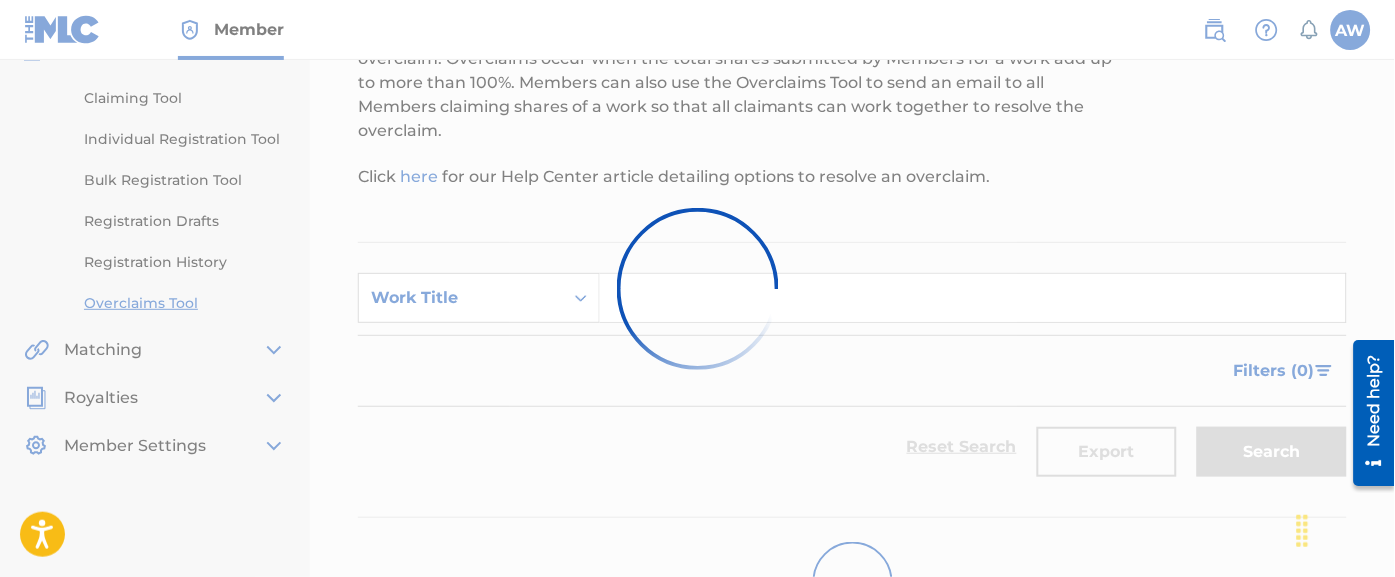 scroll, scrollTop: 0, scrollLeft: 0, axis: both 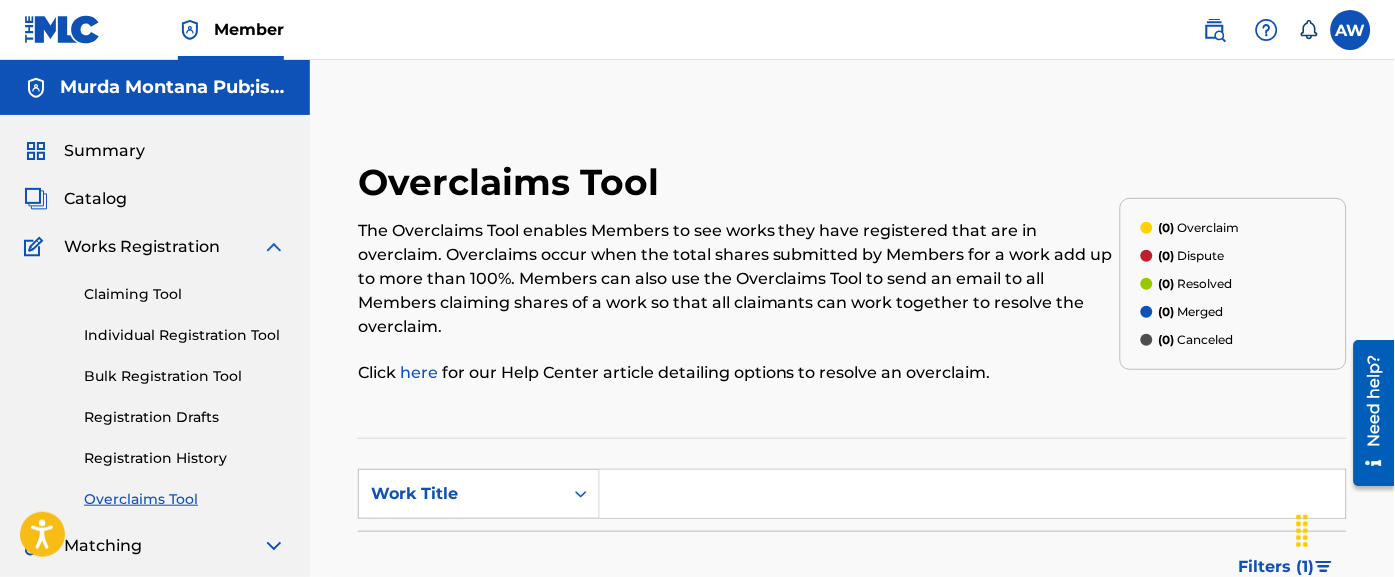 click at bounding box center (973, 494) 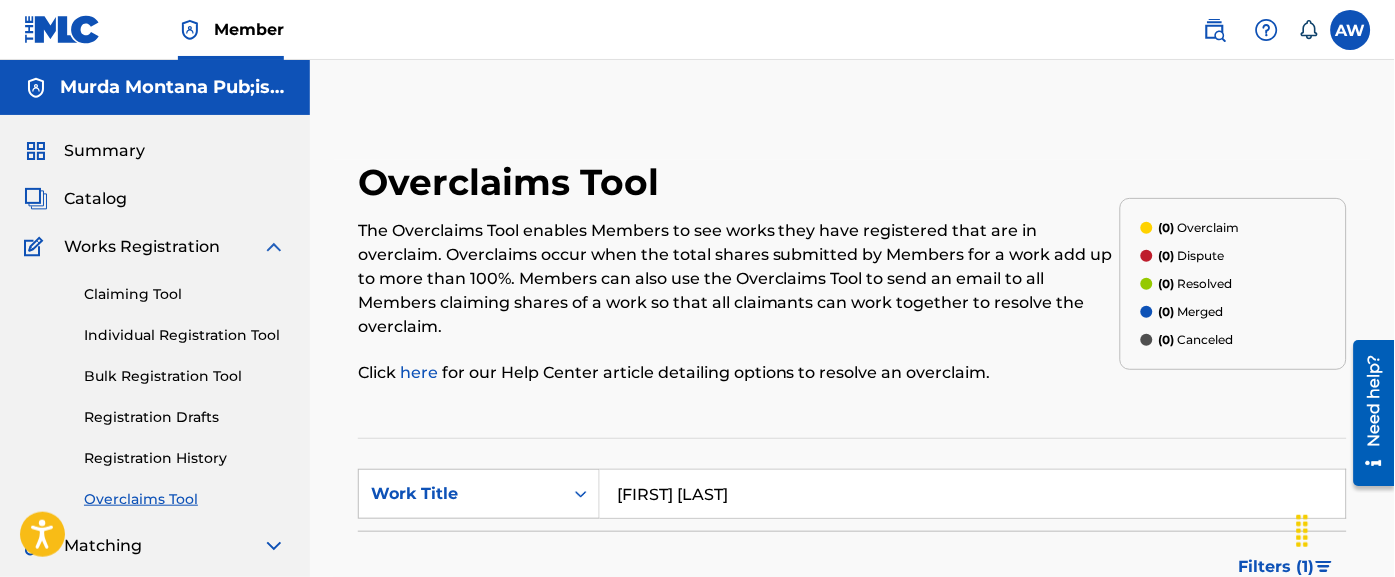 click on "Search" at bounding box center (1272, 648) 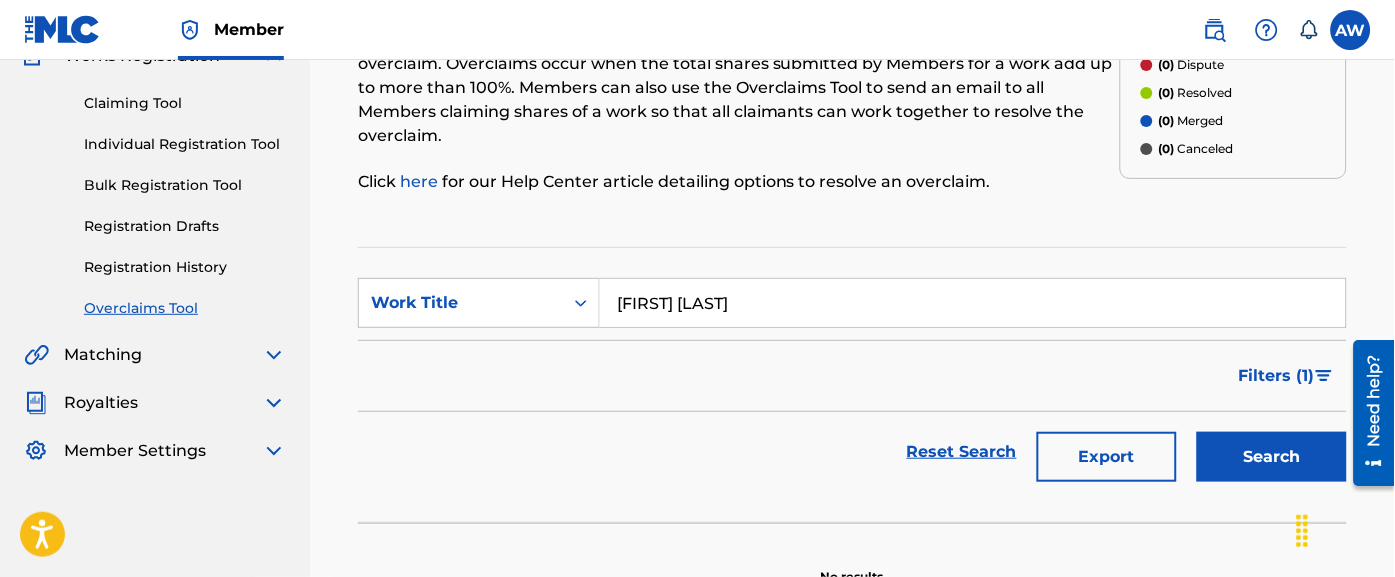scroll, scrollTop: 295, scrollLeft: 0, axis: vertical 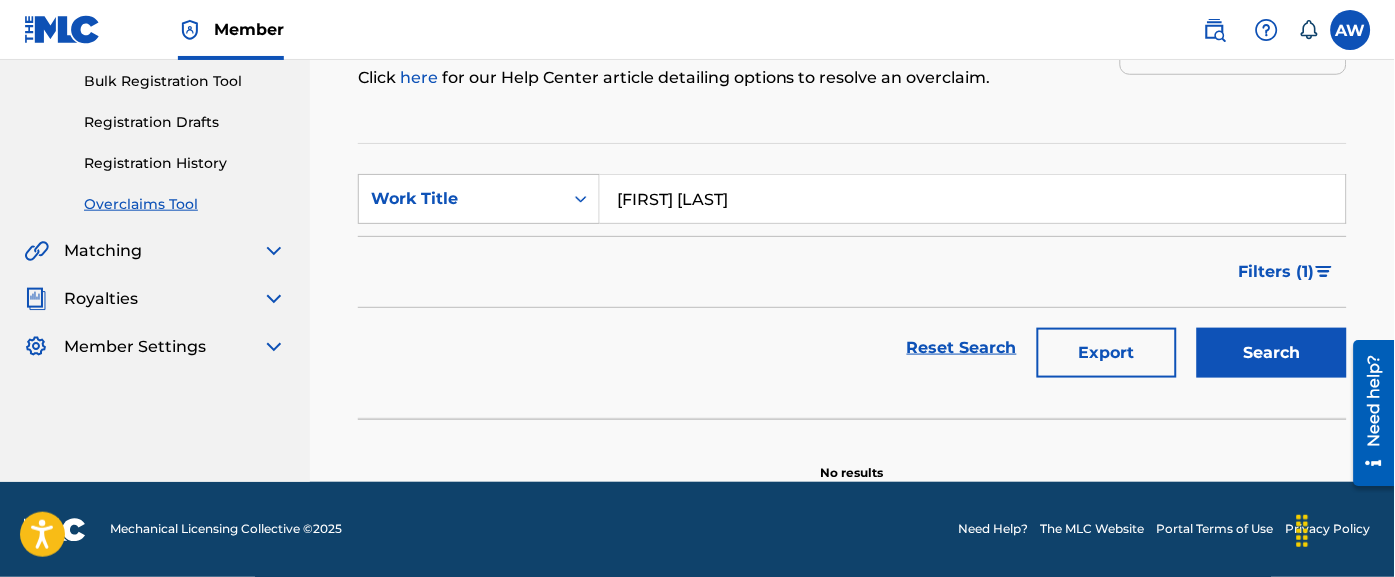click on "Search" at bounding box center (1272, 353) 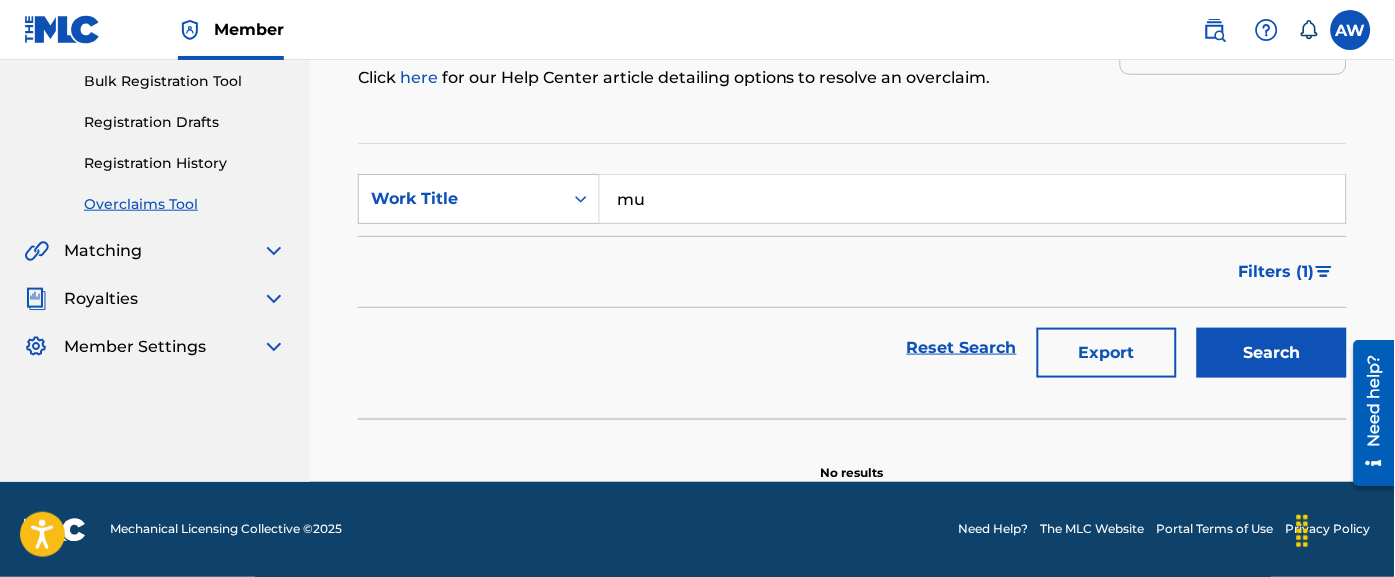 type on "m" 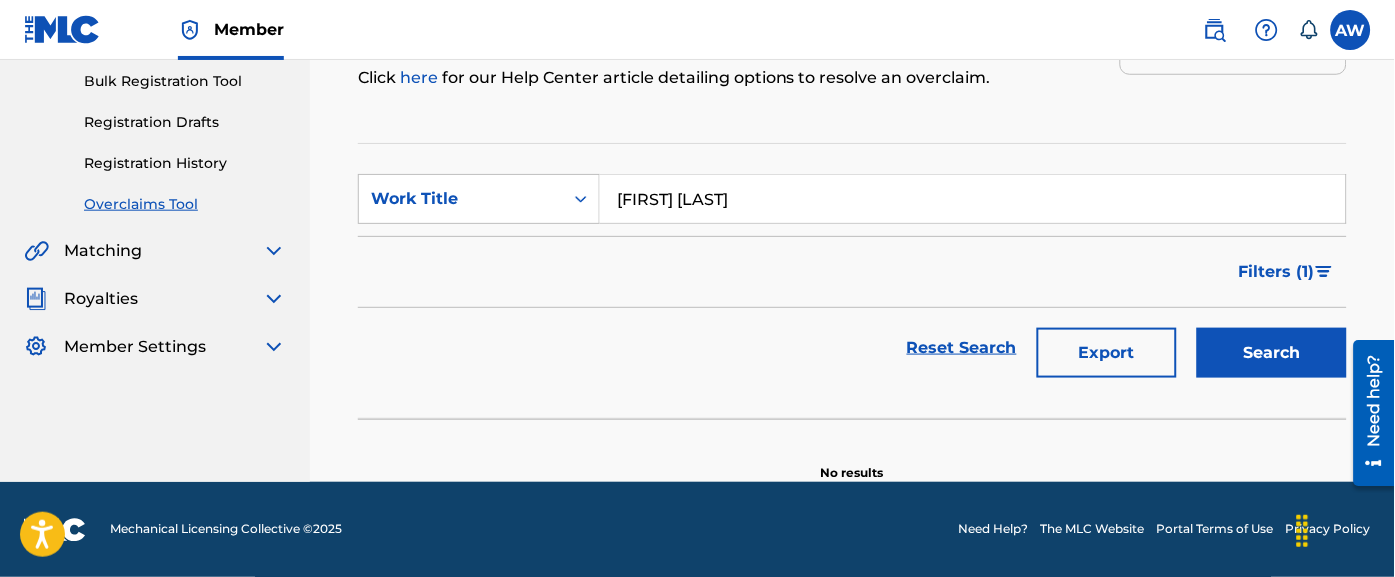 click on "Search" at bounding box center (1272, 353) 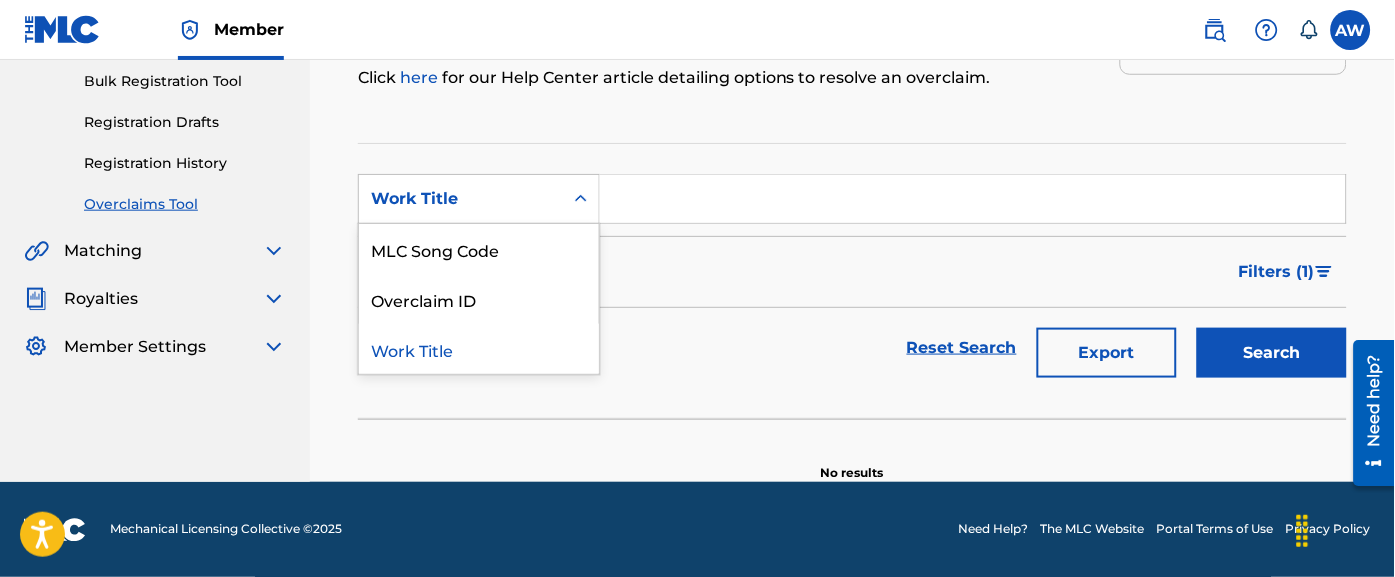 click on "Work Title" at bounding box center (461, 199) 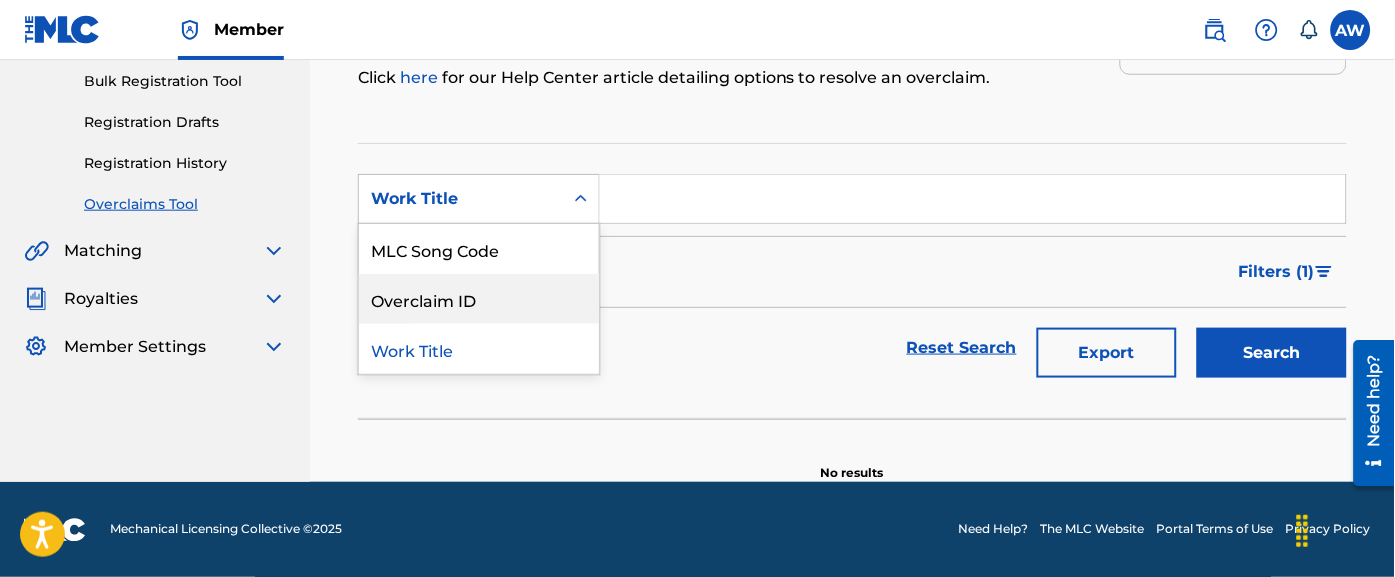 click on "Overclaim ID" at bounding box center [479, 299] 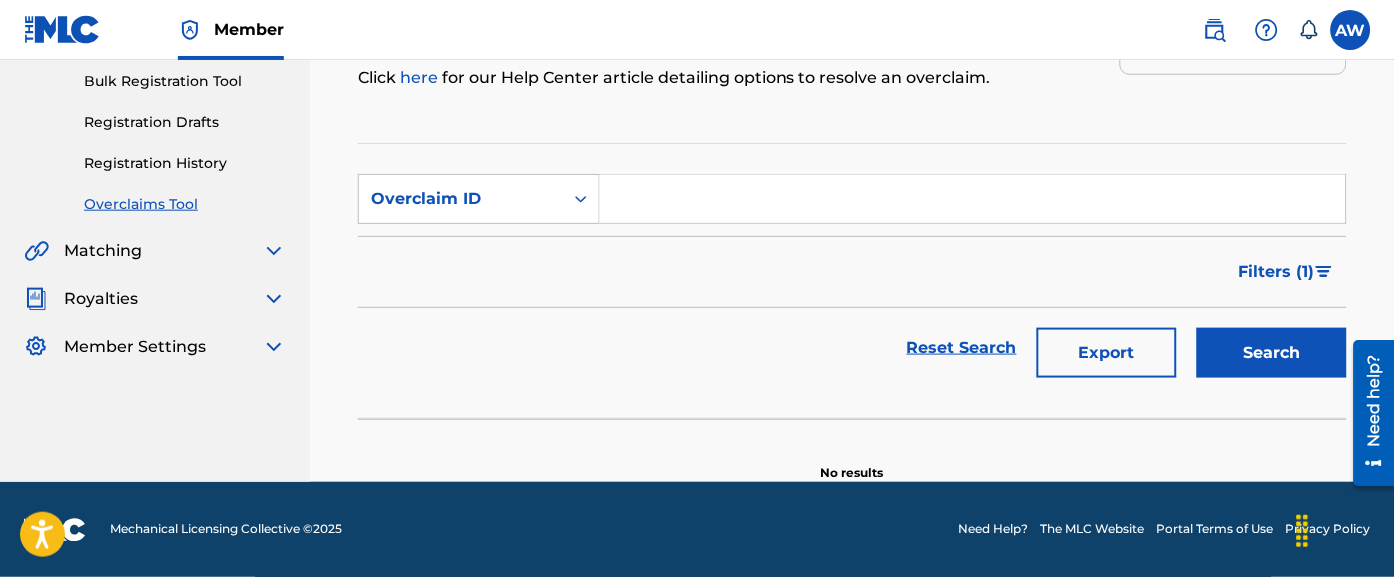 click on "Bulk Registration Tool" at bounding box center (185, 81) 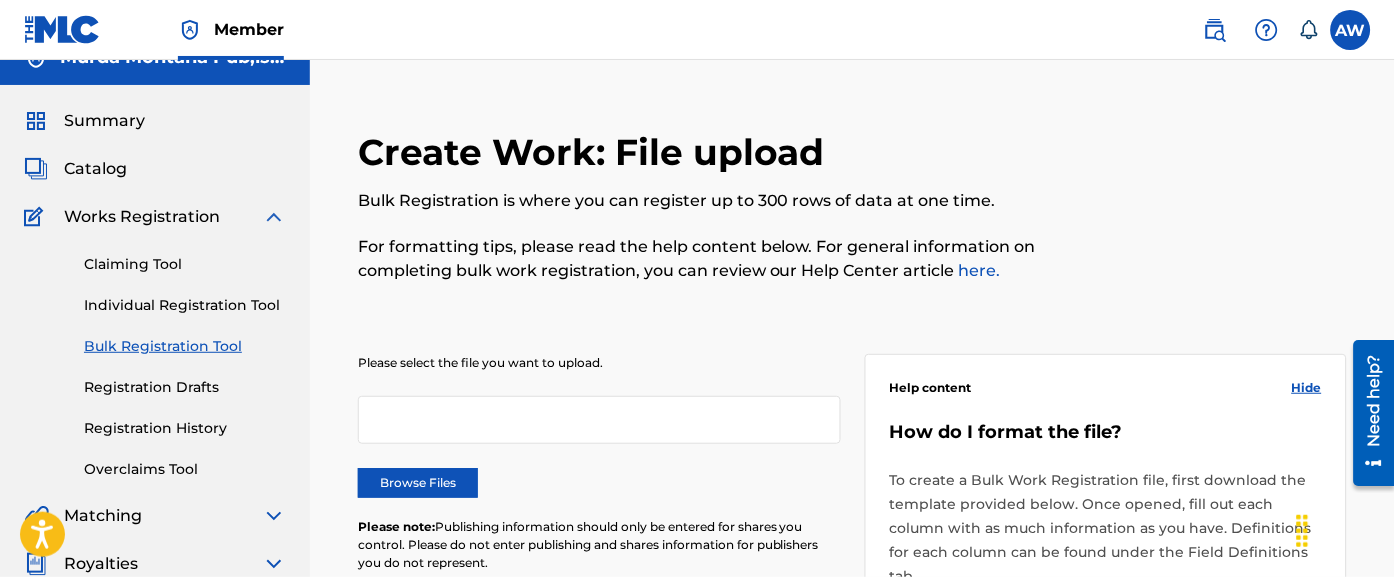 scroll, scrollTop: 0, scrollLeft: 0, axis: both 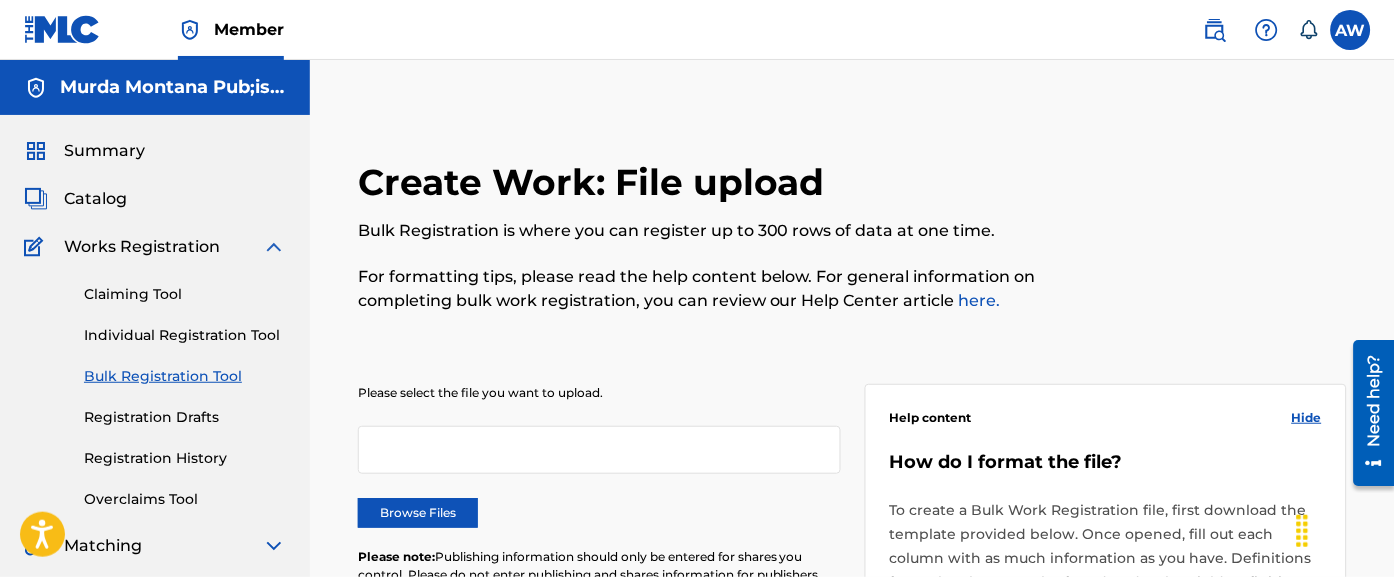 click on "Individual Registration Tool" at bounding box center (185, 335) 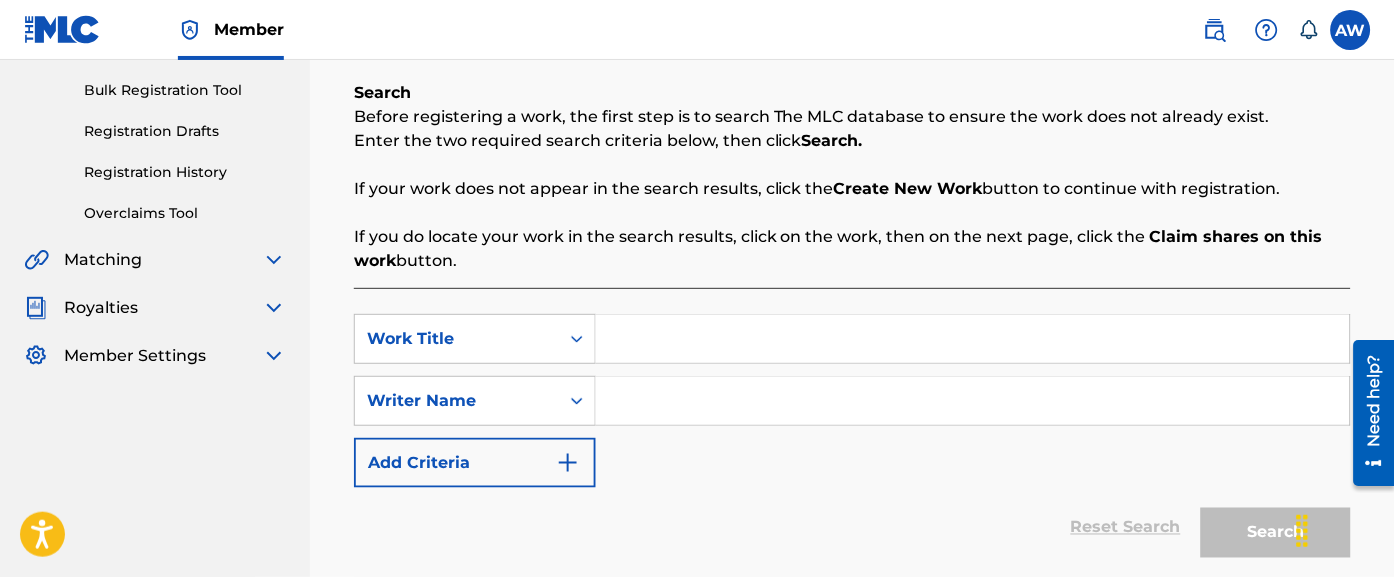 scroll, scrollTop: 291, scrollLeft: 0, axis: vertical 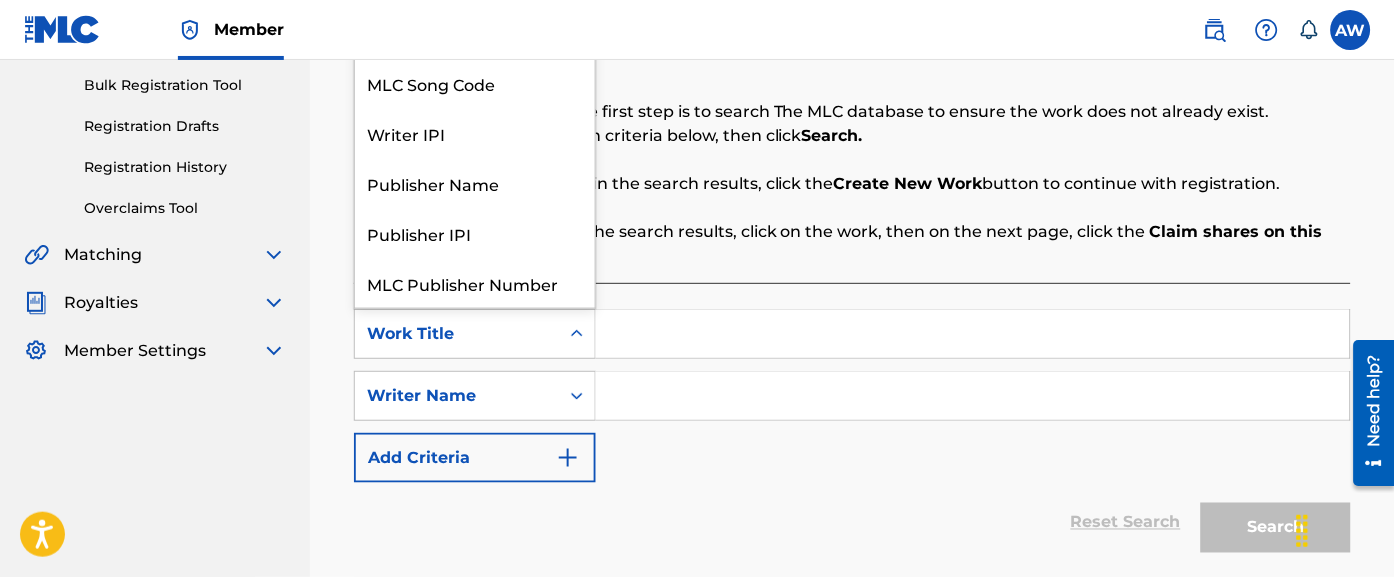 click on "Writer IPI" at bounding box center (475, 133) 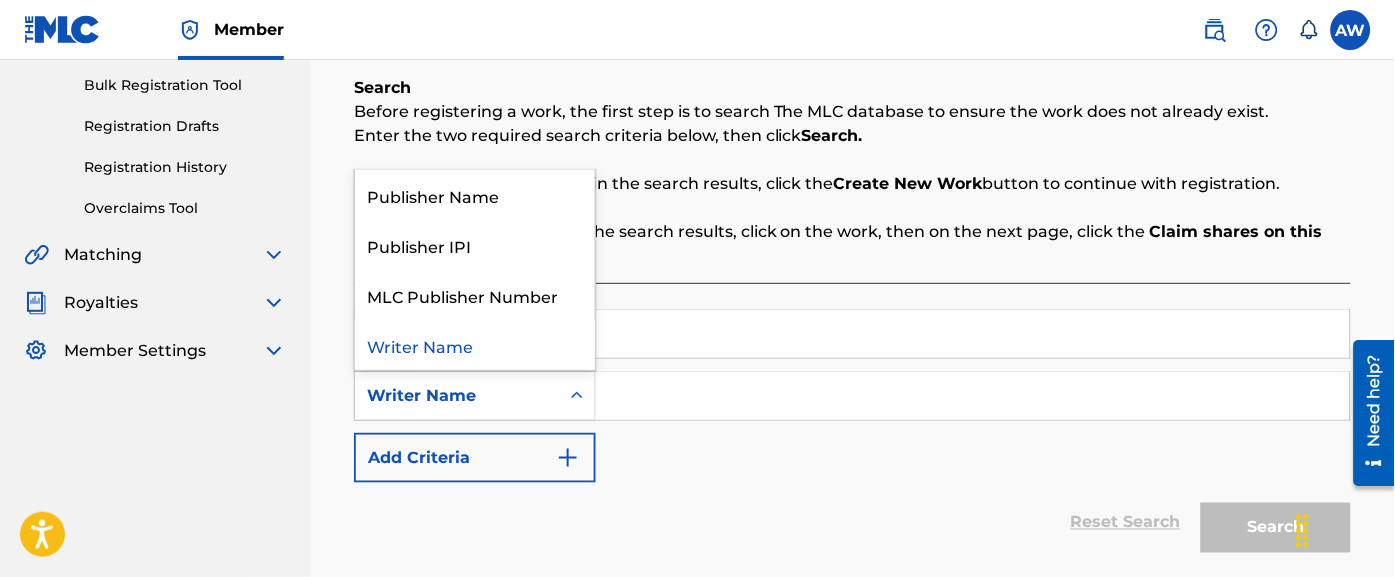 click on "Publisher Name" at bounding box center [475, 195] 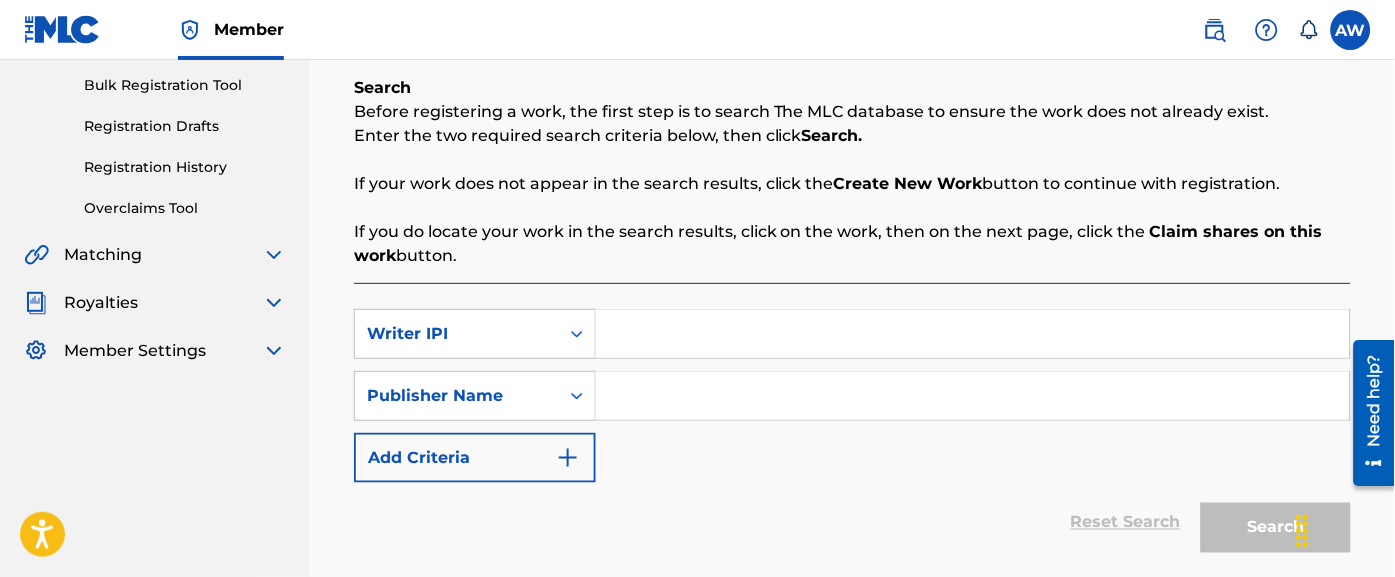 click at bounding box center (973, 396) 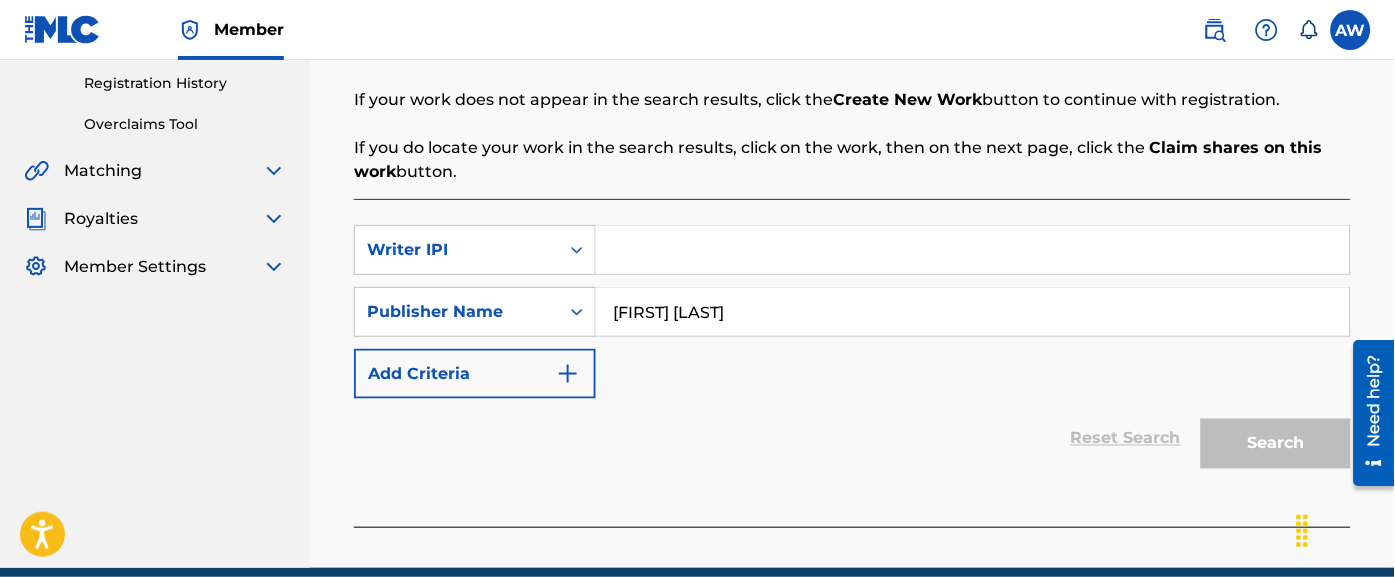 scroll, scrollTop: 461, scrollLeft: 0, axis: vertical 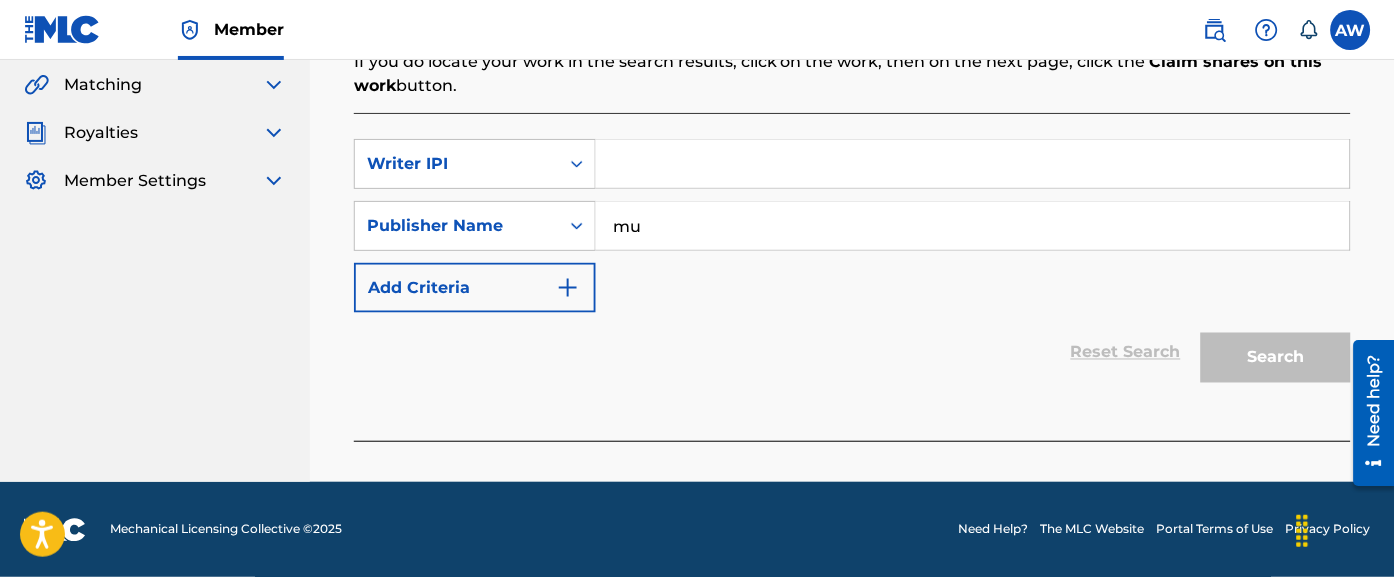 type on "m" 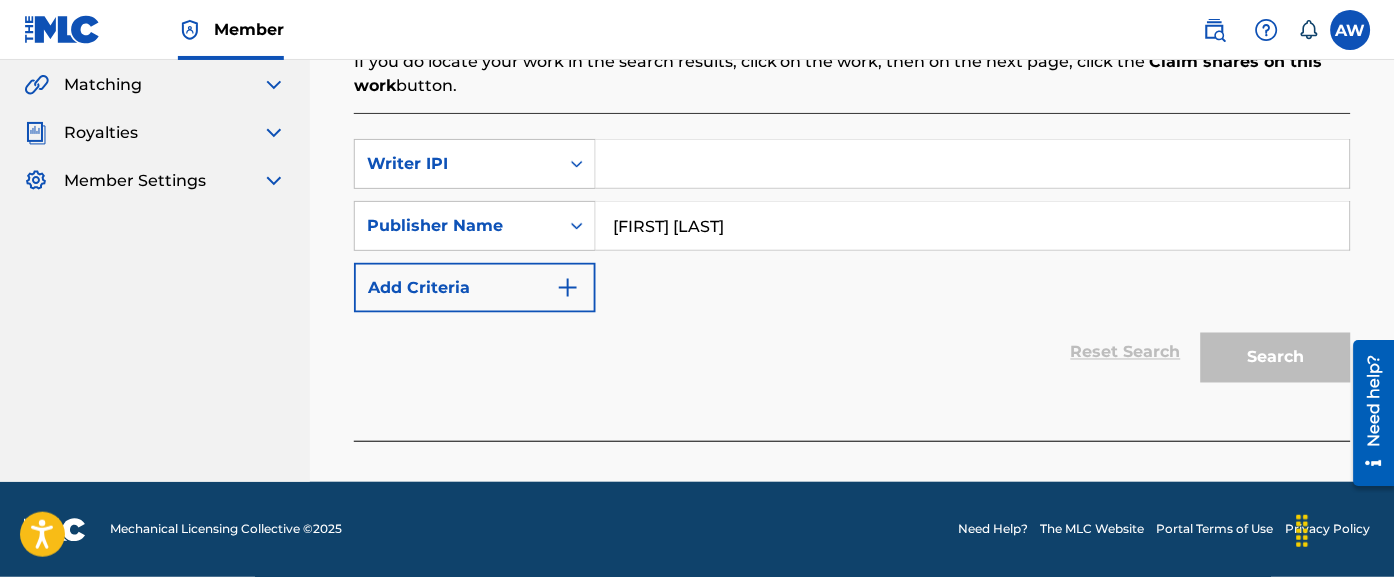 click on "Summary Catalog Works Registration Claiming Tool Individual Registration Tool Bulk Registration Tool Registration Drafts Registration History Overclaims Tool Matching Matching Tool Match History Royalties Summary Statements Annual Statements Rate Sheets Member Settings Banking Information Member Information User Permissions Contact Information Member Benefits" at bounding box center (155, -65) 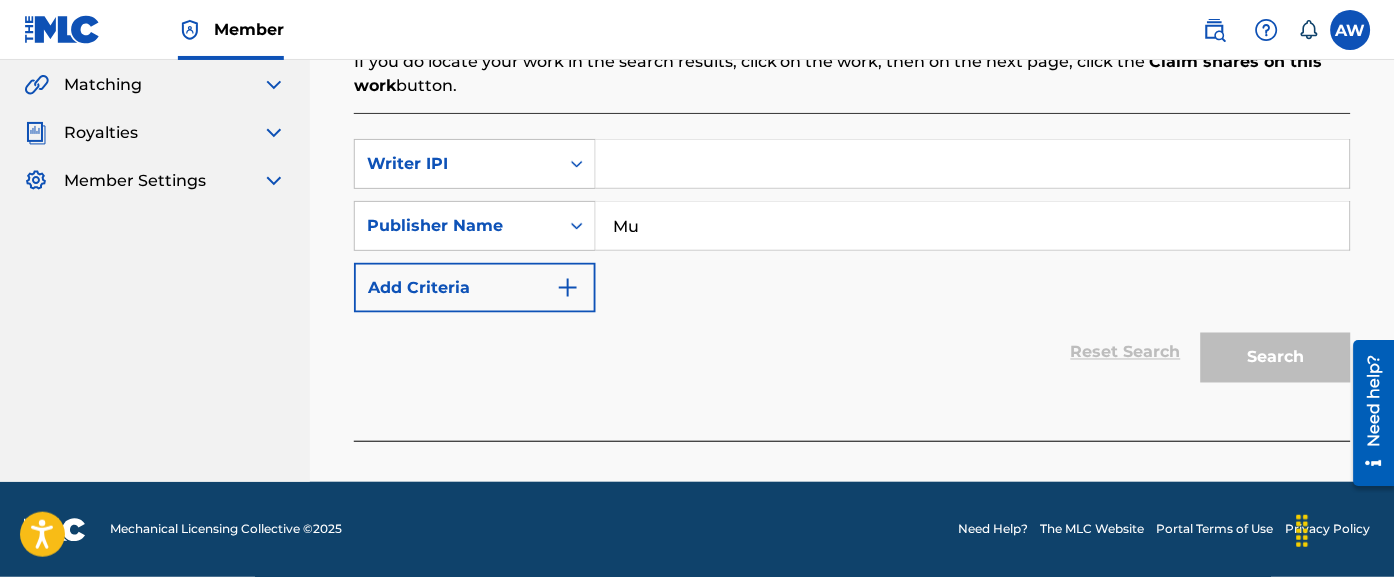 type on "M" 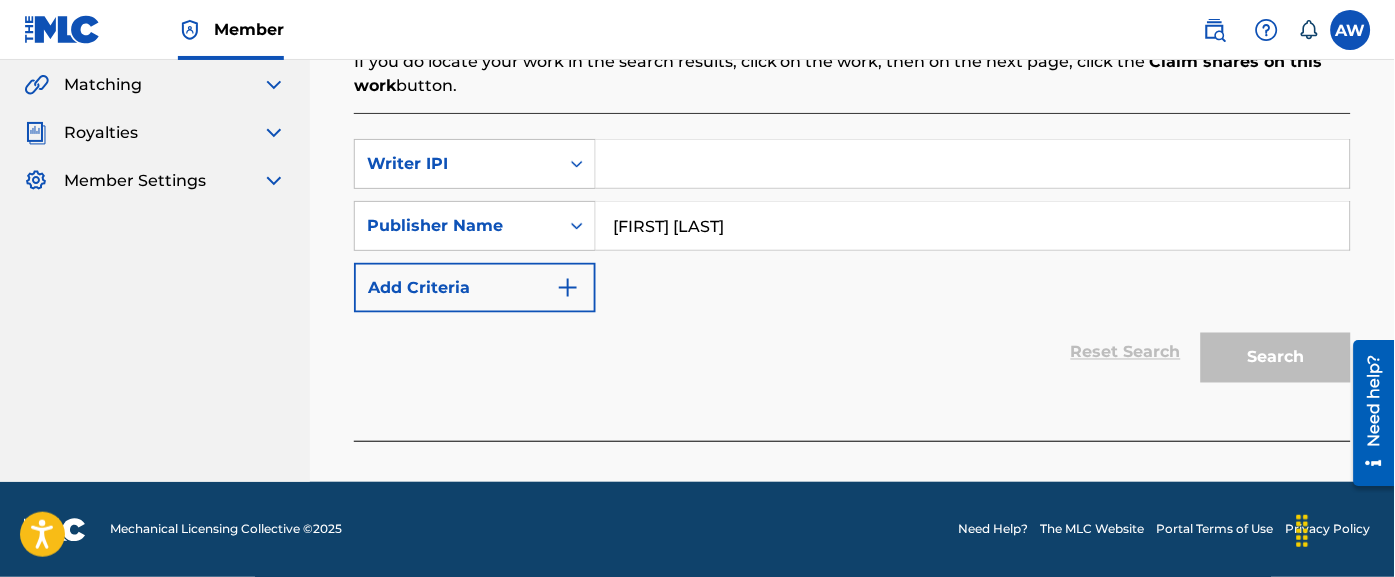 type on "Murda Montana" 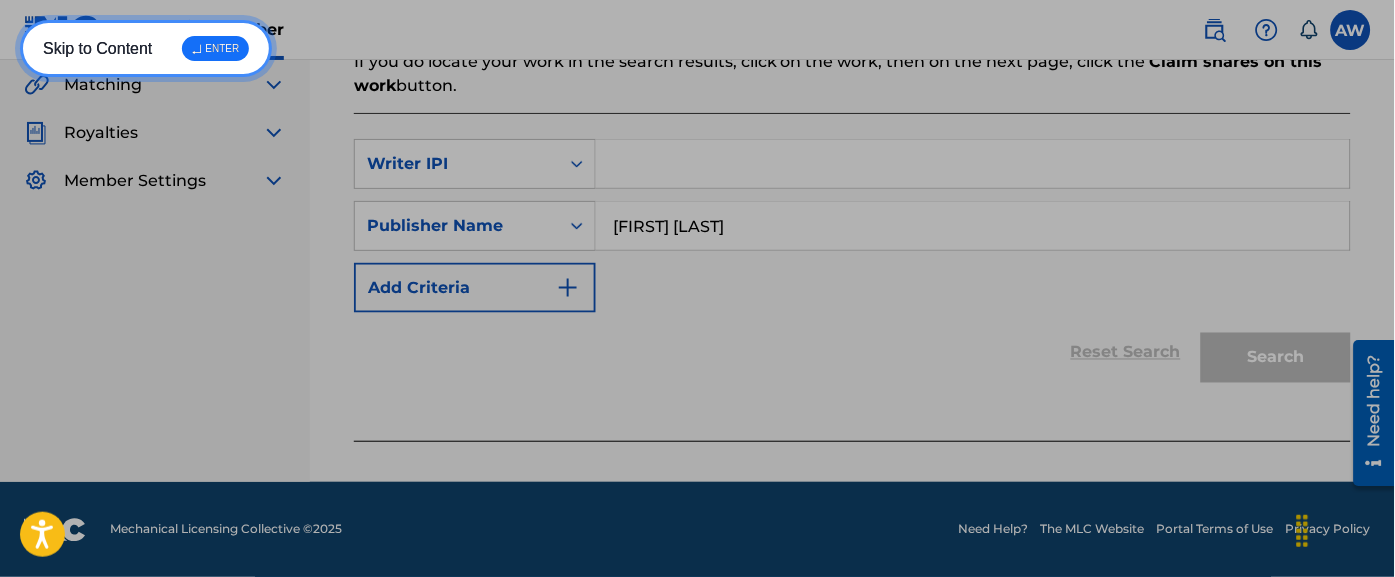 click on "Skip to Content ↵ ENTER" at bounding box center [146, 48] 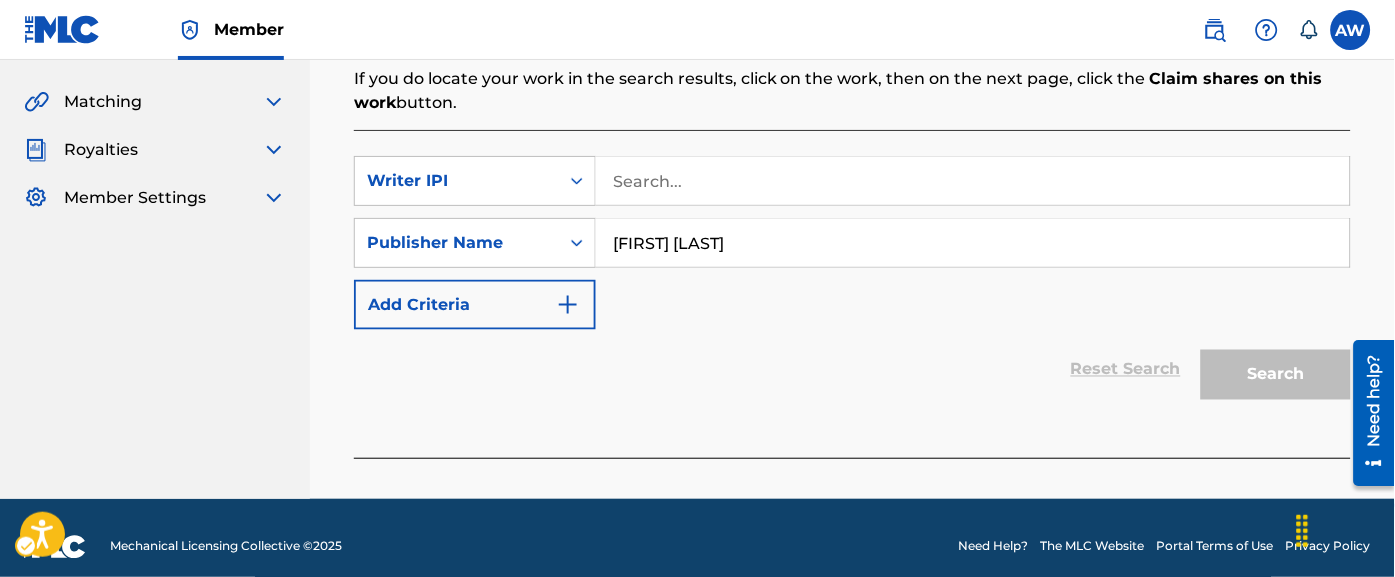 scroll, scrollTop: 443, scrollLeft: 0, axis: vertical 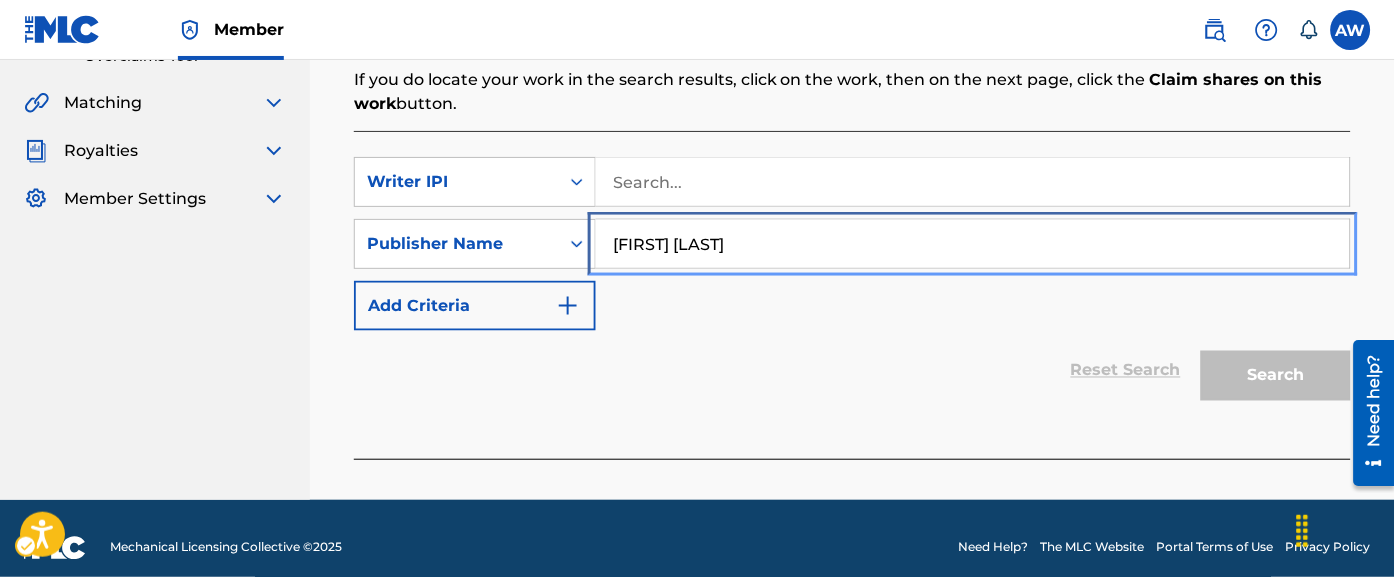 click on "Murda Montana" at bounding box center [973, 244] 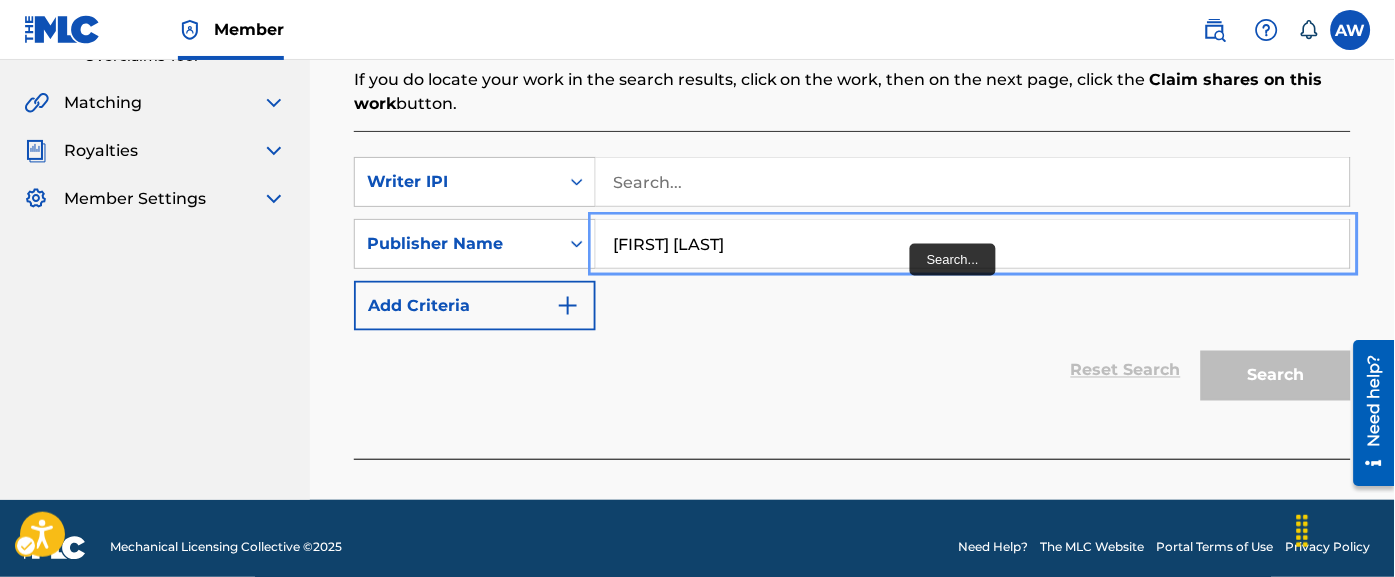 click on "Add Criteria" at bounding box center [475, 306] 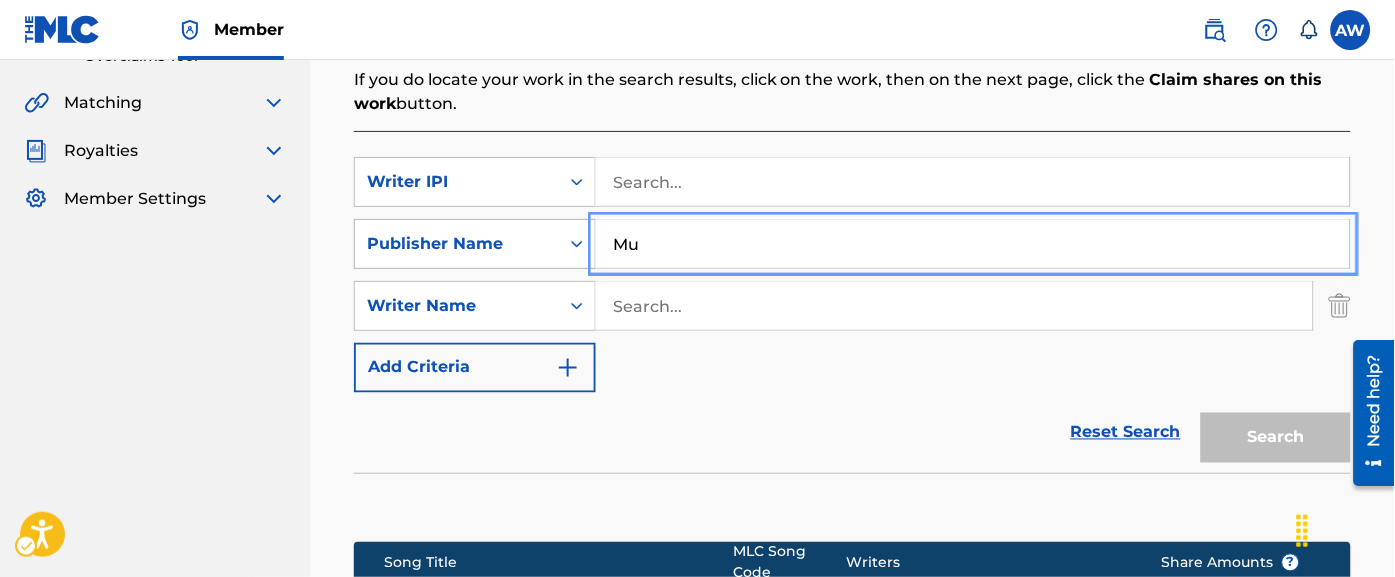 type on "M" 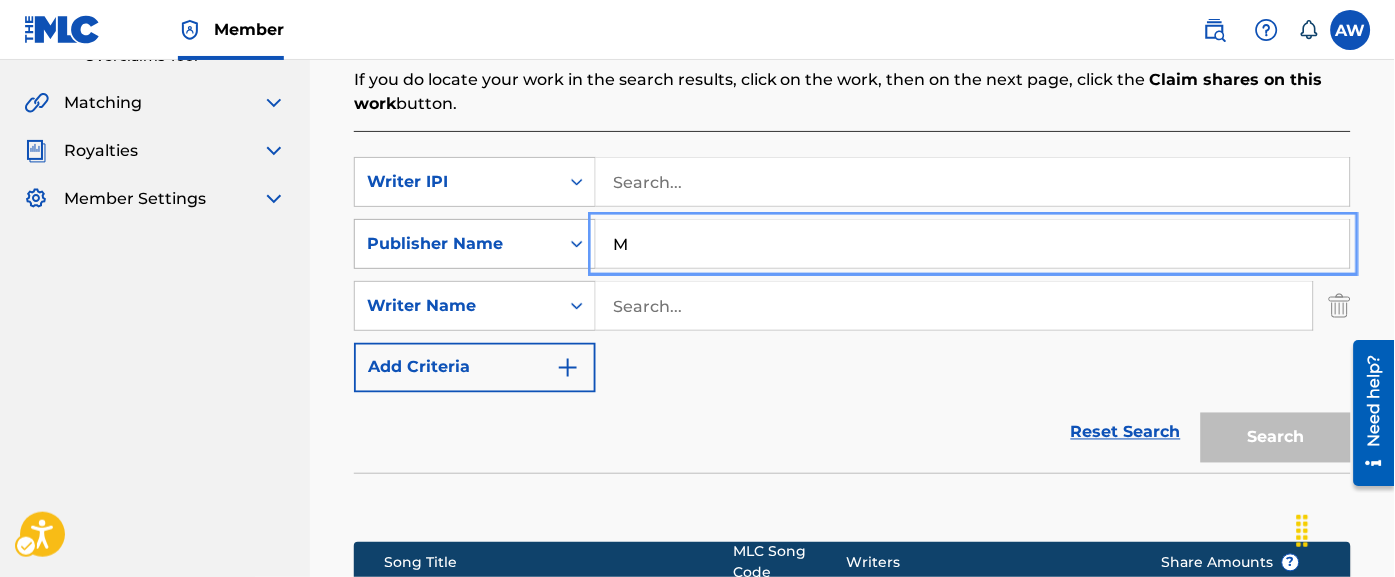 type 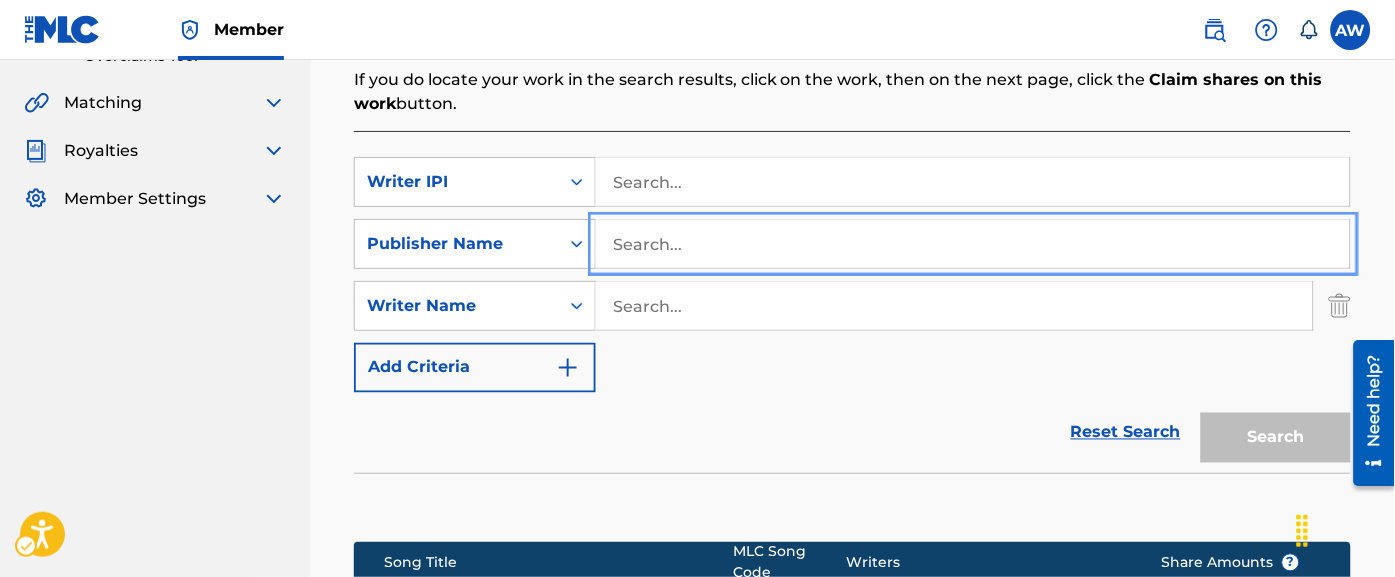 scroll, scrollTop: 0, scrollLeft: 0, axis: both 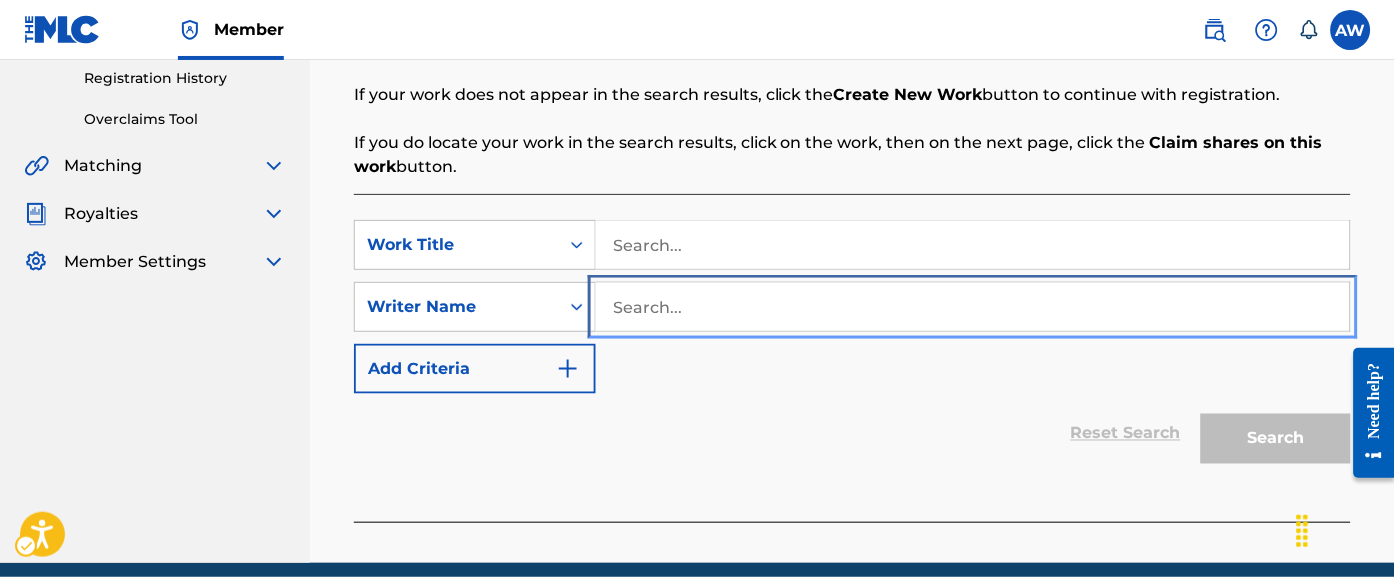 click at bounding box center (973, 307) 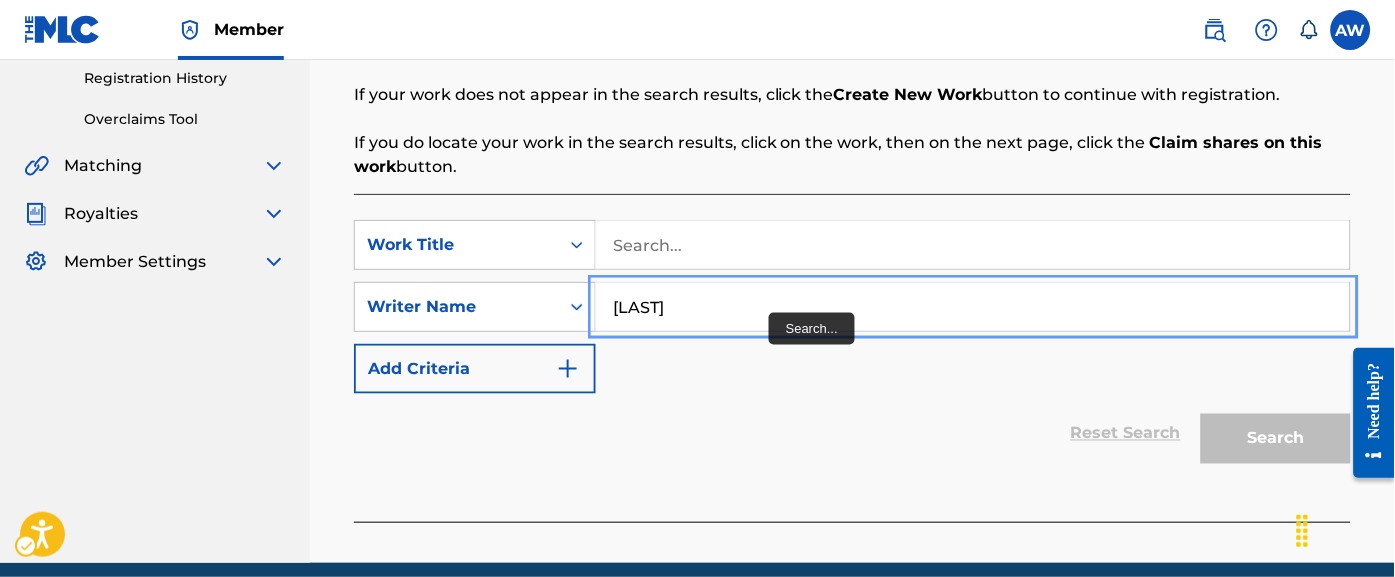 click on "Add Criteria" at bounding box center [475, 369] 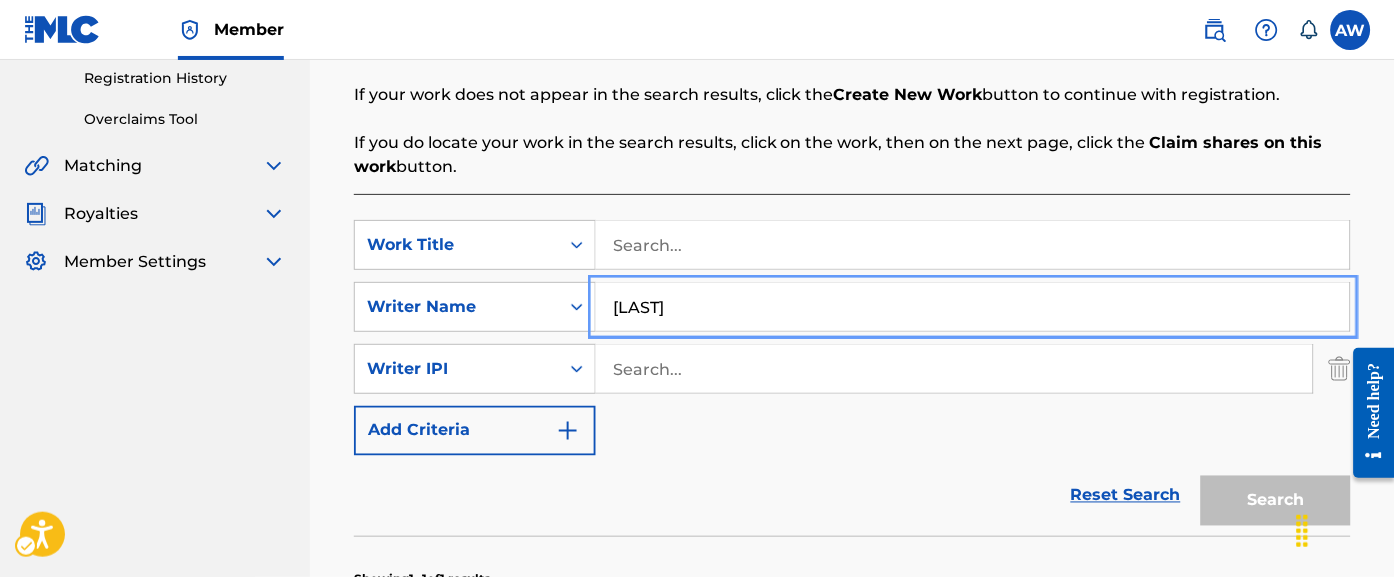 click at bounding box center (1366, 412) 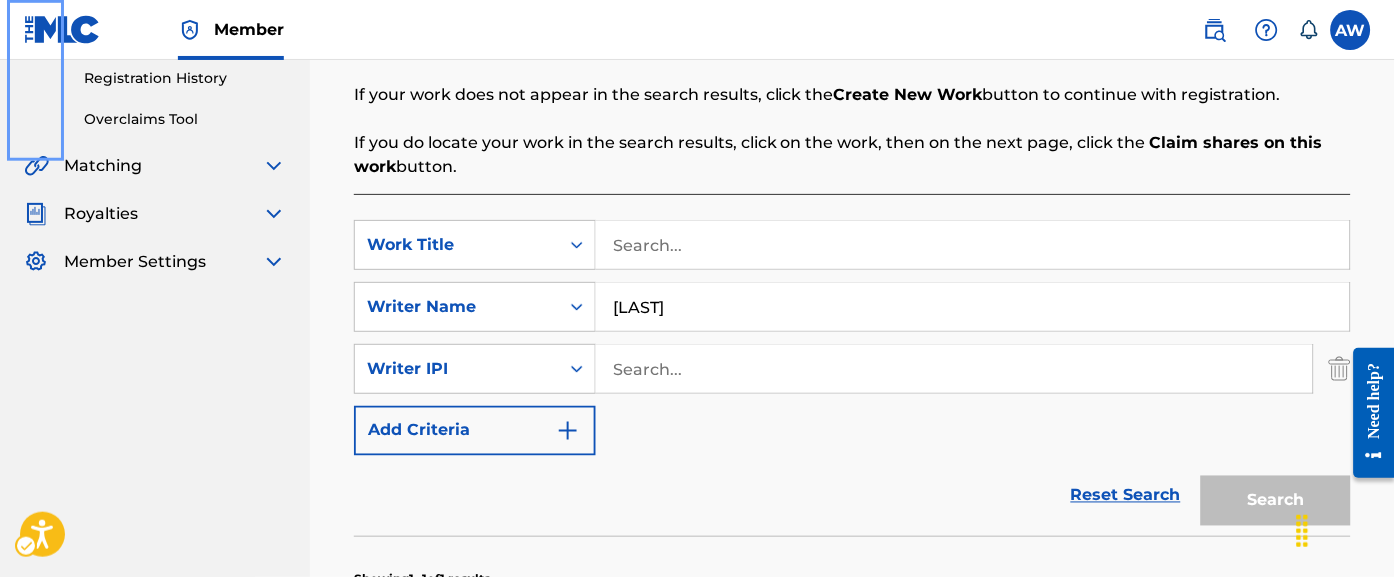 click at bounding box center (1366, 412) 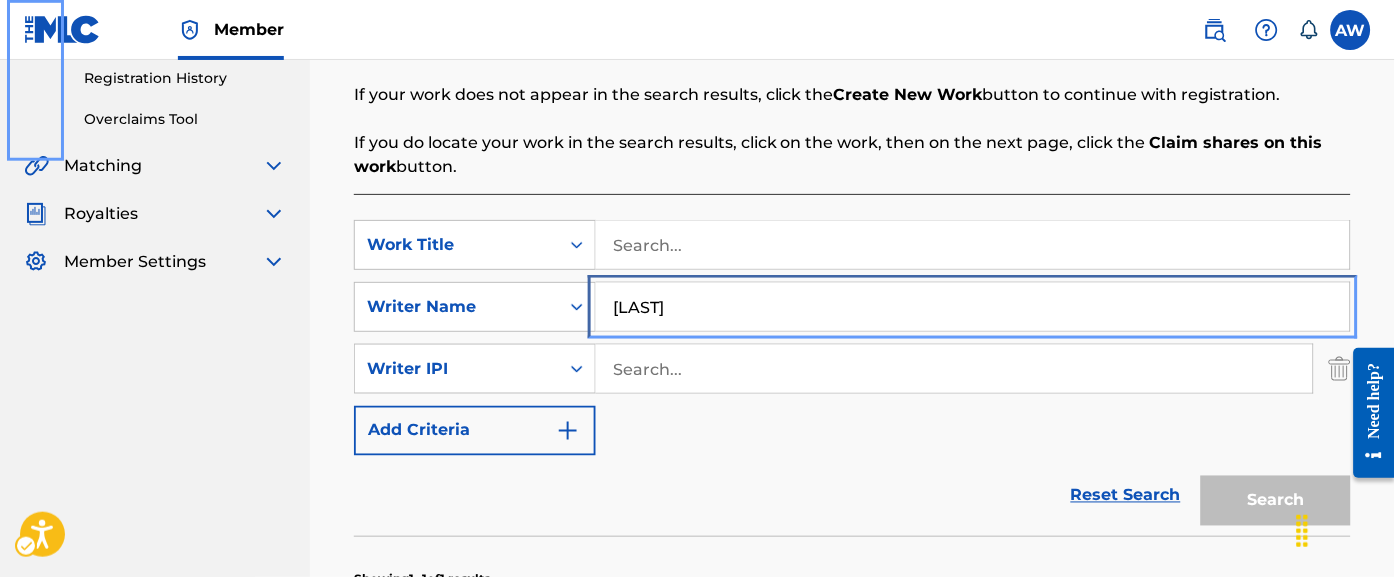 click on "murda one" at bounding box center [973, 307] 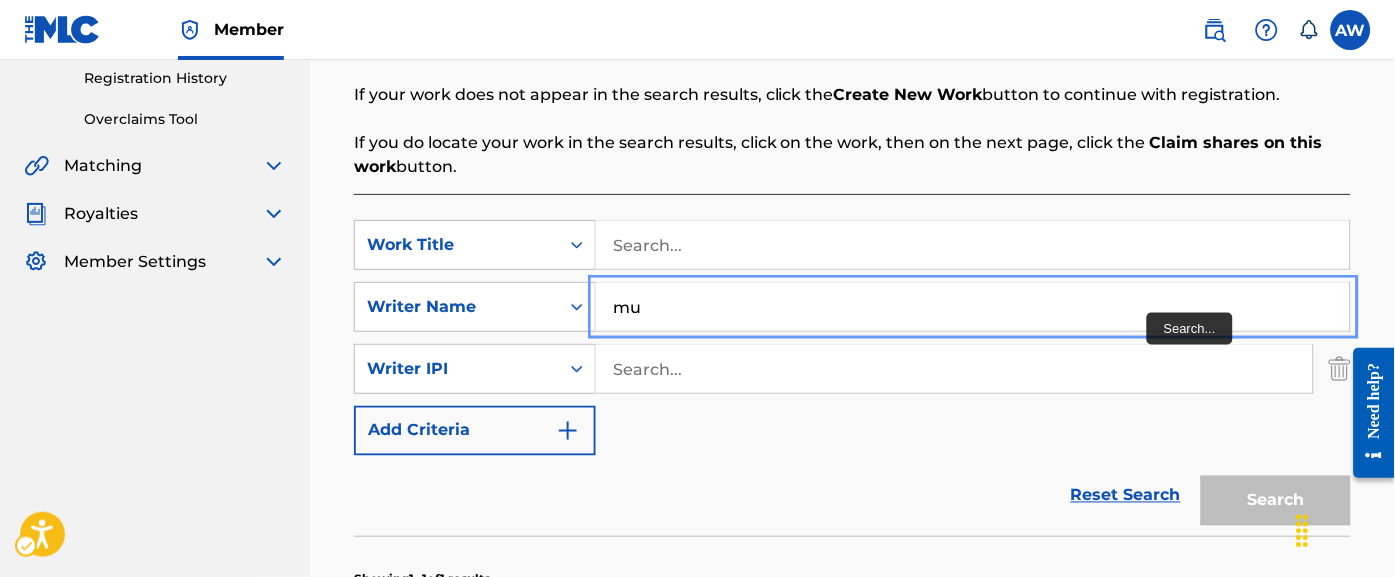 type on "m" 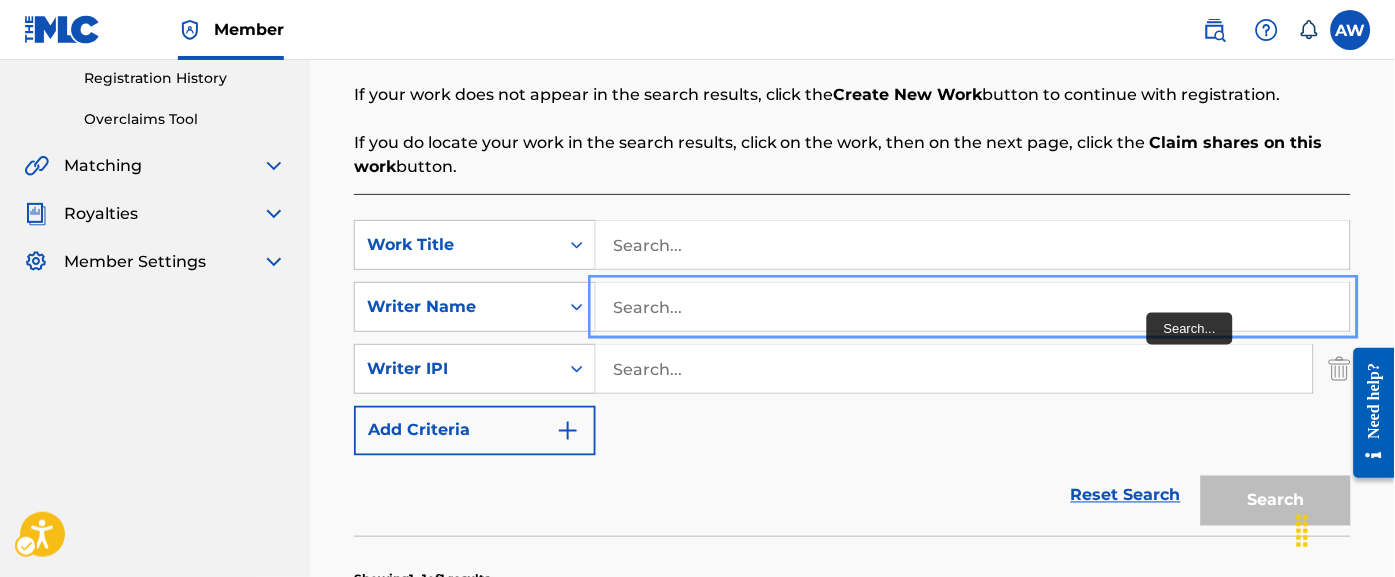 type 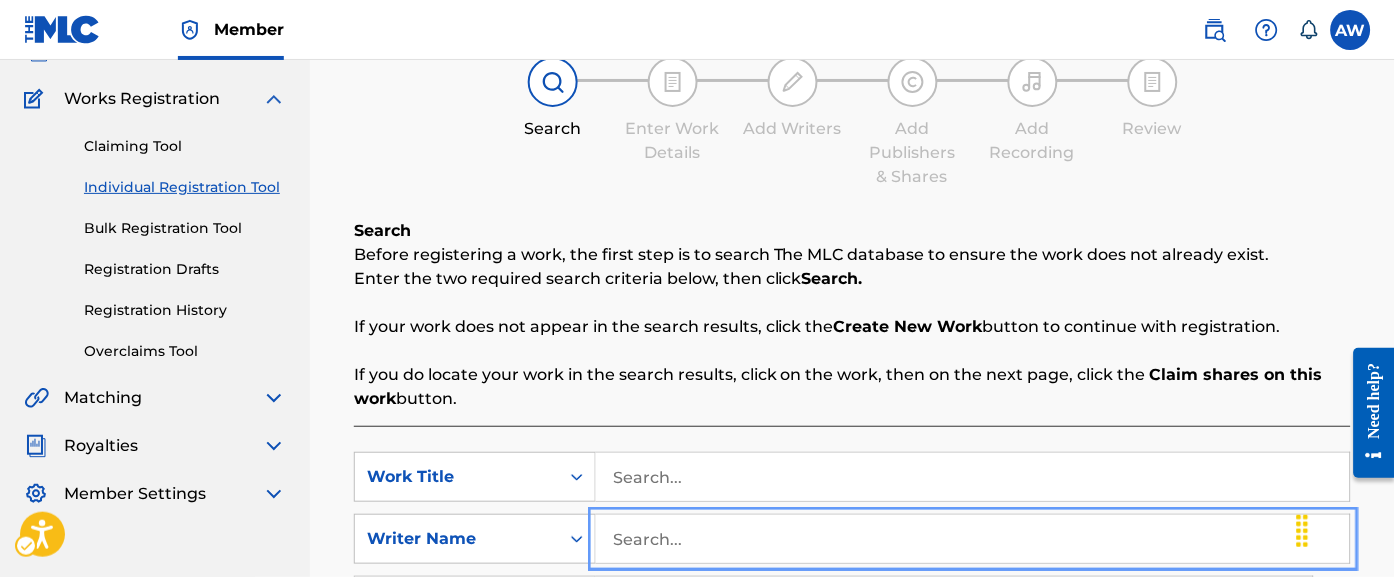 scroll, scrollTop: 0, scrollLeft: 0, axis: both 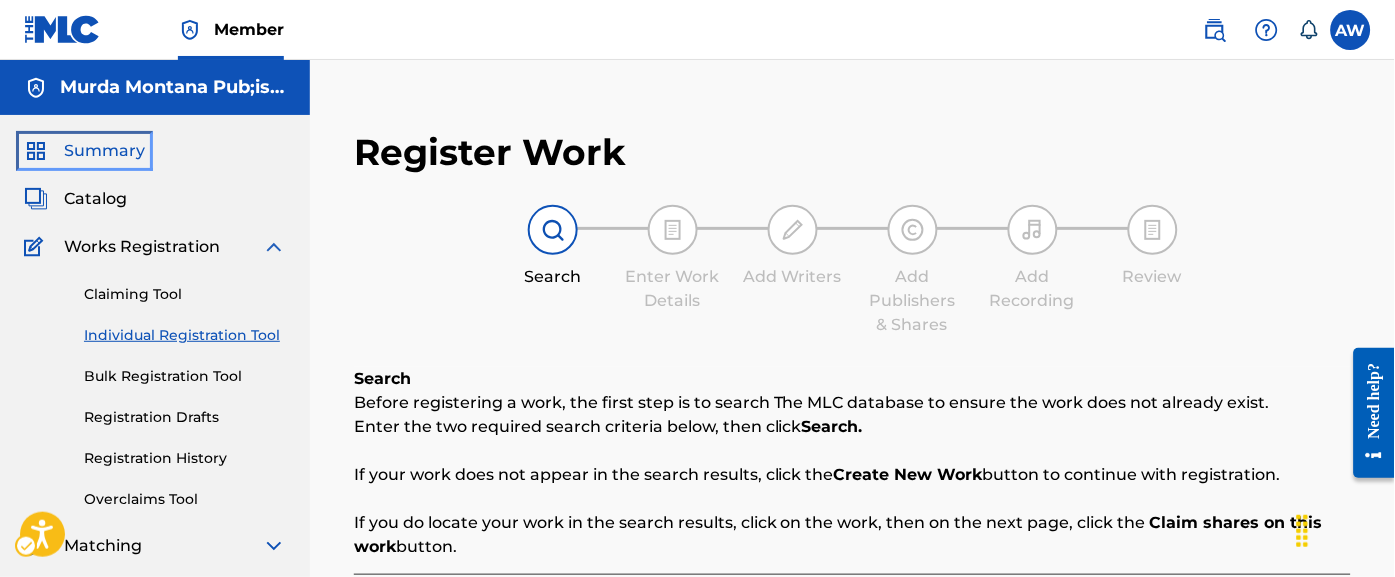 click on "Summary" at bounding box center [104, 151] 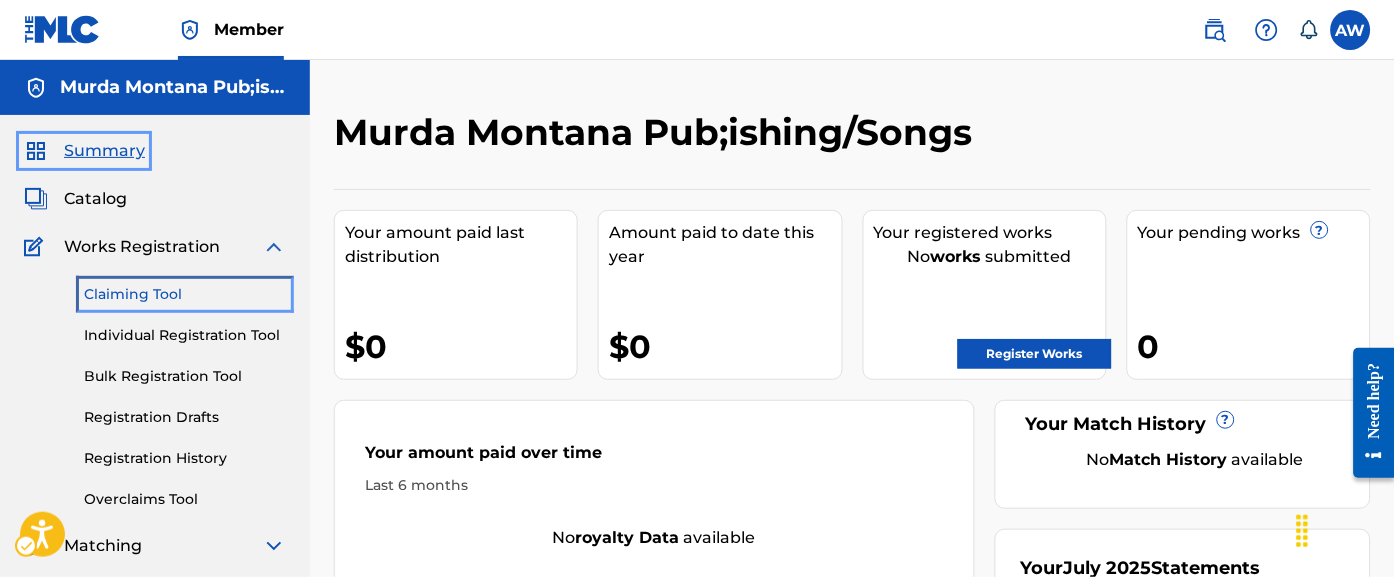 click on "Claiming Tool" at bounding box center [185, 294] 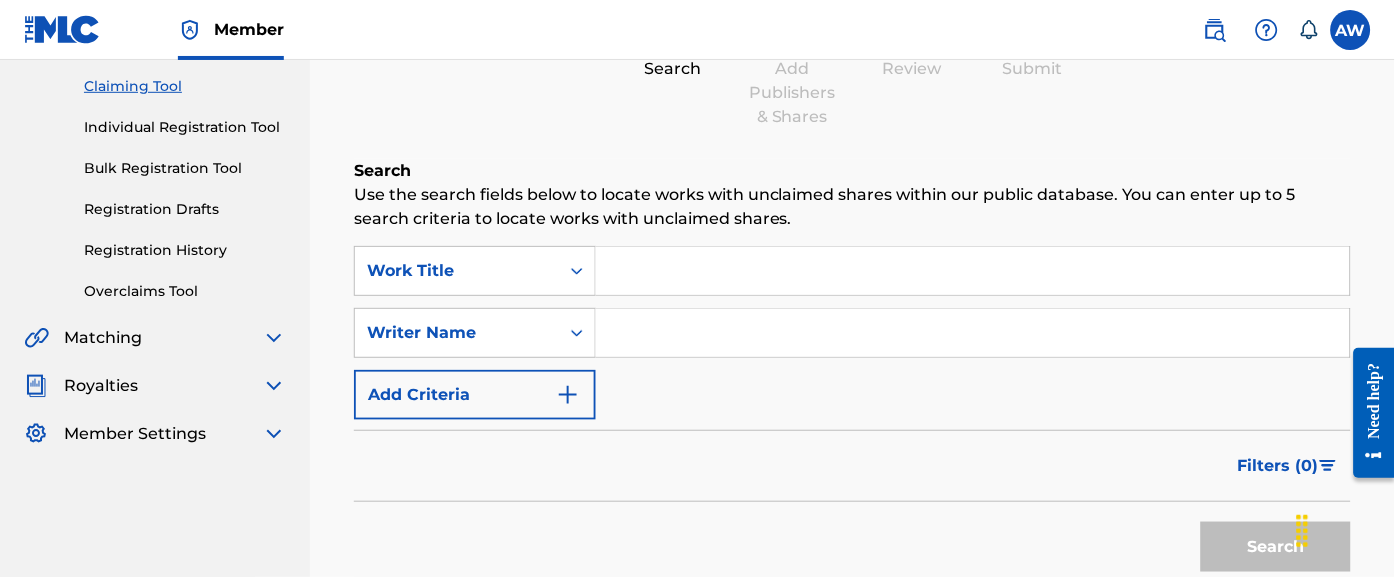 scroll, scrollTop: 227, scrollLeft: 0, axis: vertical 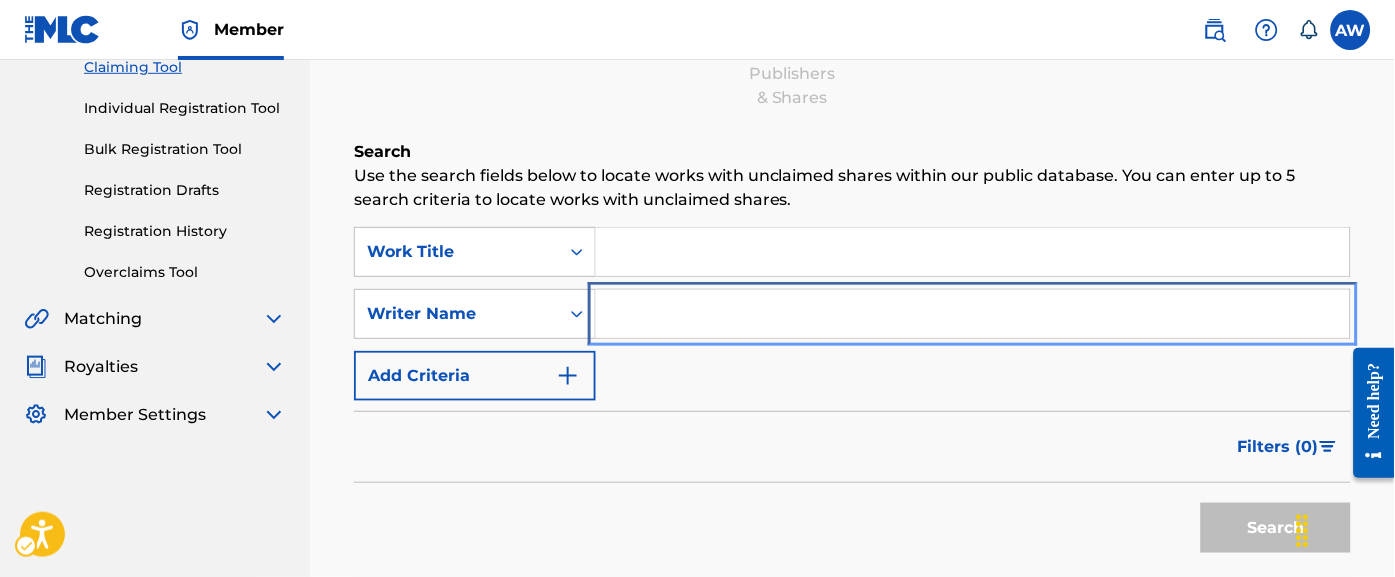 click at bounding box center [973, 314] 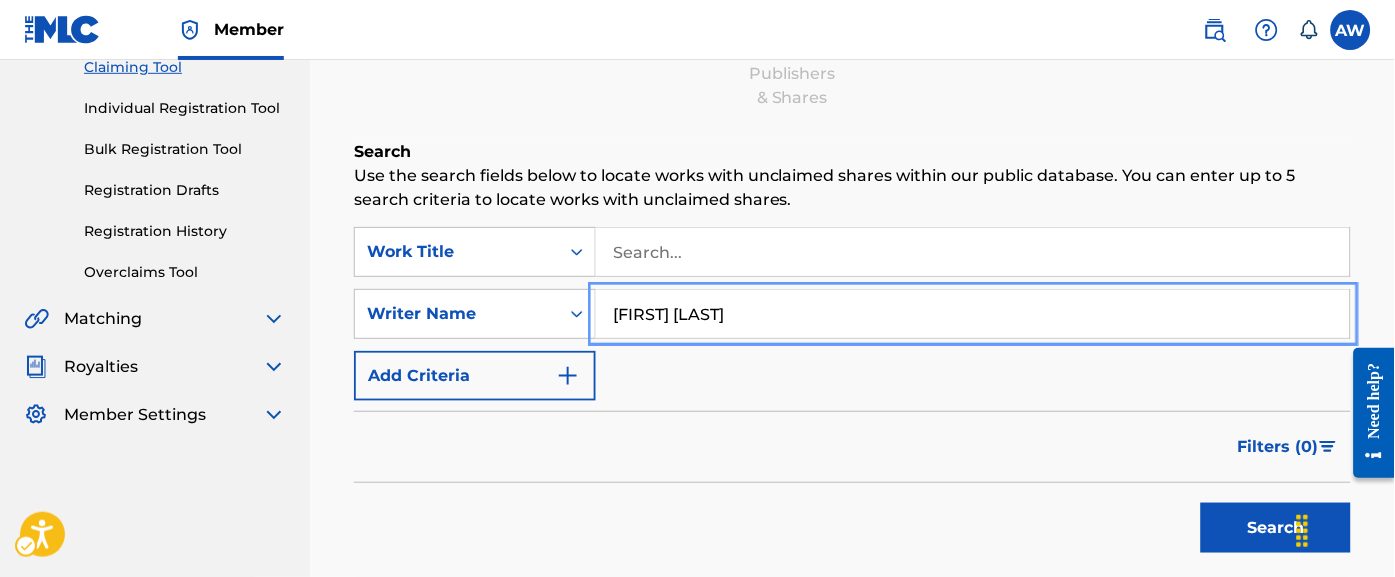 type on "antoine wright" 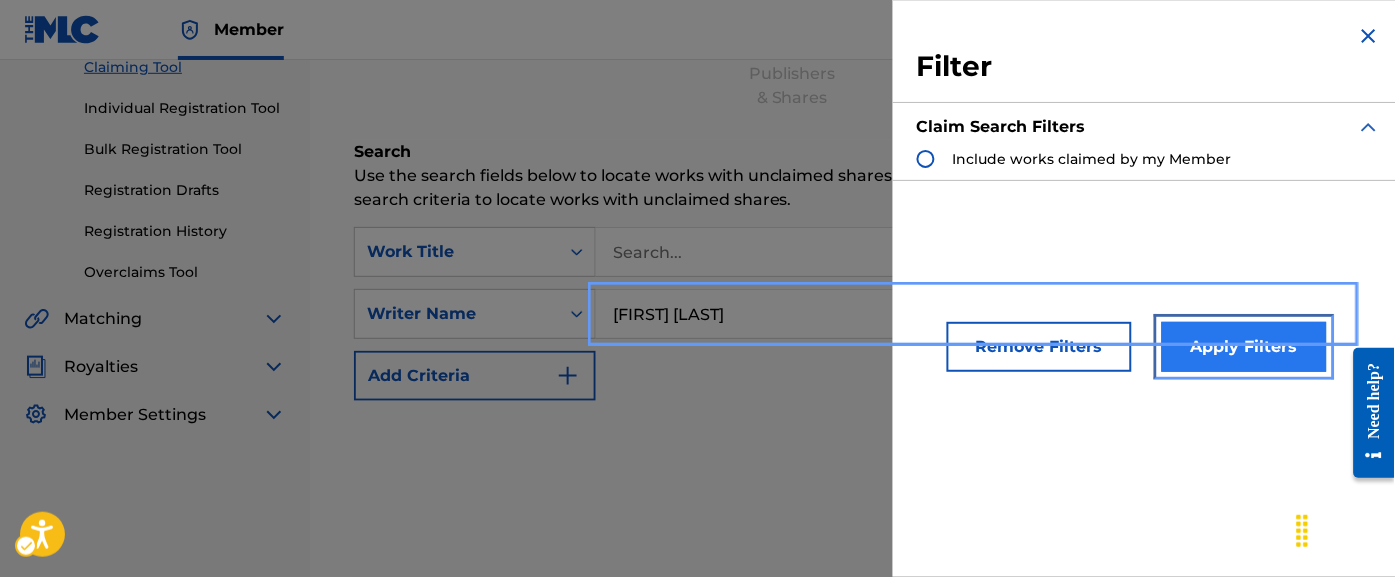click on "Apply Filters" at bounding box center [1244, 347] 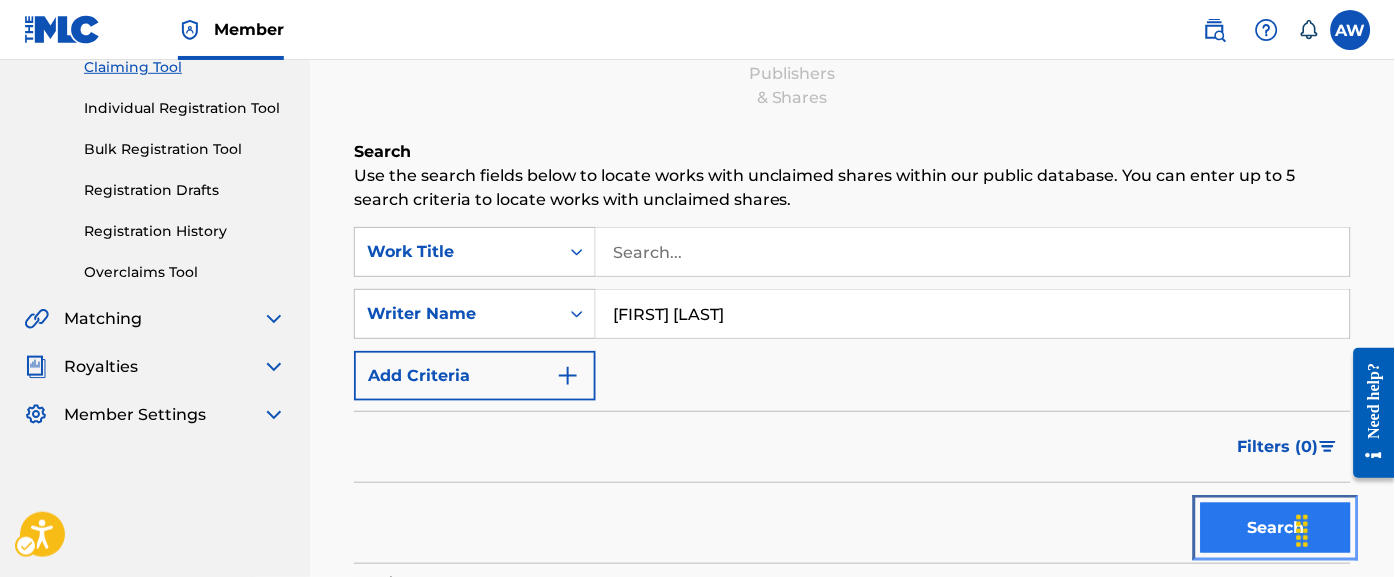 click on "Search" at bounding box center [1276, 528] 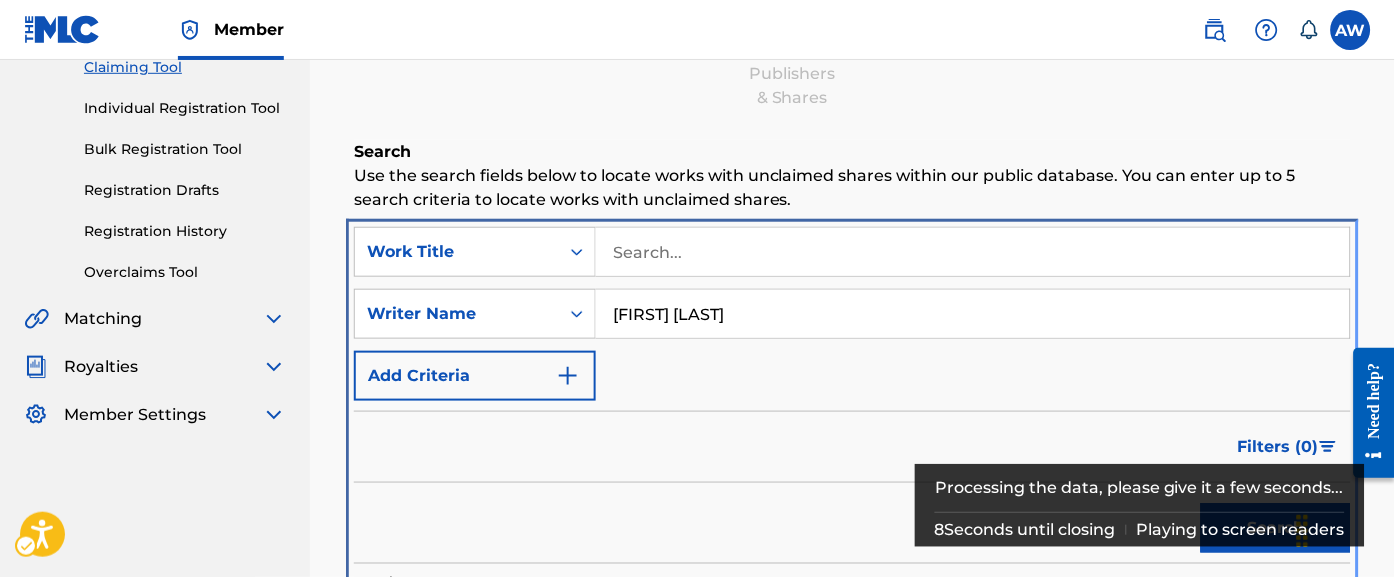 scroll, scrollTop: 454, scrollLeft: 0, axis: vertical 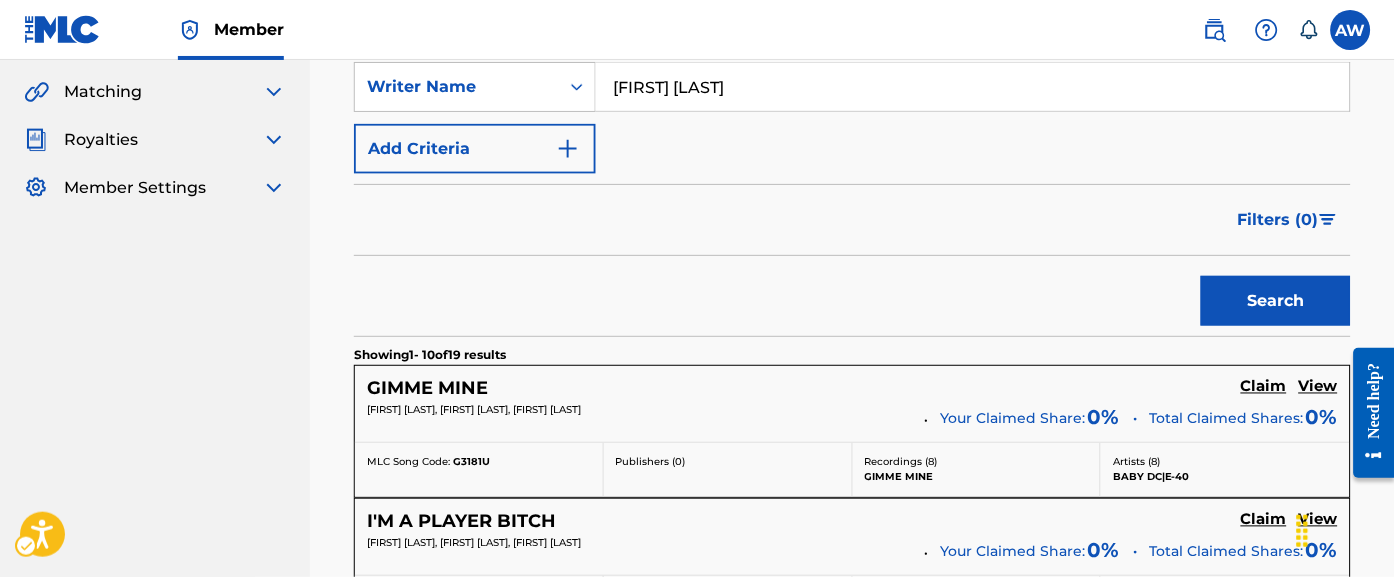 click on "Filters ( 0 )" at bounding box center [852, 220] 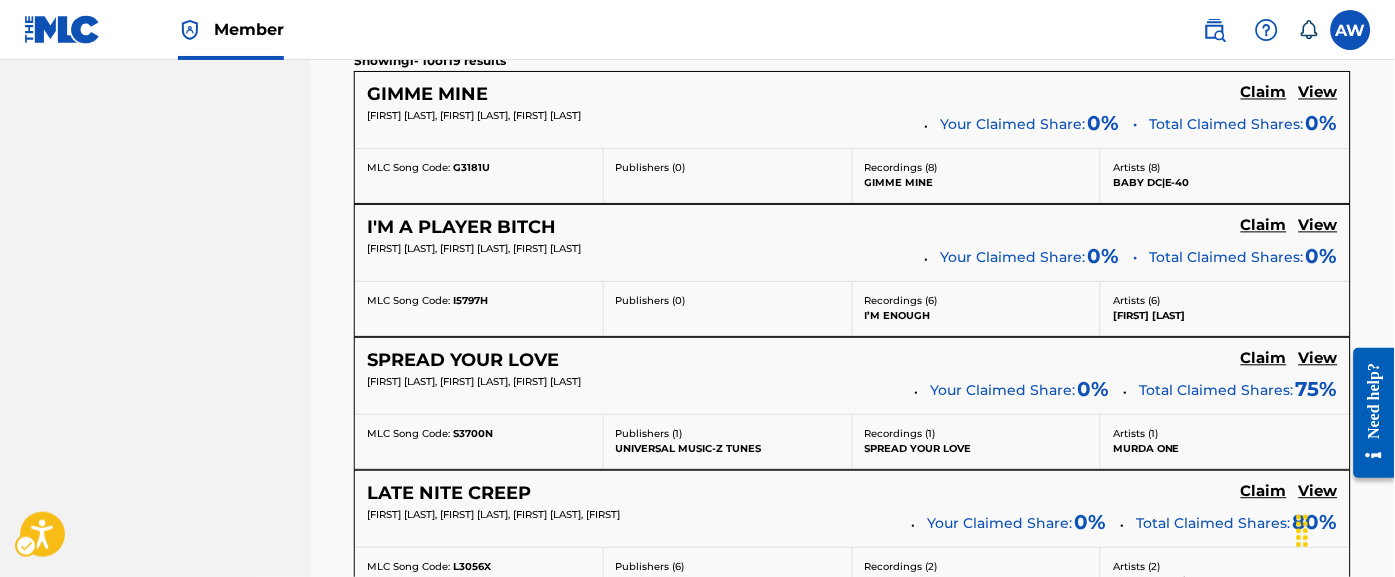 scroll, scrollTop: 756, scrollLeft: 0, axis: vertical 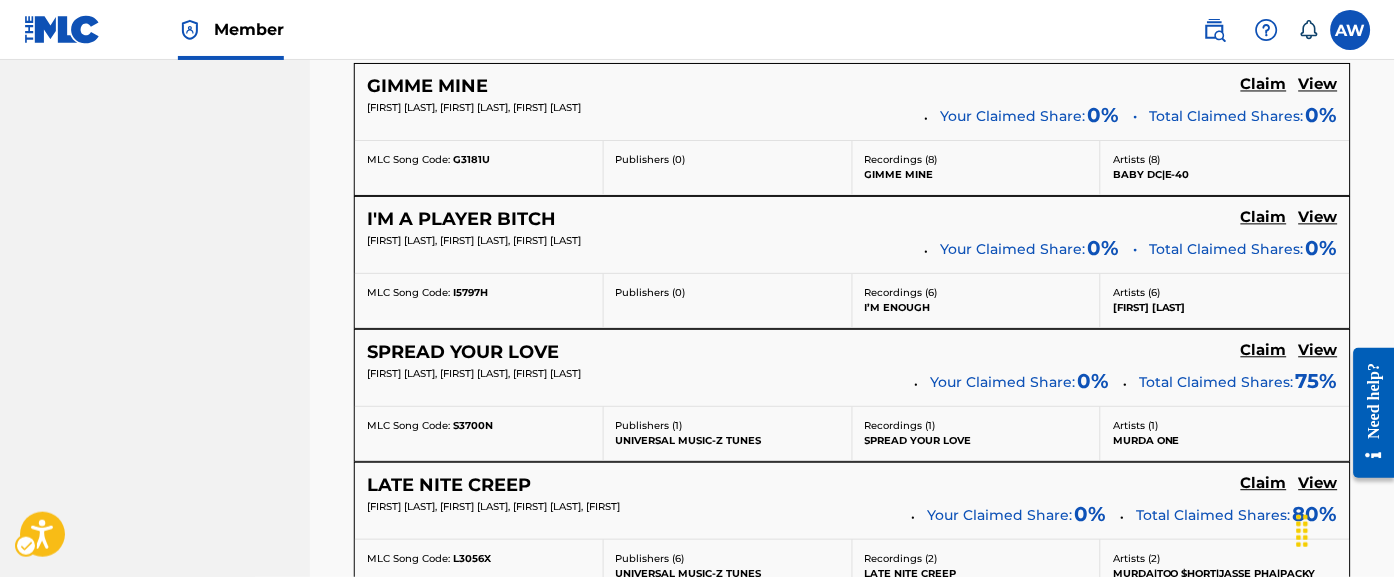 click on "Artists ( 6 ) GERALD JOHNSON" at bounding box center (1225, 301) 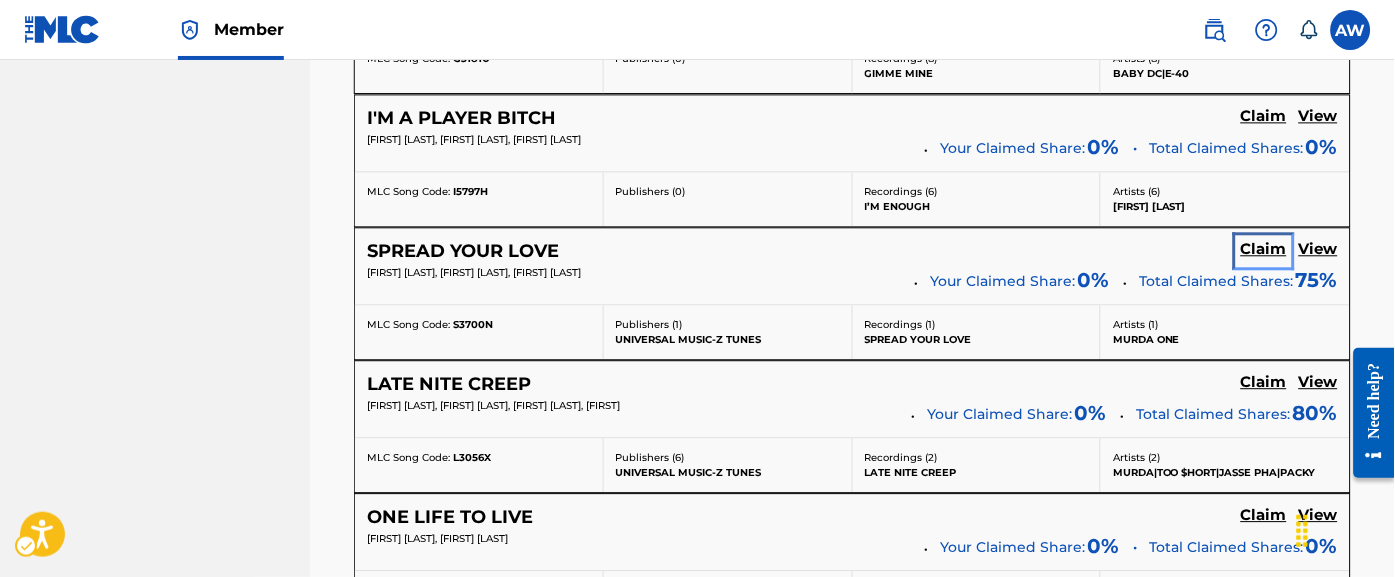 click on "Claim" at bounding box center (1264, -17) 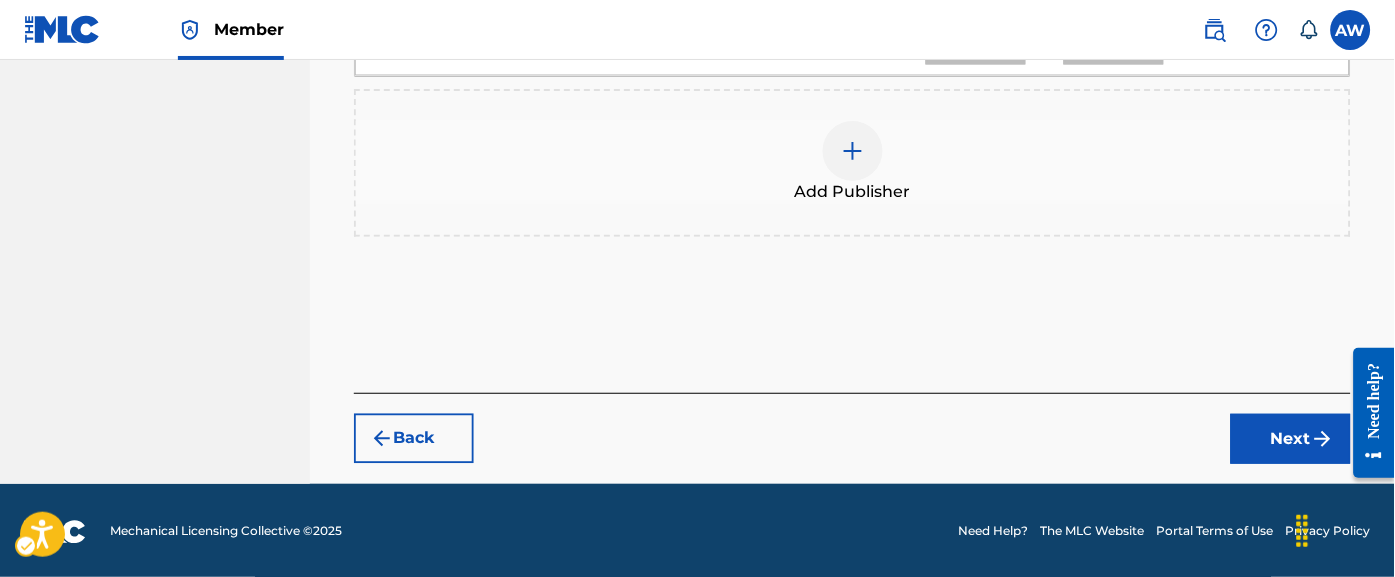 scroll, scrollTop: 585, scrollLeft: 0, axis: vertical 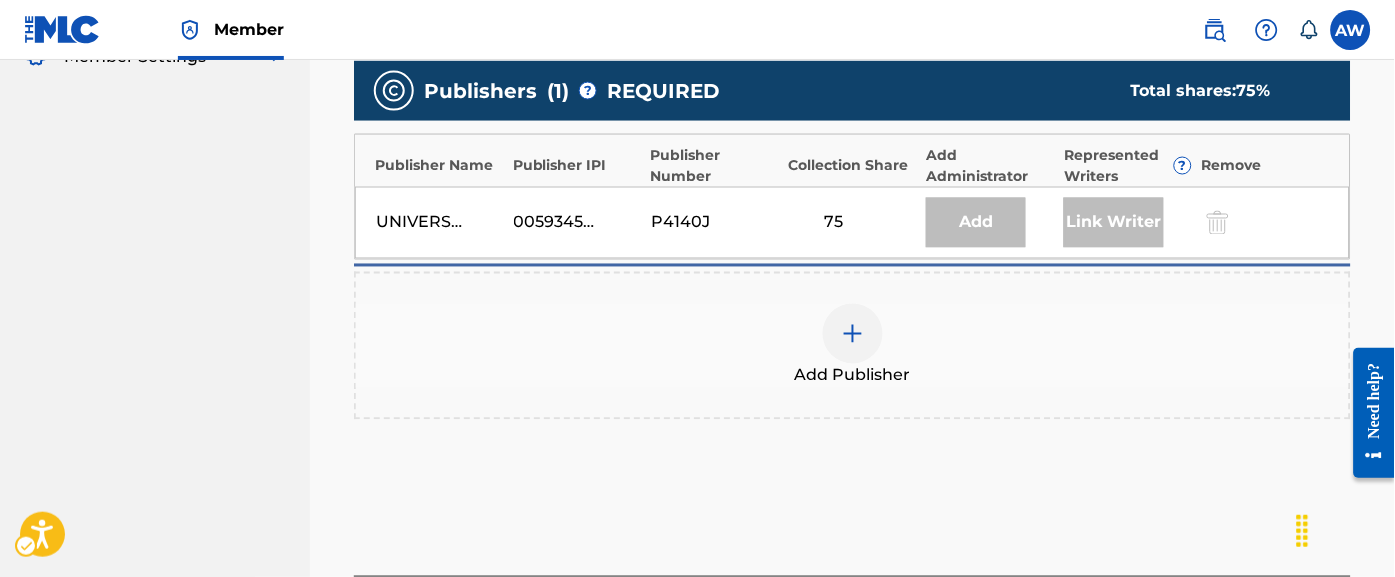 click at bounding box center (853, 334) 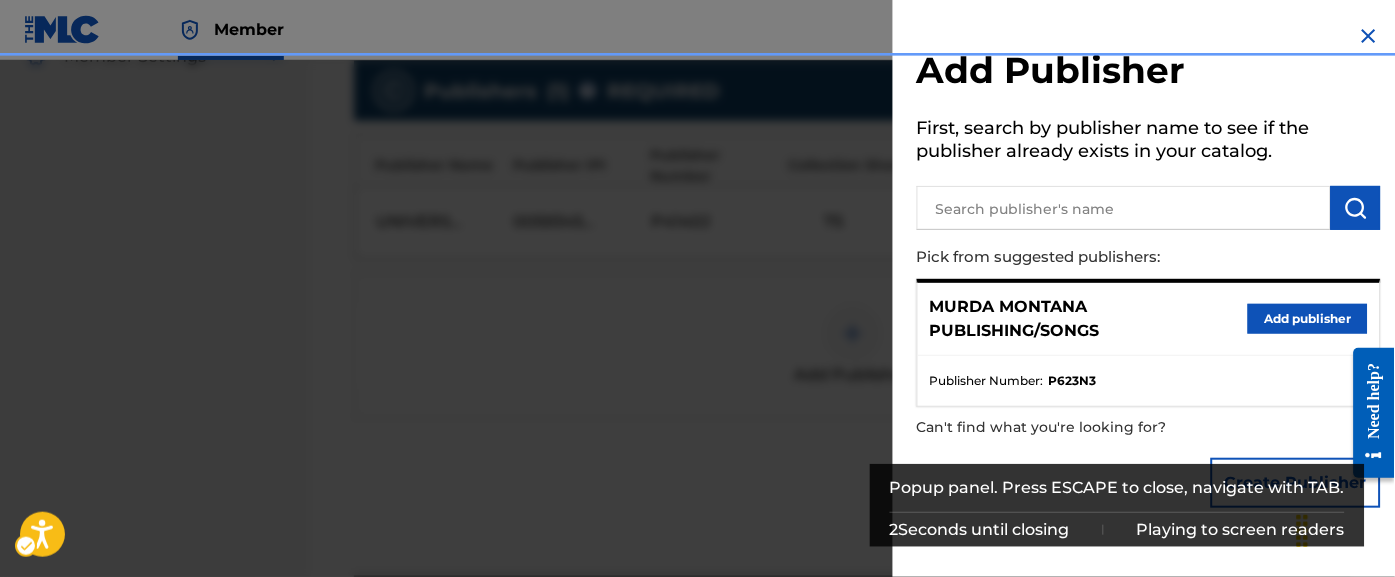 scroll, scrollTop: 0, scrollLeft: 0, axis: both 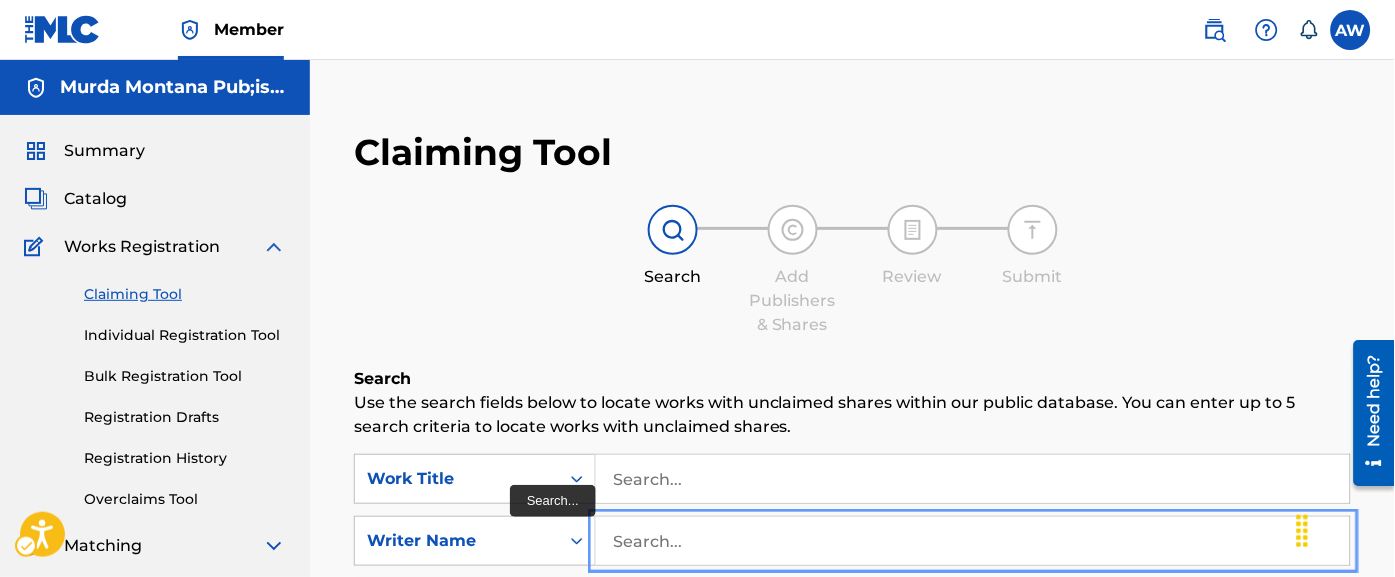click at bounding box center [973, 541] 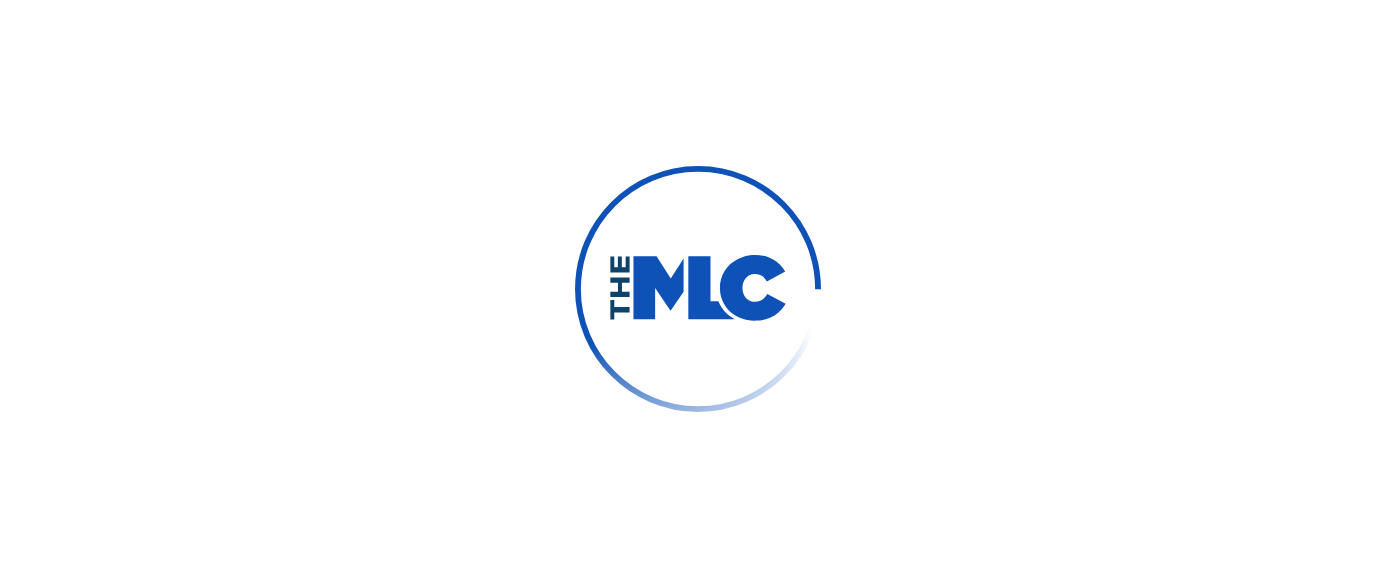 scroll, scrollTop: 0, scrollLeft: 0, axis: both 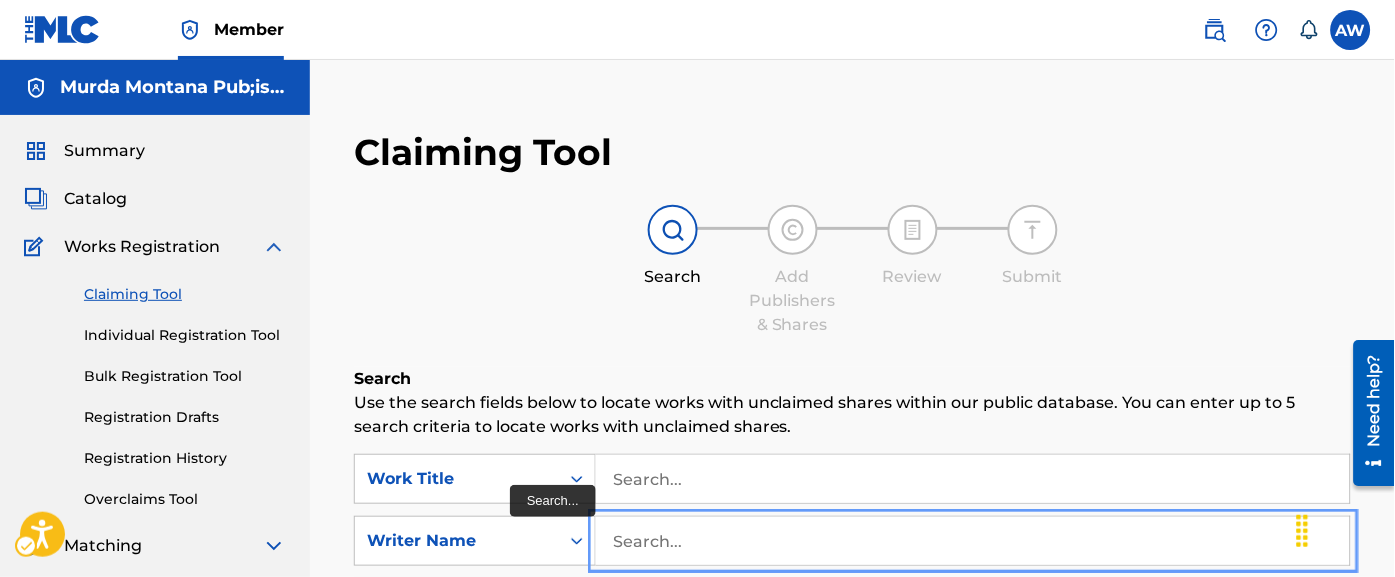 click at bounding box center [973, 541] 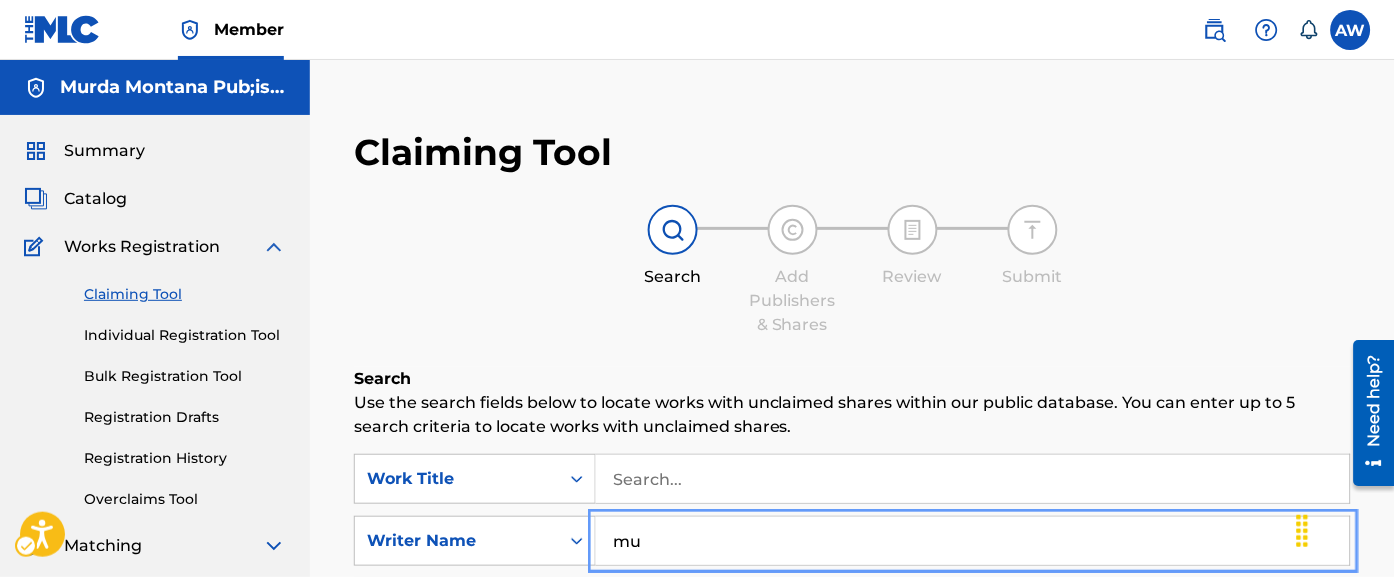 type on "m" 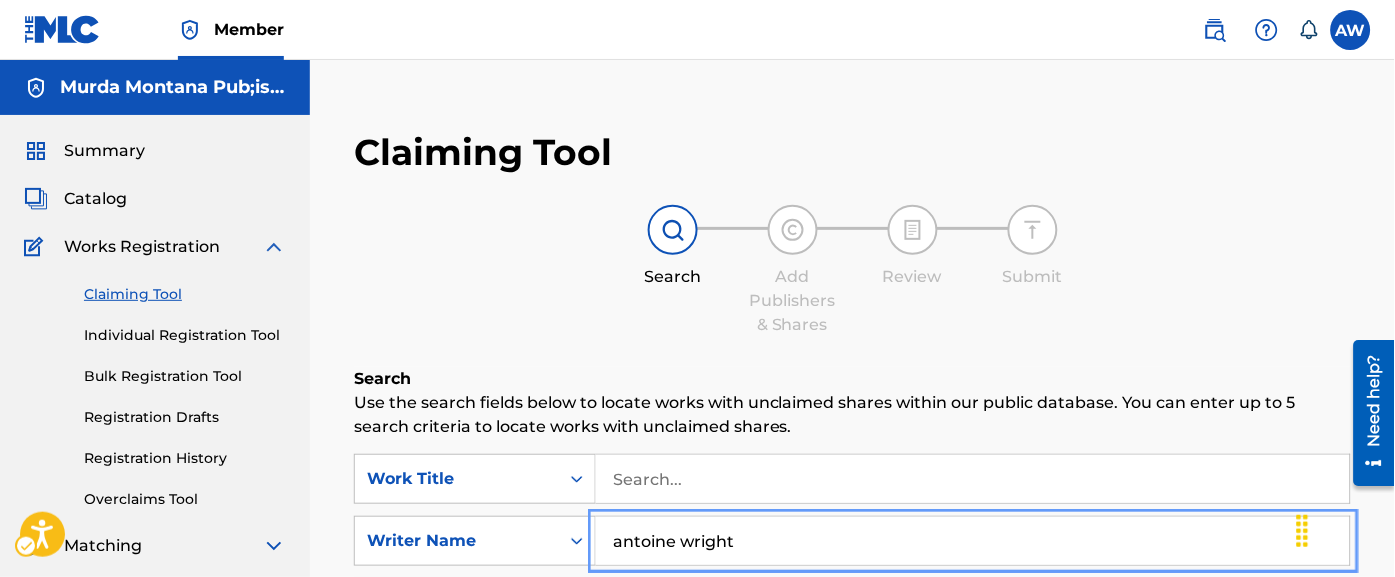 type on "antoine wright" 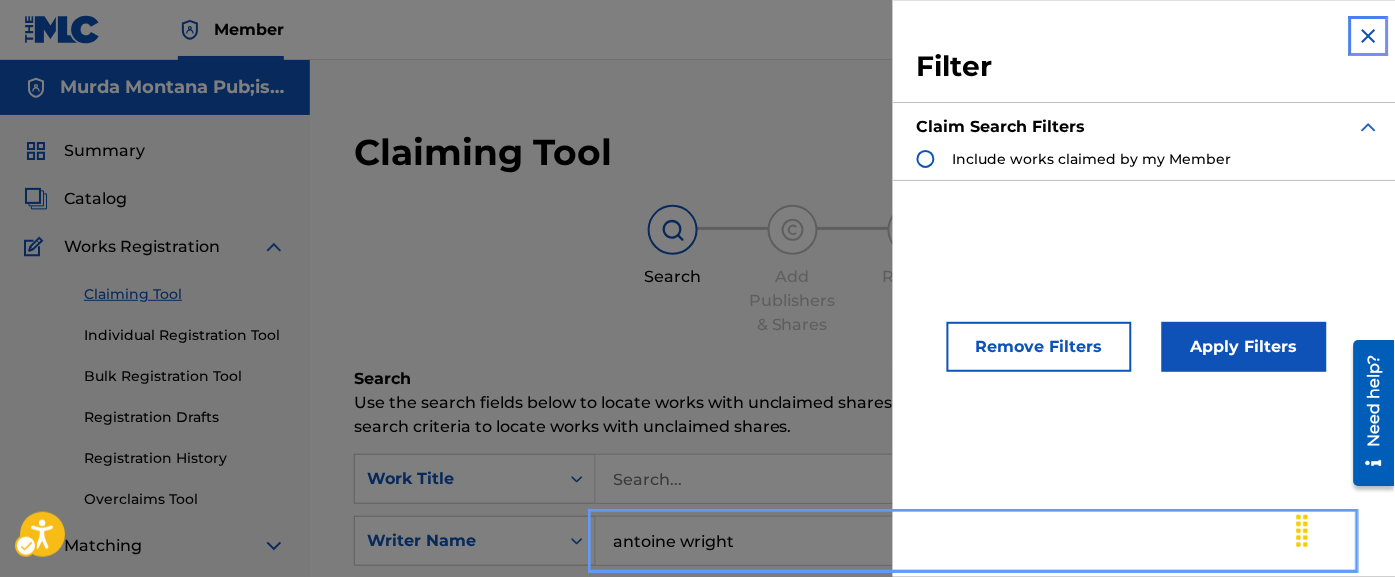 click at bounding box center (1369, 36) 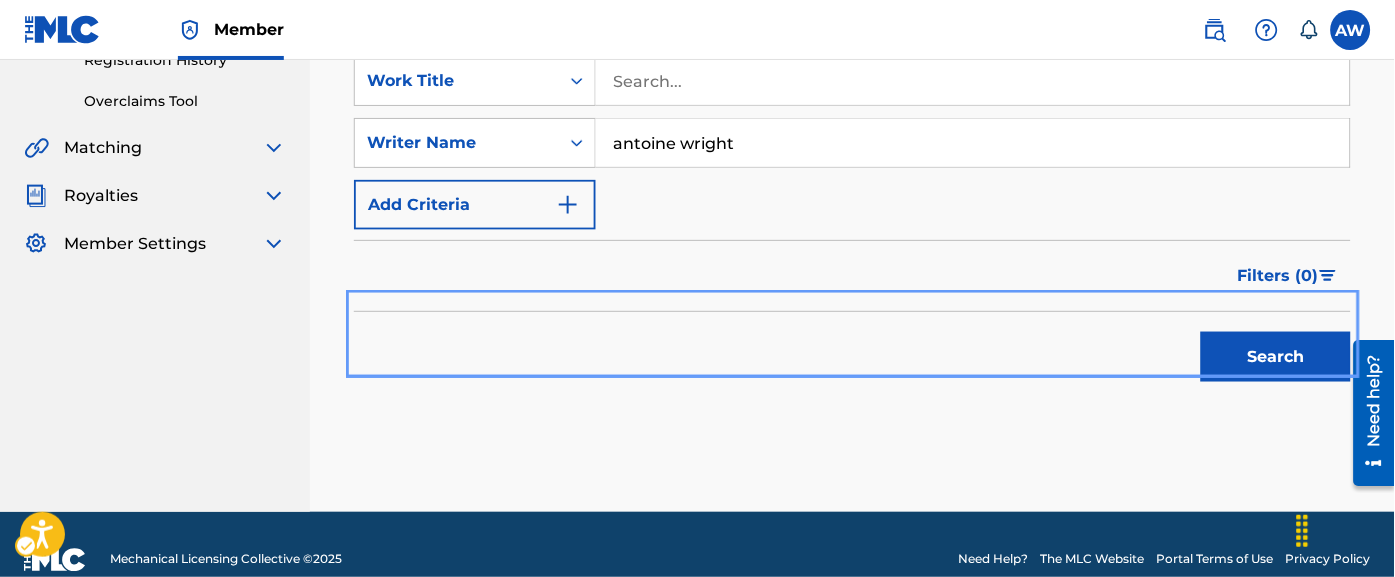 scroll, scrollTop: 428, scrollLeft: 0, axis: vertical 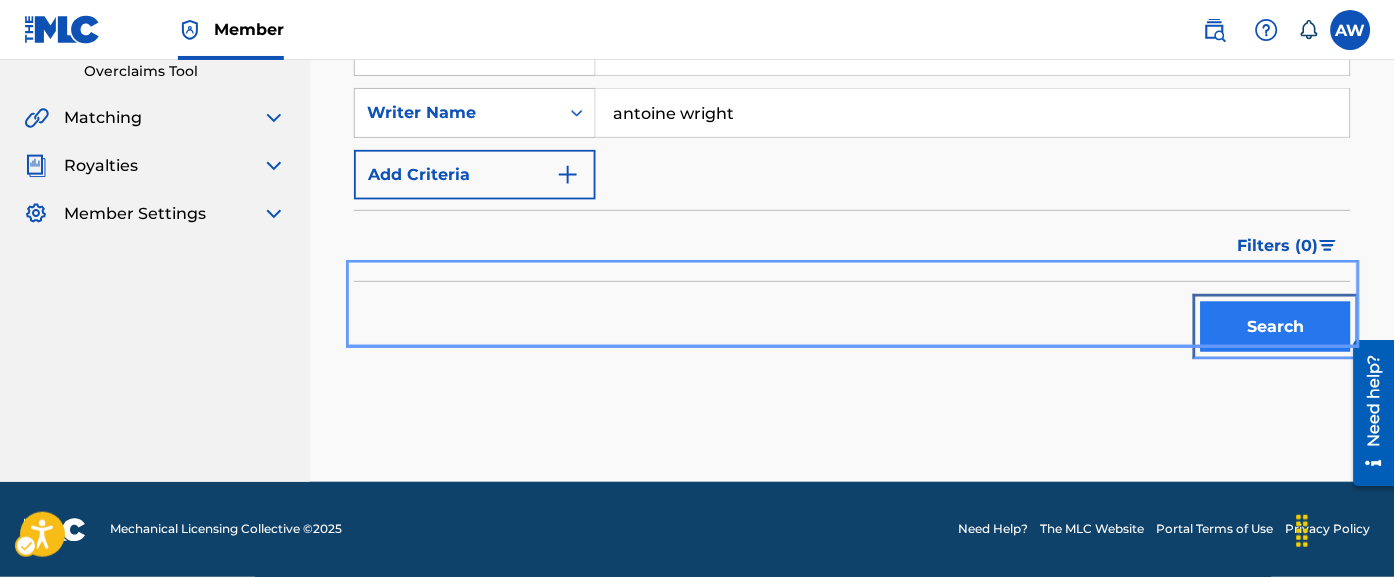click on "Search" at bounding box center [1276, 327] 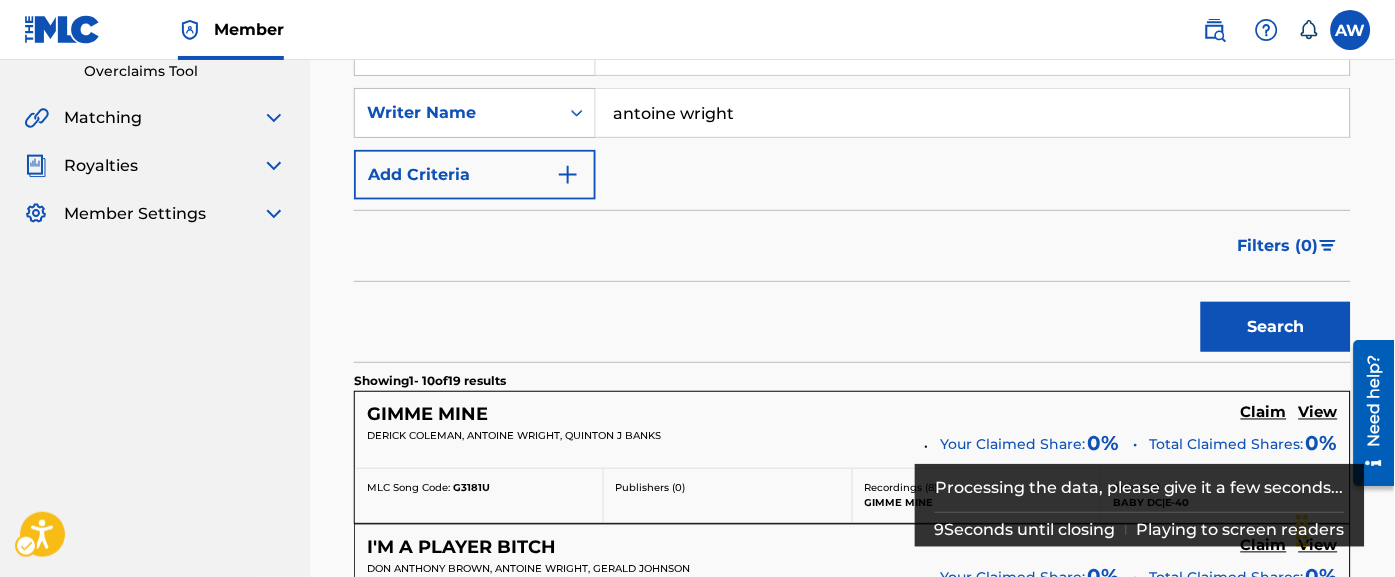 click on "Processing the data, please give it a few seconds..." at bounding box center [1140, 488] 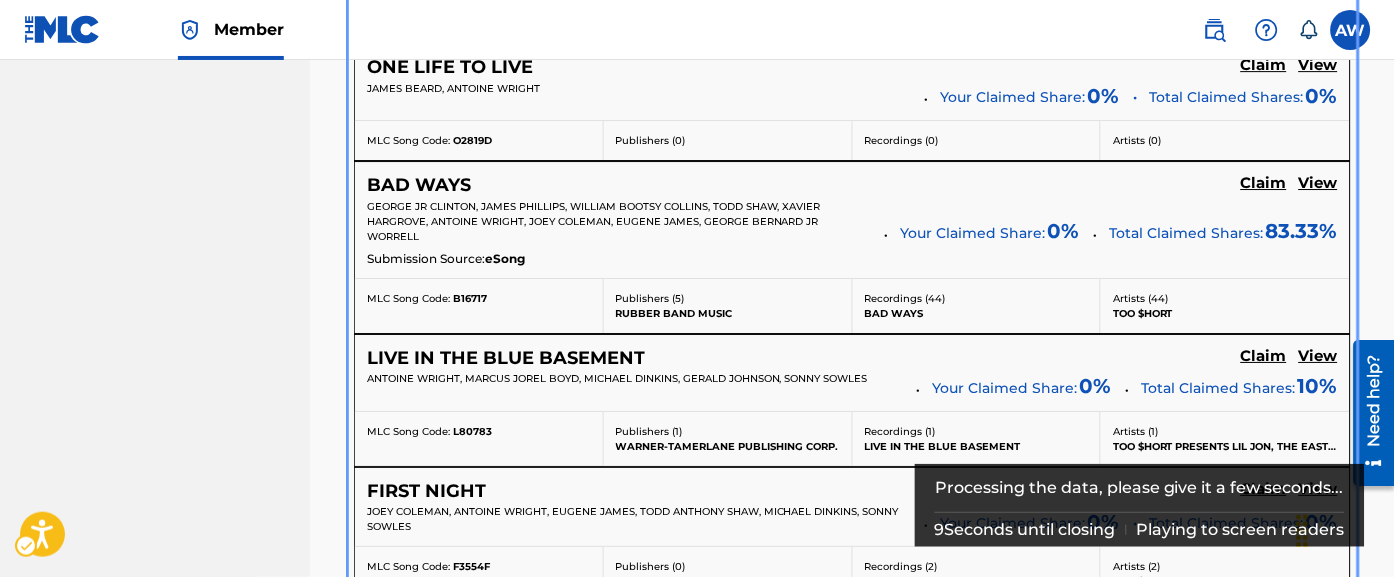 scroll, scrollTop: 1309, scrollLeft: 0, axis: vertical 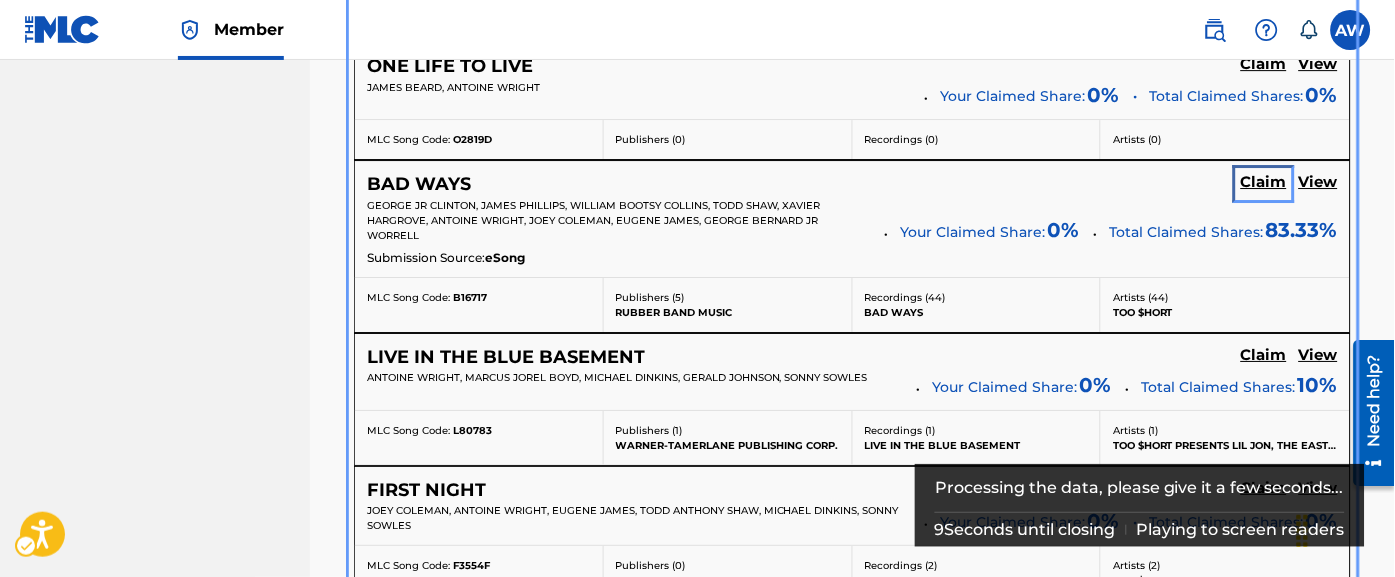 click on "Claim" at bounding box center [1264, -468] 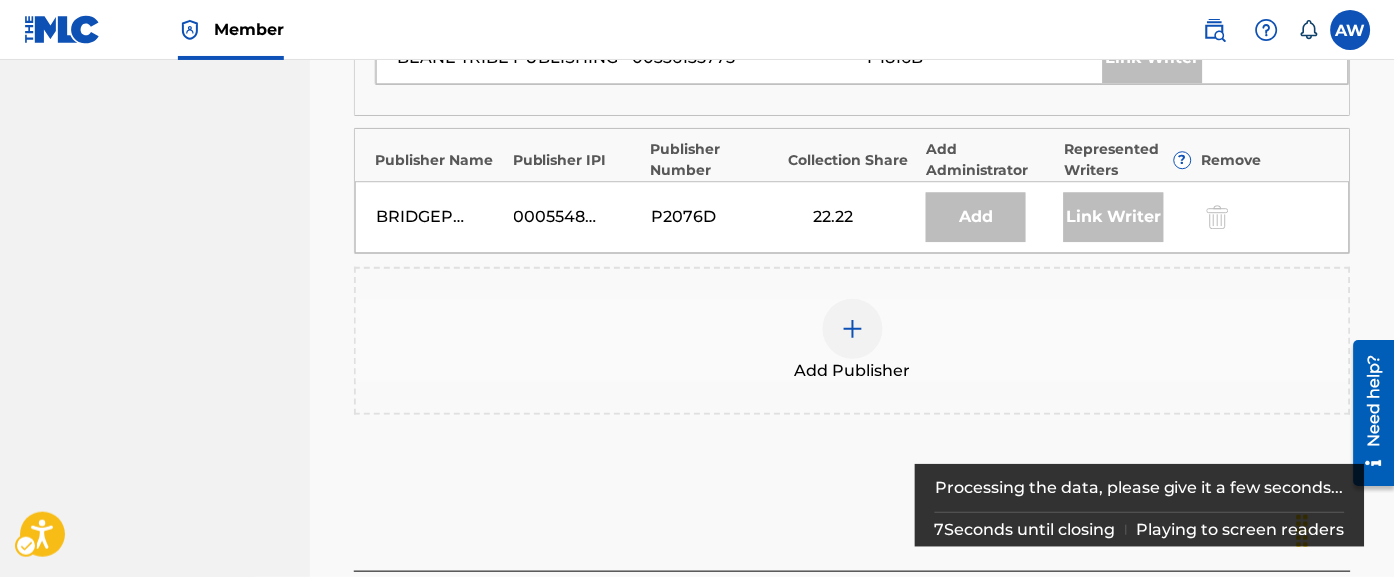 scroll, scrollTop: 1037, scrollLeft: 0, axis: vertical 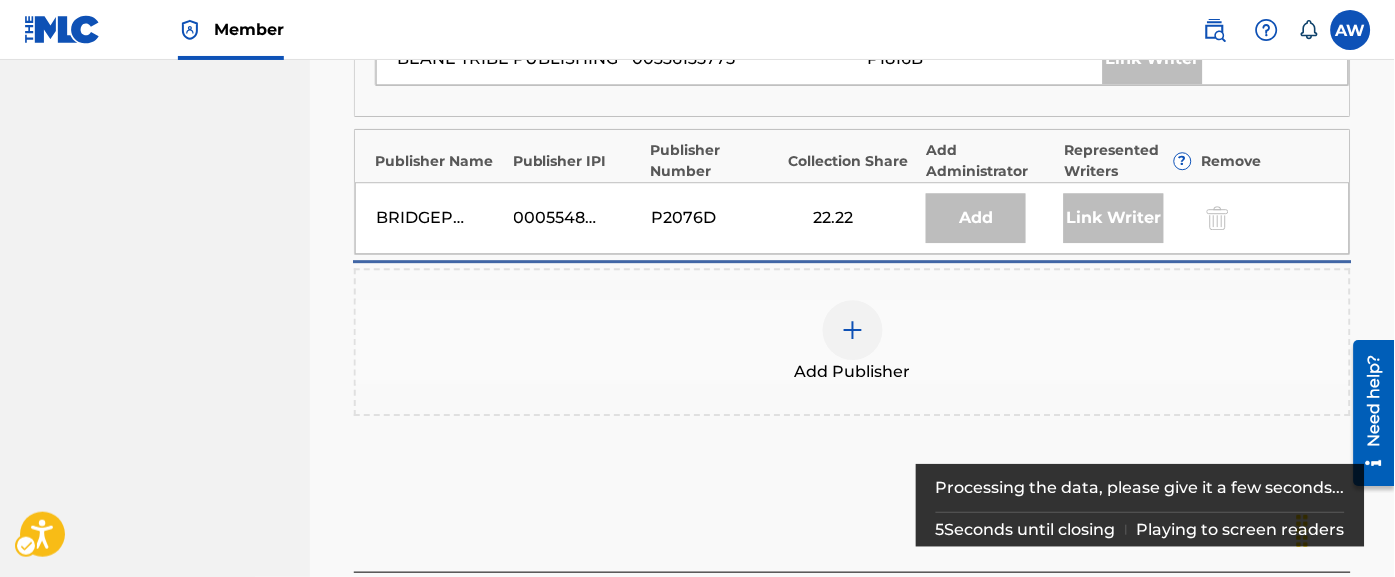 click at bounding box center [853, 330] 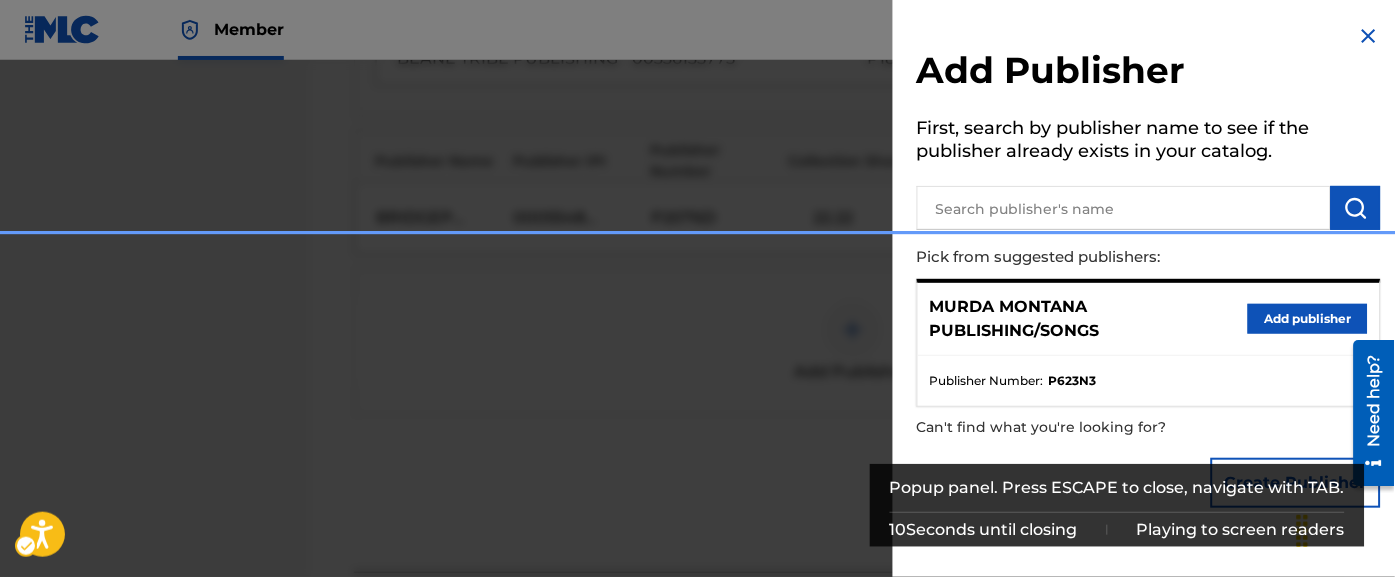 scroll, scrollTop: 1216, scrollLeft: 0, axis: vertical 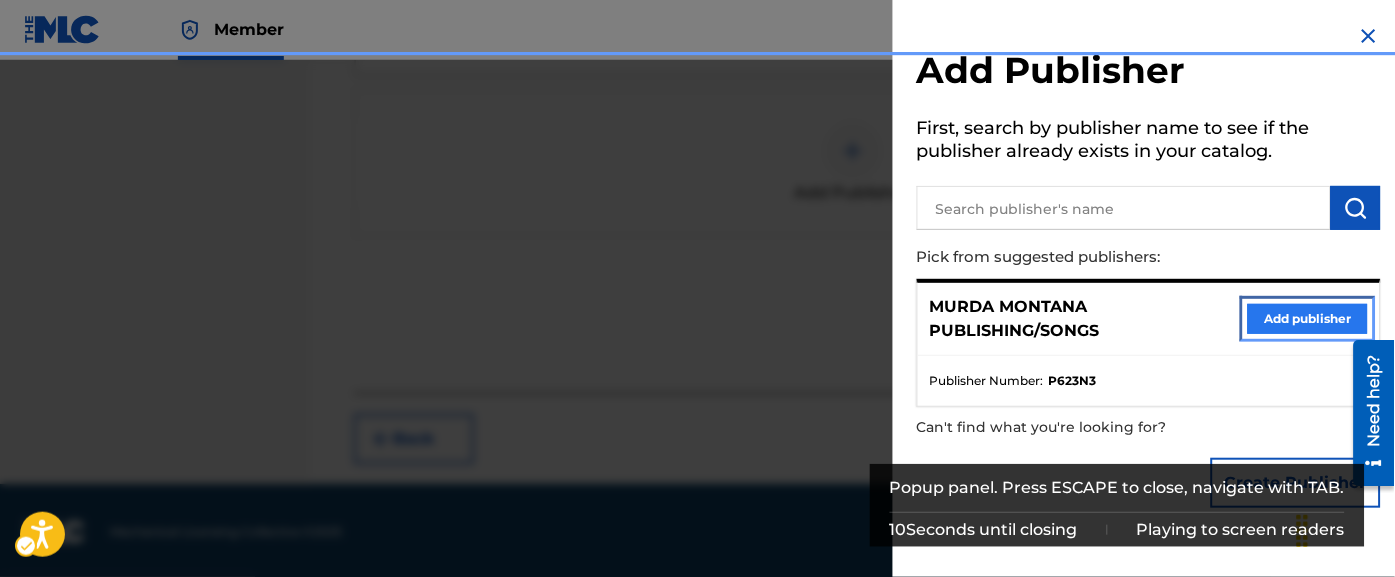 click on "Add publisher" at bounding box center (1308, 319) 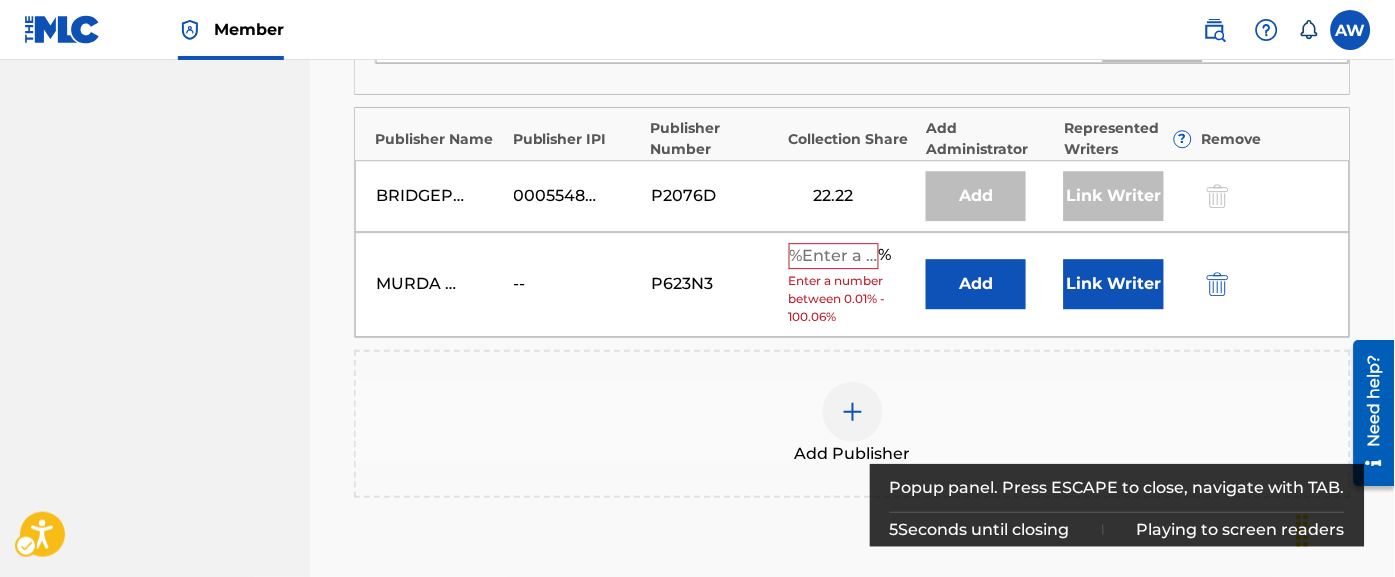 scroll, scrollTop: 1061, scrollLeft: 0, axis: vertical 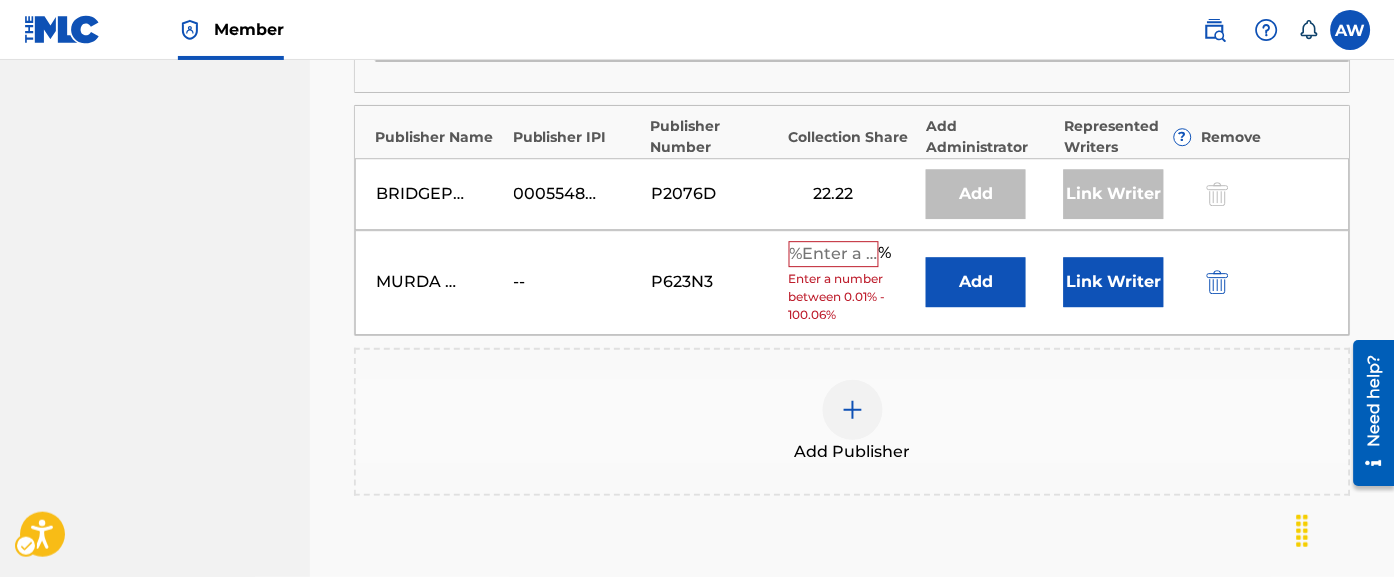 drag, startPoint x: 1087, startPoint y: 411, endPoint x: 139, endPoint y: 435, distance: 948.3038 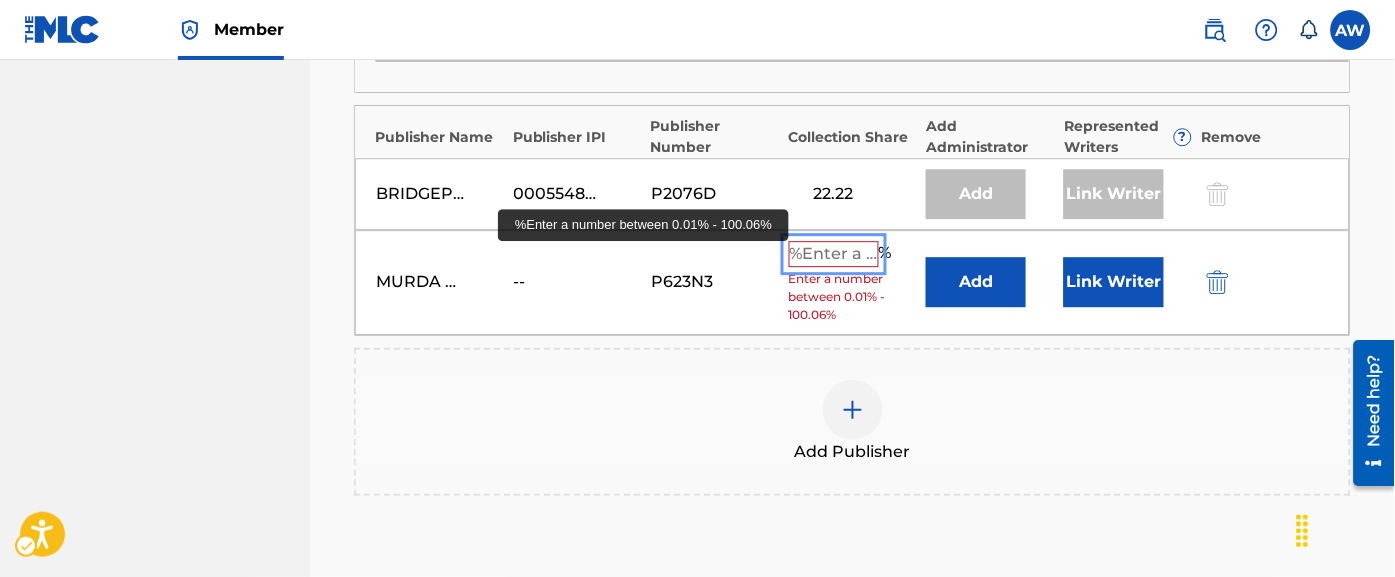 click at bounding box center (834, 254) 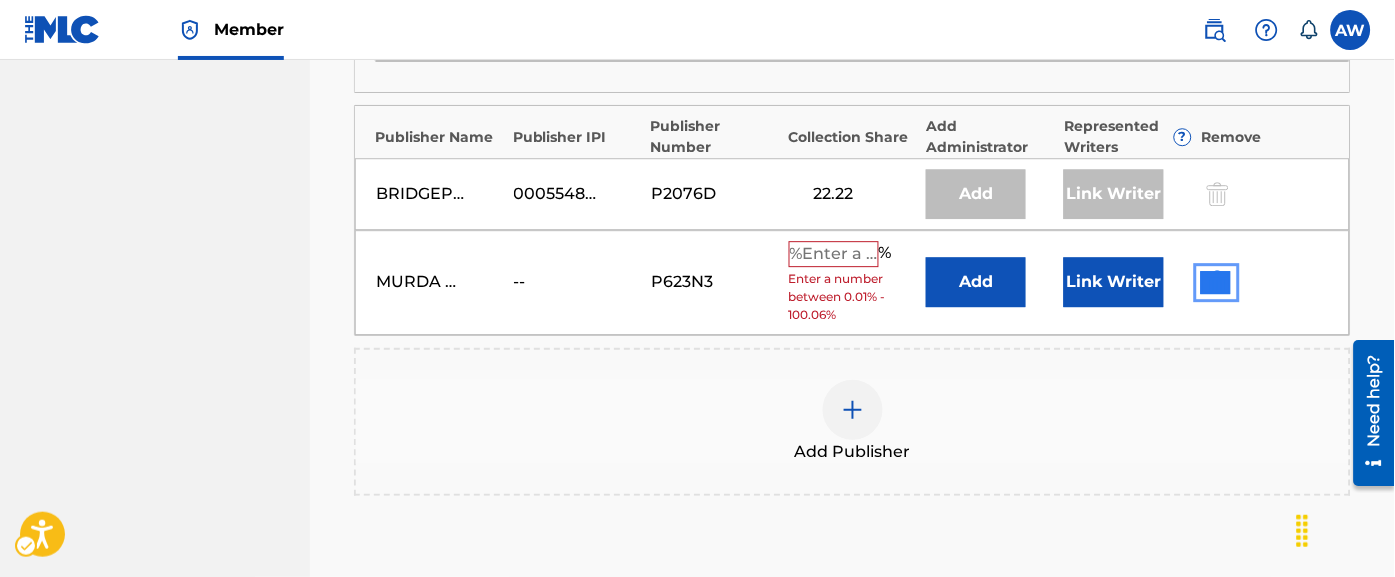 click at bounding box center [1218, 282] 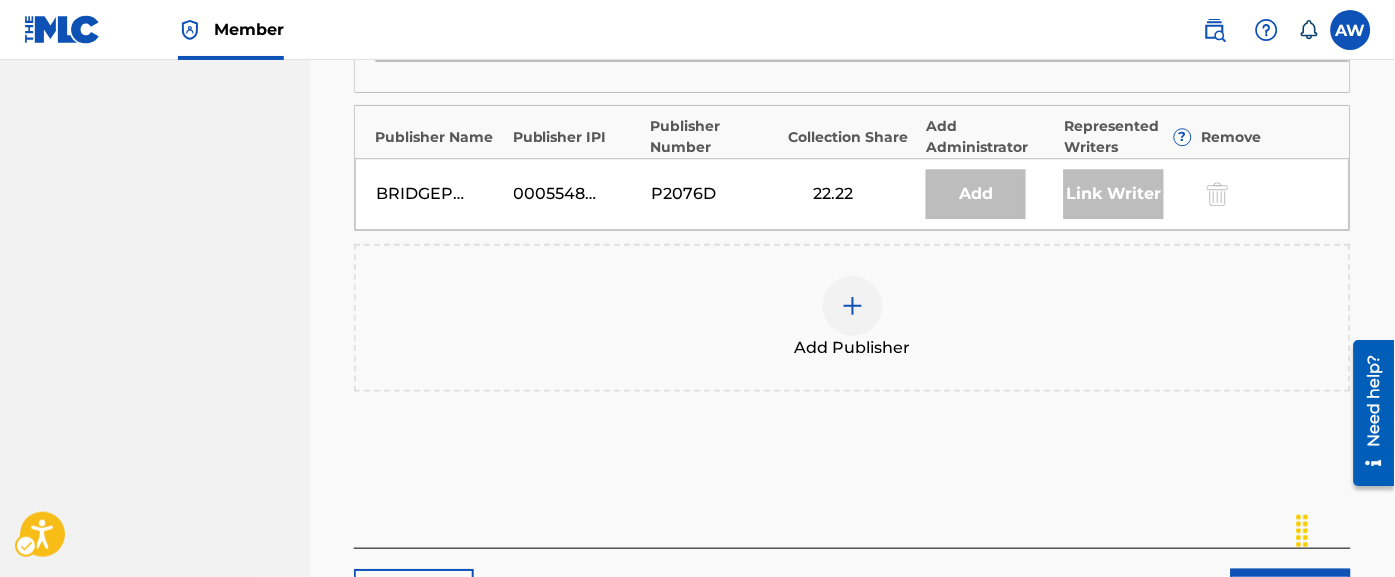 click on "Claiming Tool Search Add Publishers & Shares Review Submit Add Publishers & Shares Enter your publisher(s)/administrator(s). Enter your publisher(s)/administrator(s). - BAD WAYS A maximum of 16.67 % of shares may be claimed Publishers ( 3 ) ? REQUIRED Total shares: 83.33 % Administrator ? Administrator IPI Administrator Number Collection Share Remove RED BRICK SONGS 00685310245 P071M8 11.11 Publisher Name Publisher IPI Publisher Number Represented Writers ? RUBBER BAND MUSIC 00620833177 P7929G Link Writer WORD COLLECTIONS, INC. 01167353155 P180M1 50 Publisher Name Publisher IPI Publisher Number Represented Writers ? BEANE TRIBE PUBLISHING 00336135775 P1816B Link Writer Publisher Name Publisher IPI Publisher Number Collection Share Add Administrator Represented Writers ? Remove BRIDGEPORT MUSIC INC 00055488159 P2076D 22.22 Add Link Writer Add Publisher | Submit Back Next" at bounding box center (852, -156) 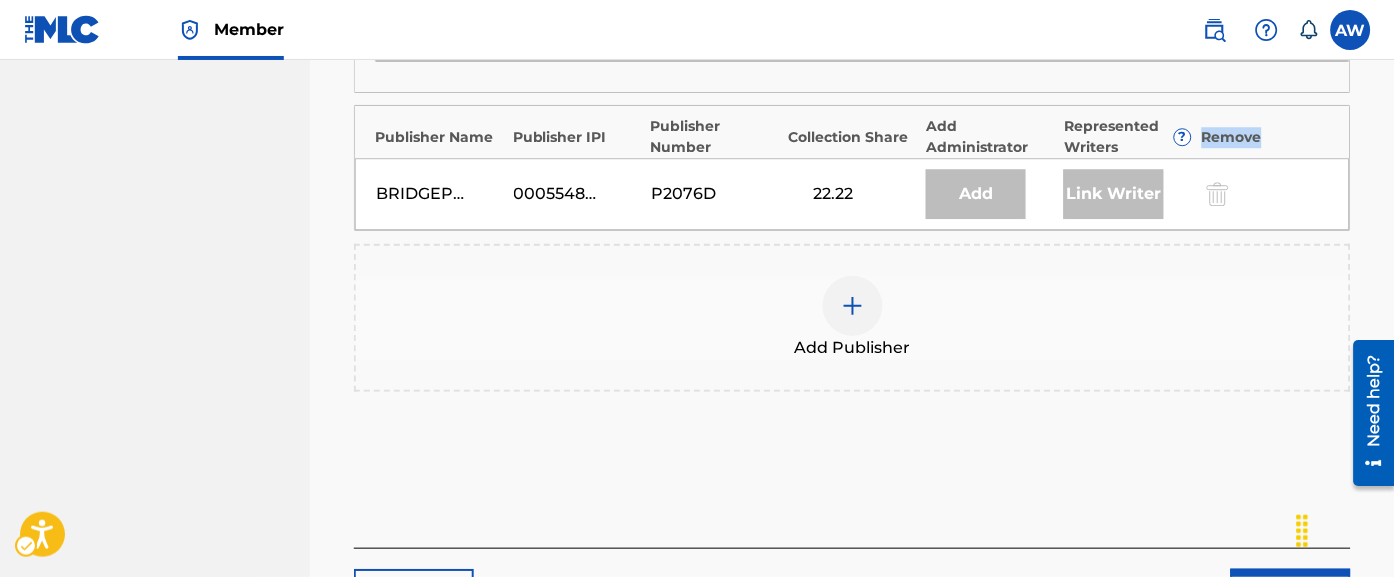 click on "Claiming Tool Search Add Publishers & Shares Review Submit Add Publishers & Shares Enter your publisher(s)/administrator(s). Enter your publisher(s)/administrator(s). - BAD WAYS A maximum of 16.67 % of shares may be claimed Publishers ( 3 ) ? REQUIRED Total shares: 83.33 % Administrator ? Administrator IPI Administrator Number Collection Share Remove RED BRICK SONGS 00685310245 P071M8 11.11 Publisher Name Publisher IPI Publisher Number Represented Writers ? RUBBER BAND MUSIC 00620833177 P7929G Link Writer WORD COLLECTIONS, INC. 01167353155 P180M1 50 Publisher Name Publisher IPI Publisher Number Represented Writers ? BEANE TRIBE PUBLISHING 00336135775 P1816B Link Writer Publisher Name Publisher IPI Publisher Number Collection Share Add Administrator Represented Writers ? Remove BRIDGEPORT MUSIC INC 00055488159 P2076D 22.22 Add Link Writer Add Publisher | Submit Back Next" at bounding box center [852, -156] 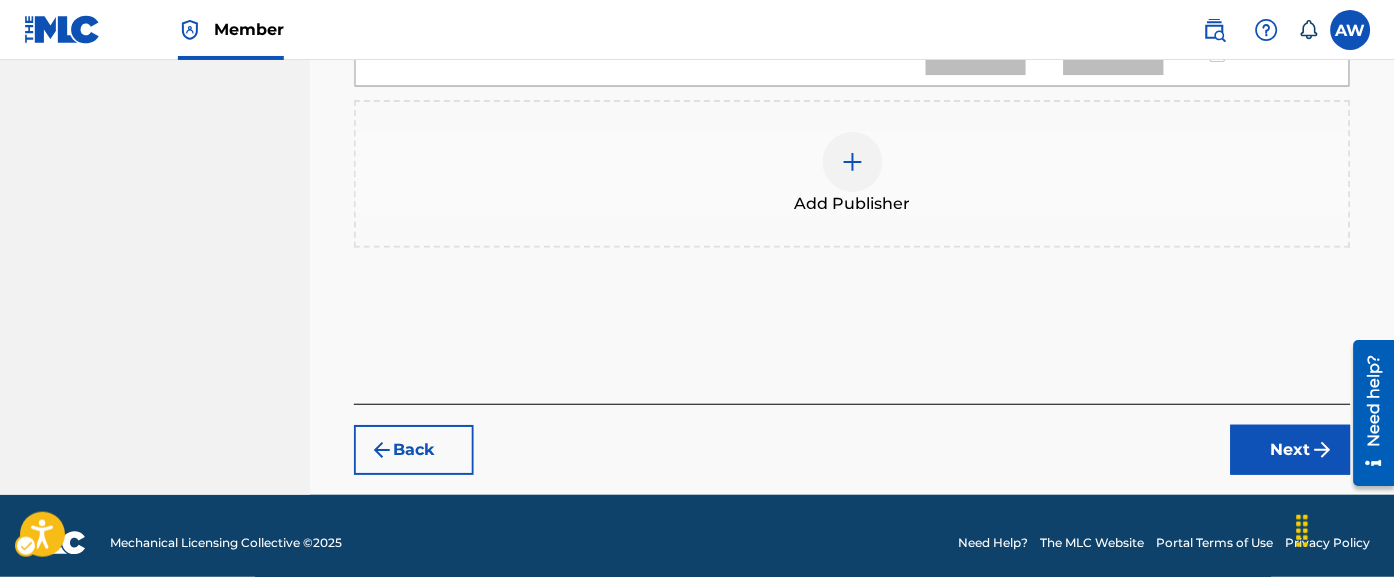 scroll, scrollTop: 1203, scrollLeft: 0, axis: vertical 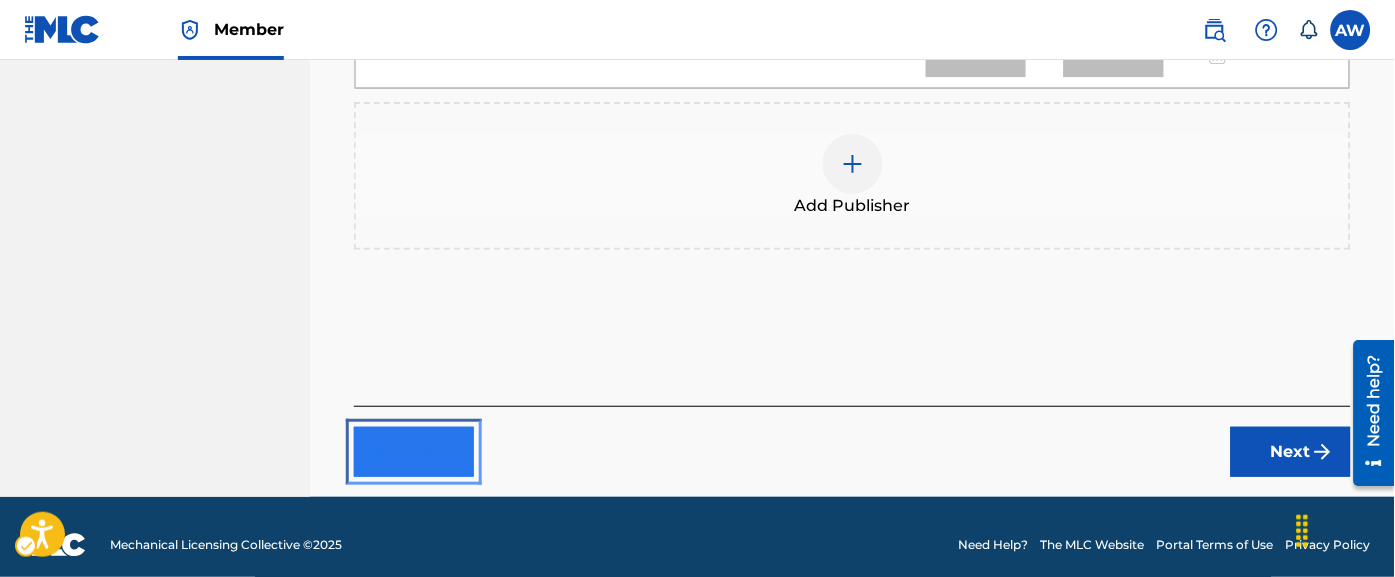 click on "Back" at bounding box center (414, 452) 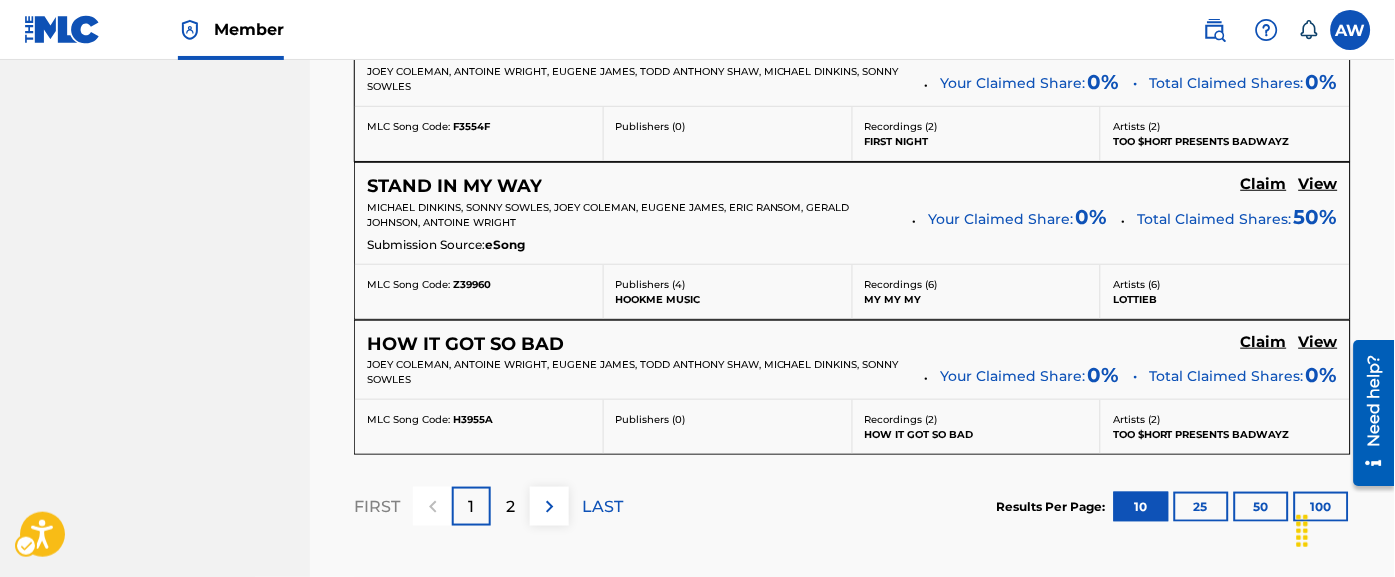 scroll, scrollTop: 1749, scrollLeft: 0, axis: vertical 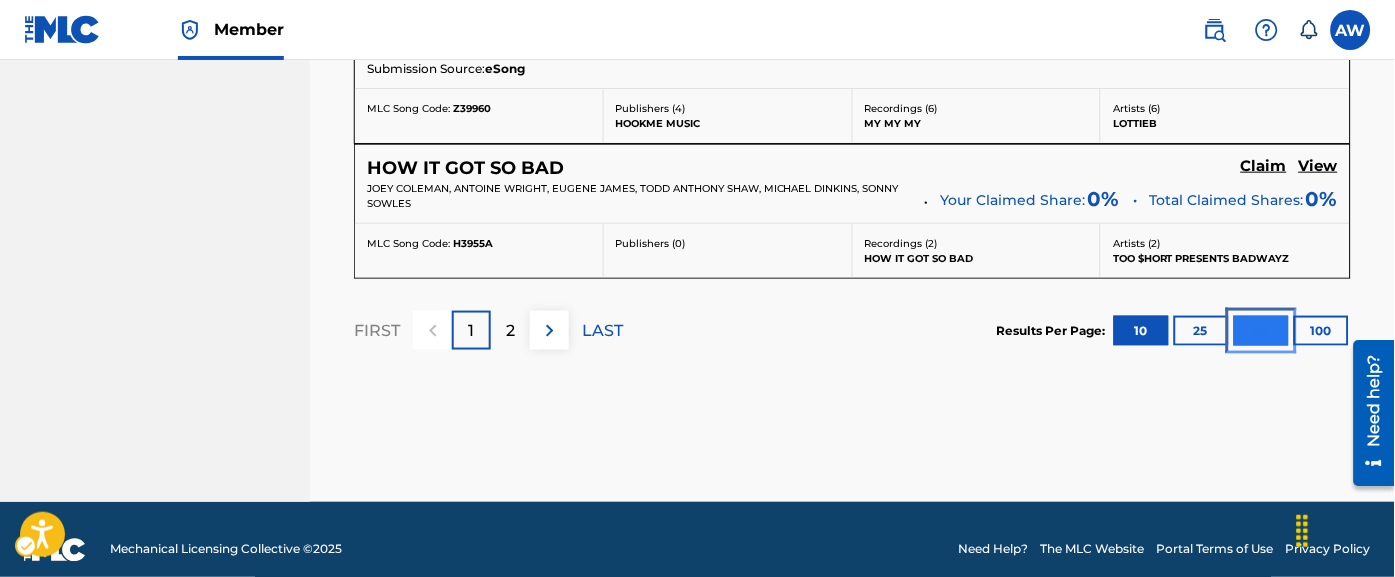 click on "50" at bounding box center (1261, 331) 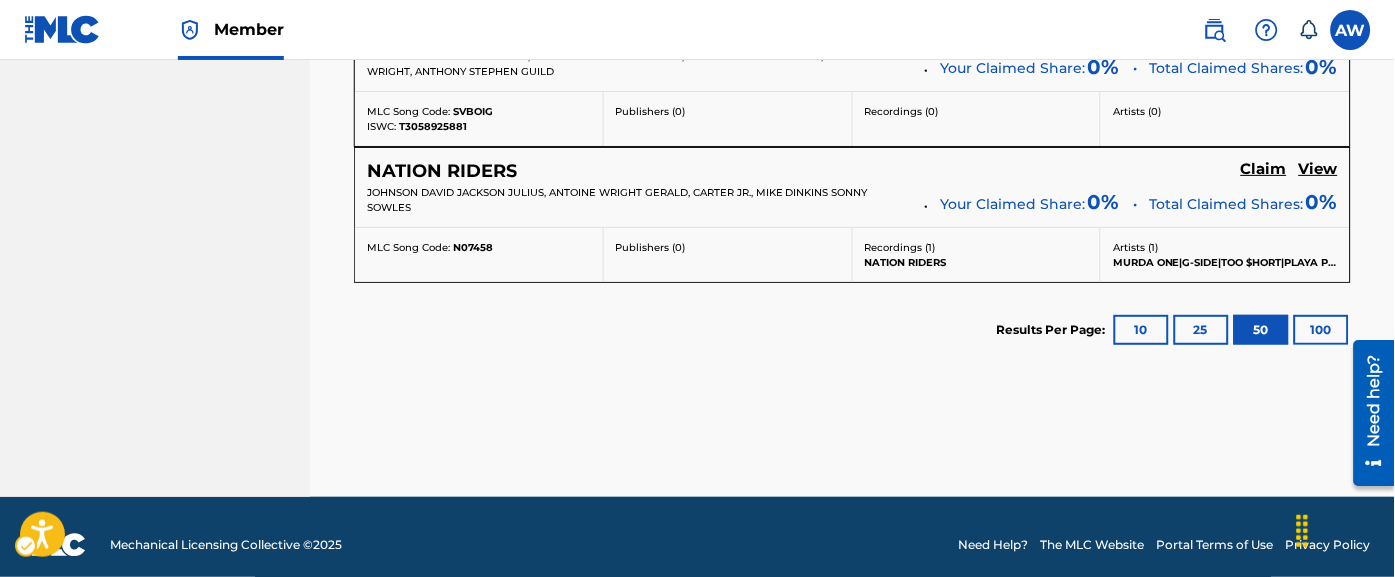 scroll, scrollTop: 3131, scrollLeft: 0, axis: vertical 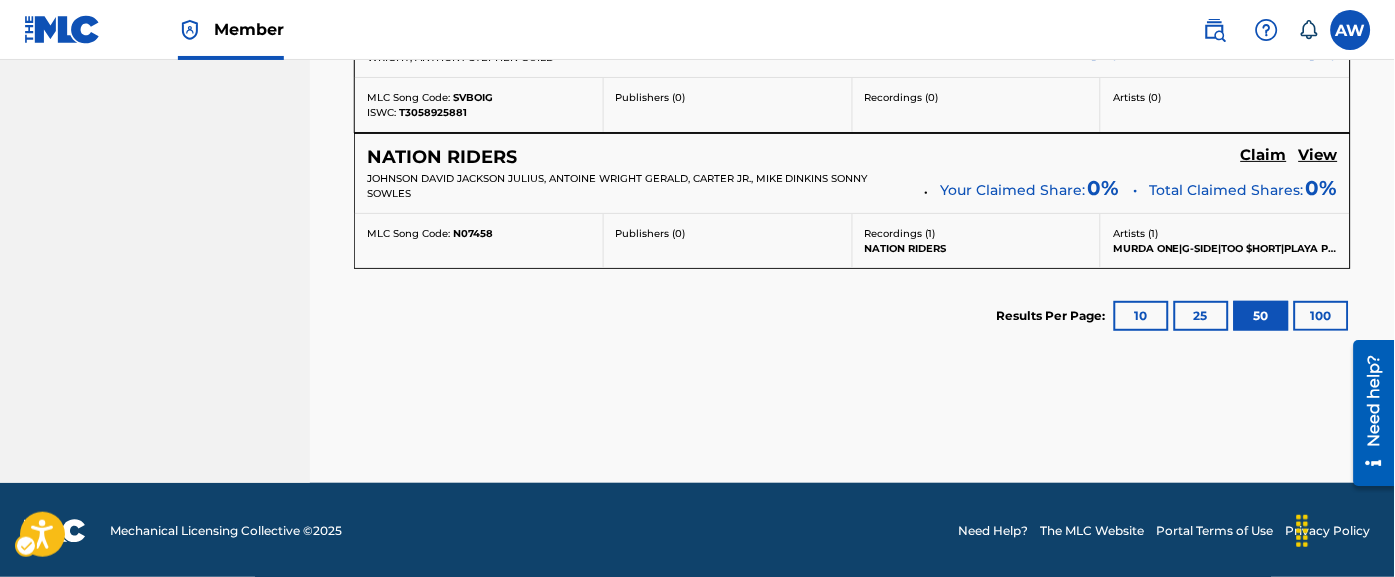 click on "Claiming Tool Search Add Publishers & Shares Review Submit Search Use the search fields below to locate works with unclaimed shares within our public database. You can enter up
to 5 search criteria to locate works with unclaimed shares. SearchWithCriteriabfd2470c-4584-46ed-98e1-05ccfd35dbe0 Work Title SearchWithCriteriaf240eaec-ce6c-400f-95cd-6f75ea5c582c Writer Name [FIRST] [LAST] Add Criteria Filter Claim Search Filters Include works claimed by my Member Remove Filters Apply Filters Filters ( 0 ) Search Showing 1 - 19 of 19 results GIMME MINE Claim View DERICK COLEMAN, [FIRST] [LAST], QUINTON J BANKS Your Claimed Share: 0 % Total Claimed Shares: 0% MLC Song Code: G3181U Publishers ( 0 ) Recordings ( 8 ) GIMME MINE Artists ( 8 ) BABY DC|E-40 I'M A PLAYER BITCH Claim View DON ANTHONY BROWN, [FIRST] [LAST], GERALD JOHNSON Your Claimed Share: 0 % Total Claimed Shares: 0% MLC Song Code: I5797H Publishers ( 0 ) Recordings ( 6 ) I’M ENOUGH Artists ( 6 ) GERALD JOHNSON Claim View" at bounding box center (852, -1269) 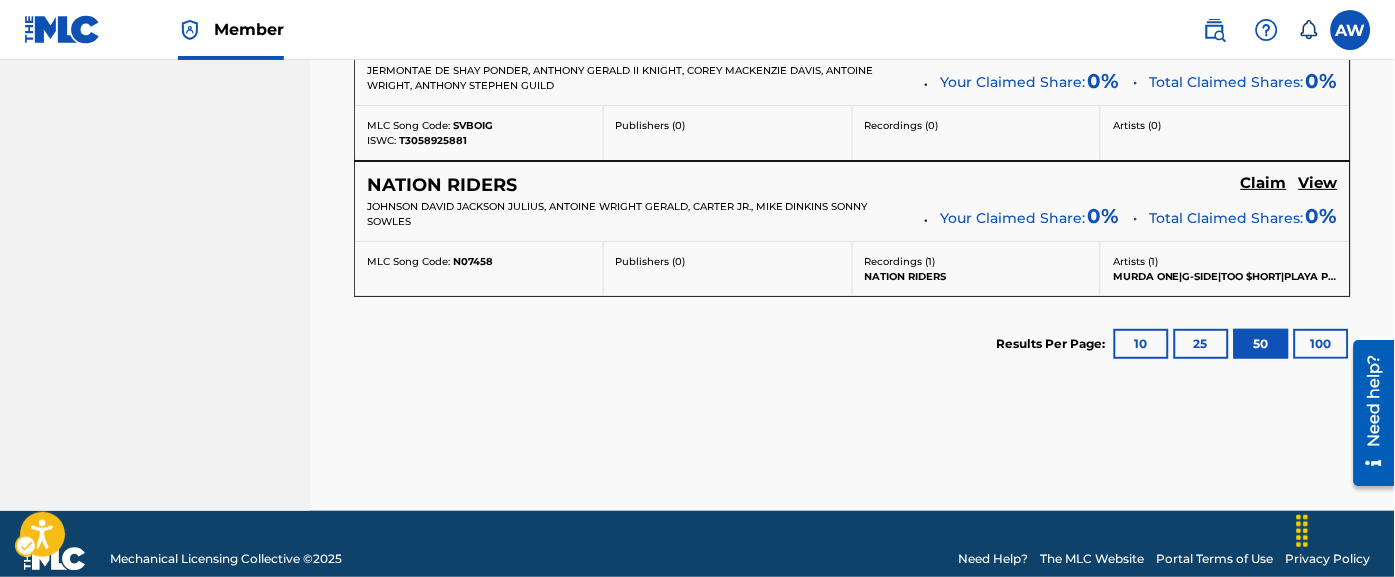 scroll, scrollTop: 3101, scrollLeft: 0, axis: vertical 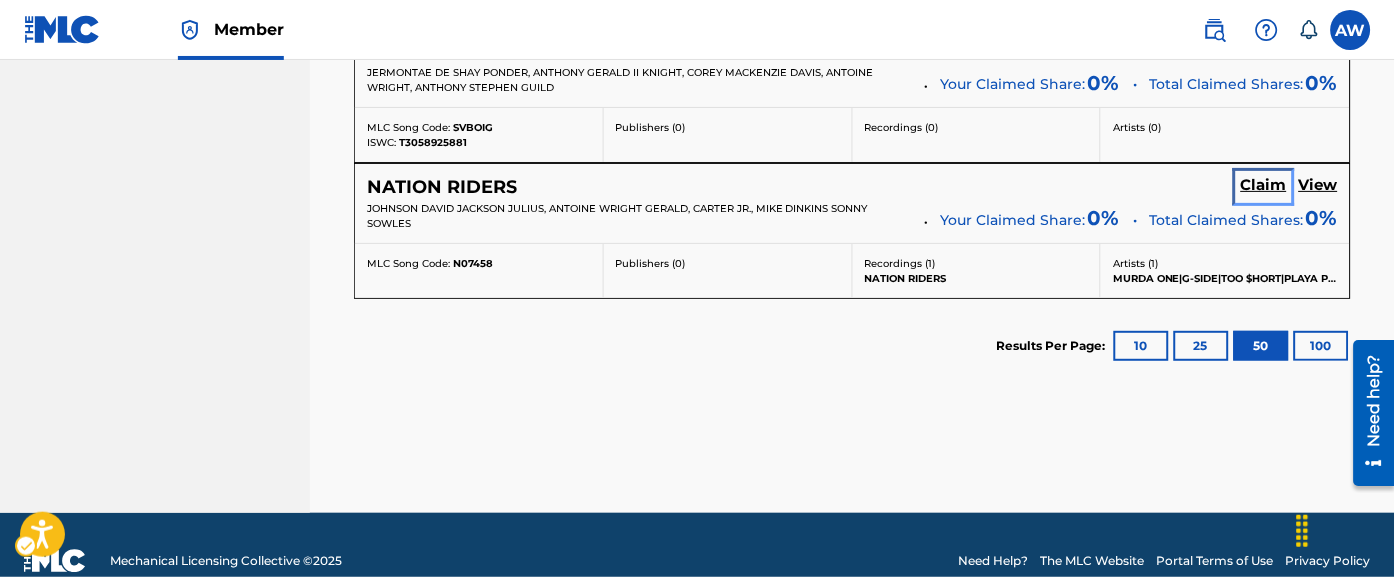 click on "Claim" at bounding box center (1264, -2260) 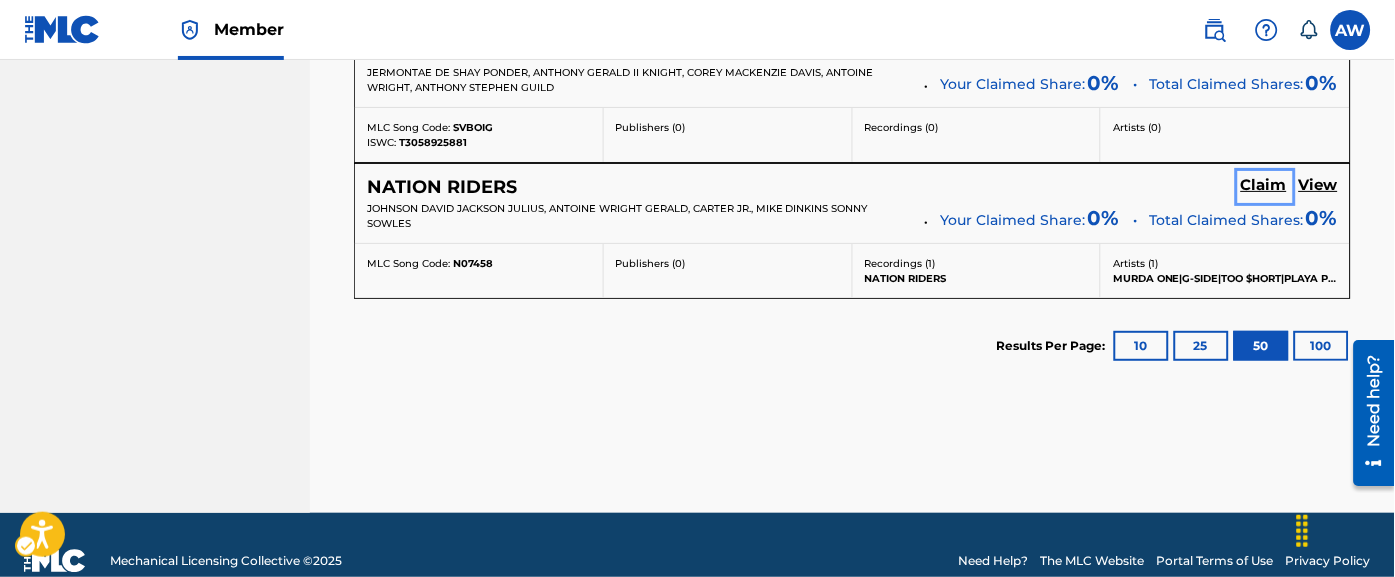 scroll, scrollTop: 629, scrollLeft: 0, axis: vertical 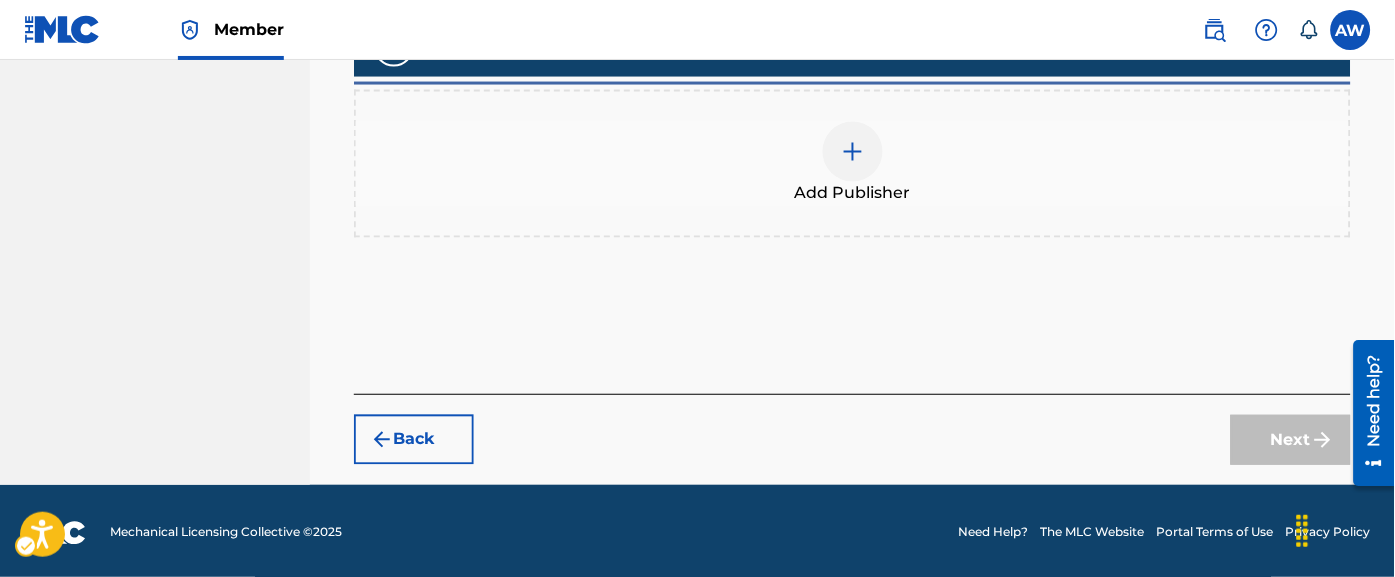 click at bounding box center [853, 152] 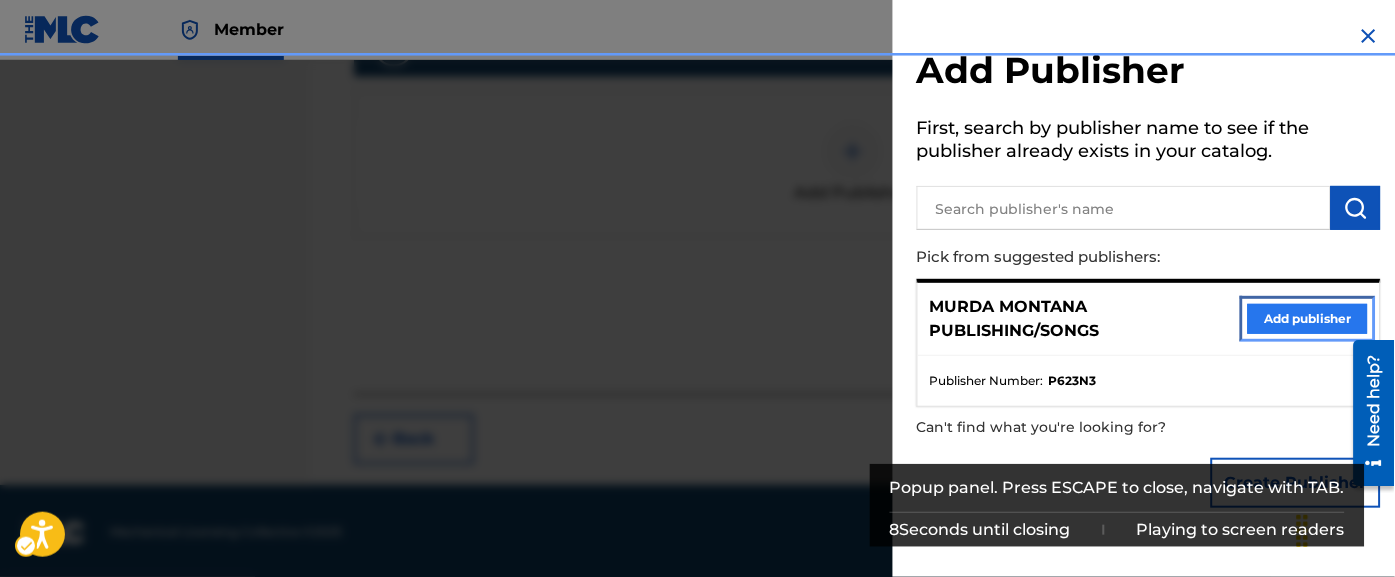 click on "Add publisher" at bounding box center [1308, 319] 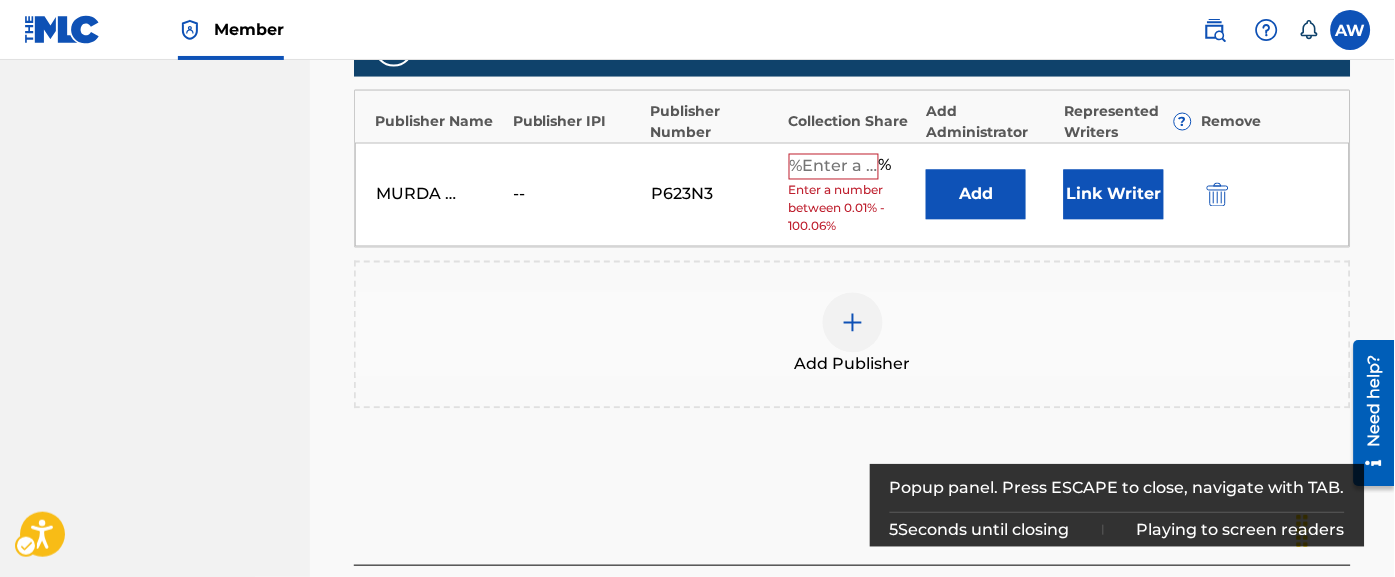click at bounding box center [1351, 30] 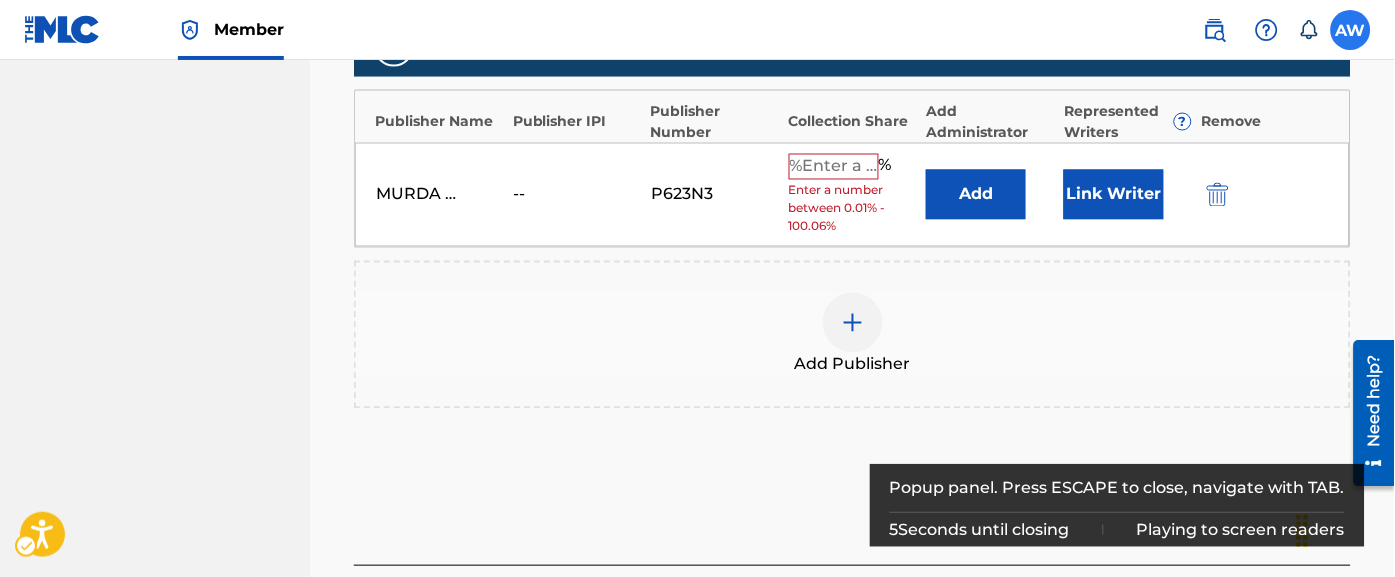 click at bounding box center [1351, 30] 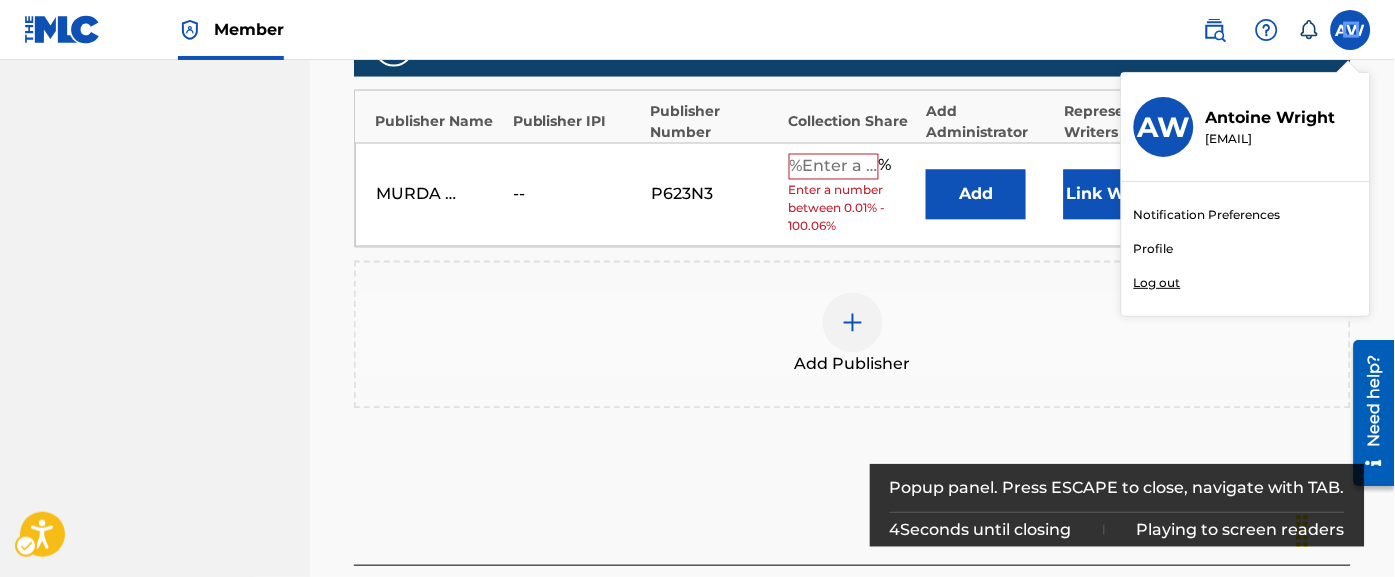 click on "Member | Redirects to homepage Member - Member Public Search AW AW [FIRST] [LAST] [EMAIL] Notification Preferences Profile Log out [LAST] Pub;ishing/Songs Summary Catalog Works Registration Claiming Tool Individual Registration Tool Bulk Registration Tool Registration Drafts Registration History Overclaims Tool Matching Matching Tool Match History Royalties Summary Statements Annual Statements Rate Sheets Member Settings Banking Information Member Information User Permissions Contact Information Member Benefits Claiming Tool Search Add Publishers & Shares Review Submit Add Publishers & Shares Enter your publisher(s)/administrator(s). Enter your publisher(s)/administrator(s). - NATION RIDERS A maximum of 100 % of shares may be claimed Please note, filling out the following fields will automatically submit the form Publishers ( 1 ) ? REQUIRED Total shares: 0 % Publisher Name Publisher IPI Publisher Number Collection Share Add Administrator Represented Writers ? Remove %" at bounding box center (697, 61) 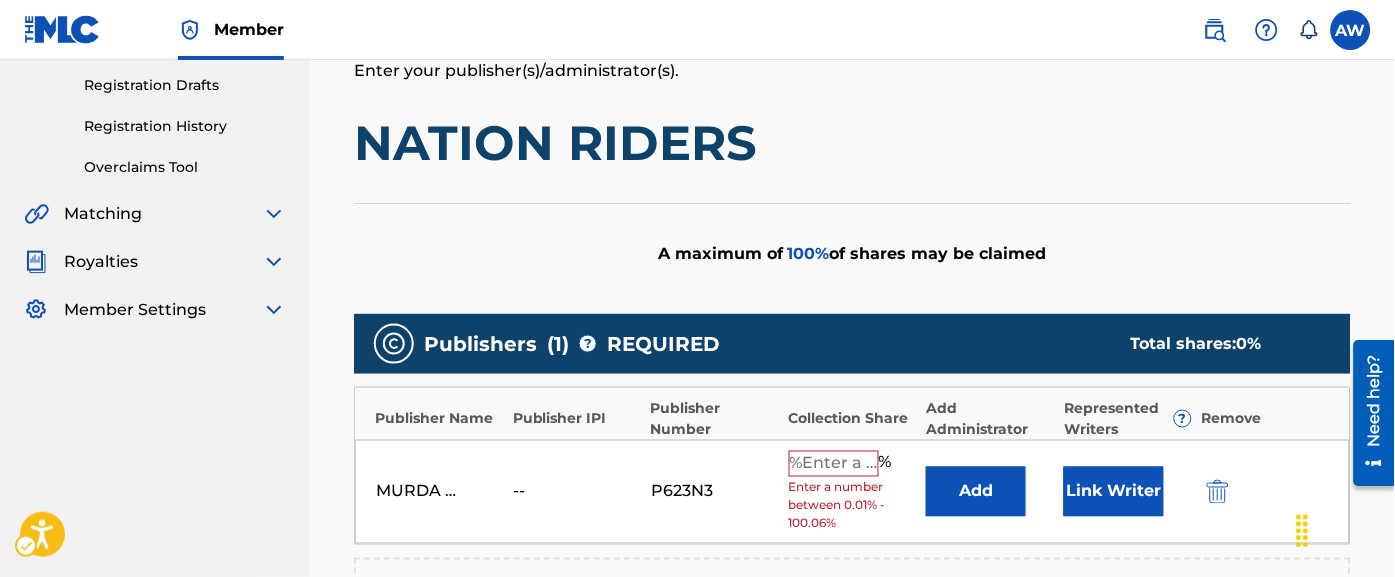 scroll, scrollTop: 333, scrollLeft: 0, axis: vertical 